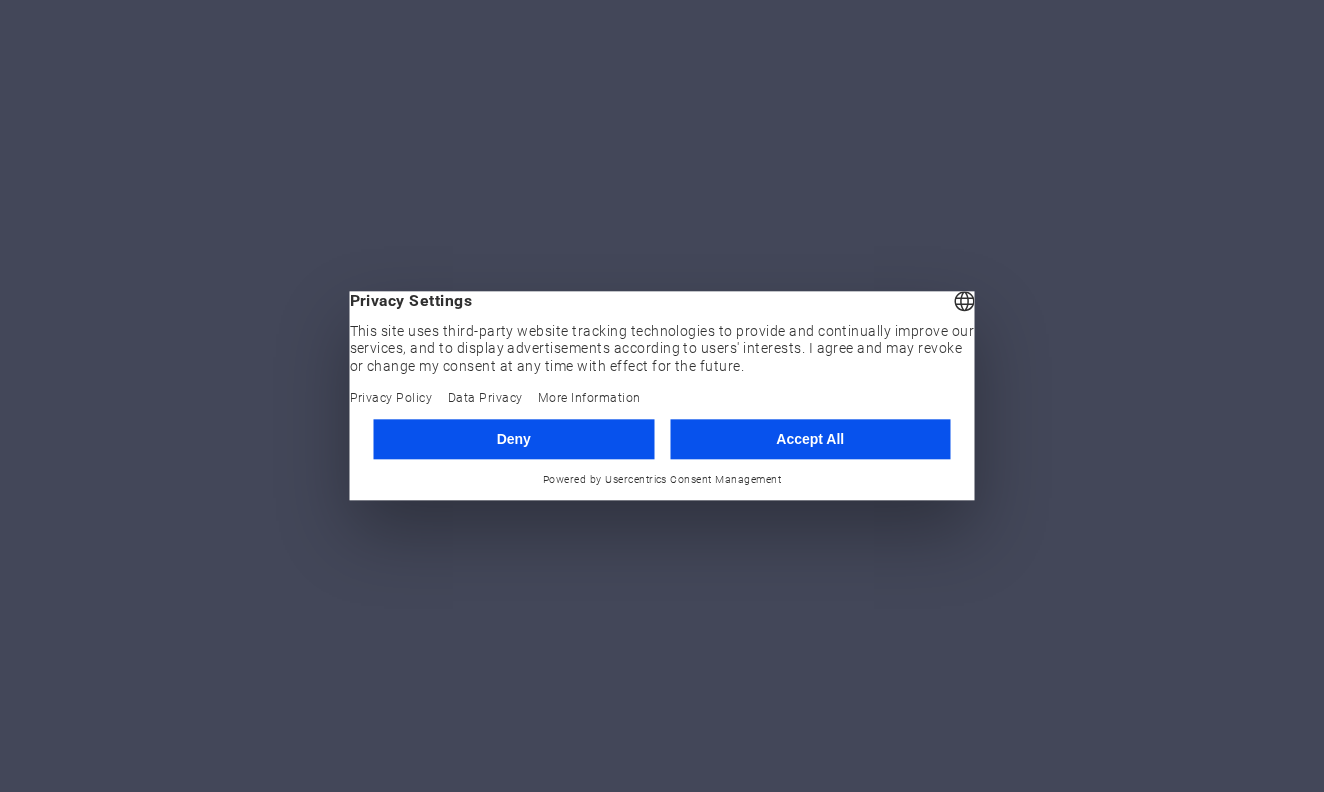 scroll, scrollTop: 0, scrollLeft: 0, axis: both 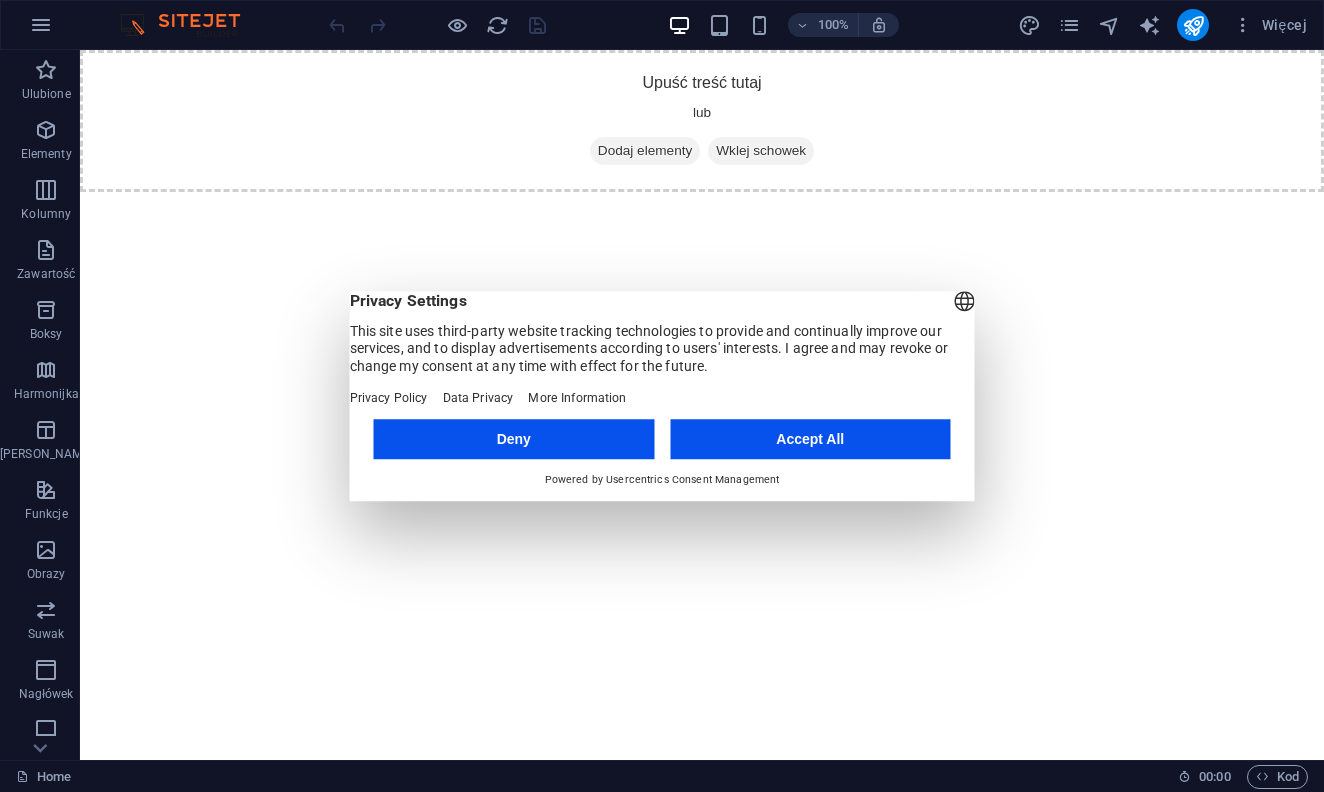 click on "Accept All" at bounding box center (810, 439) 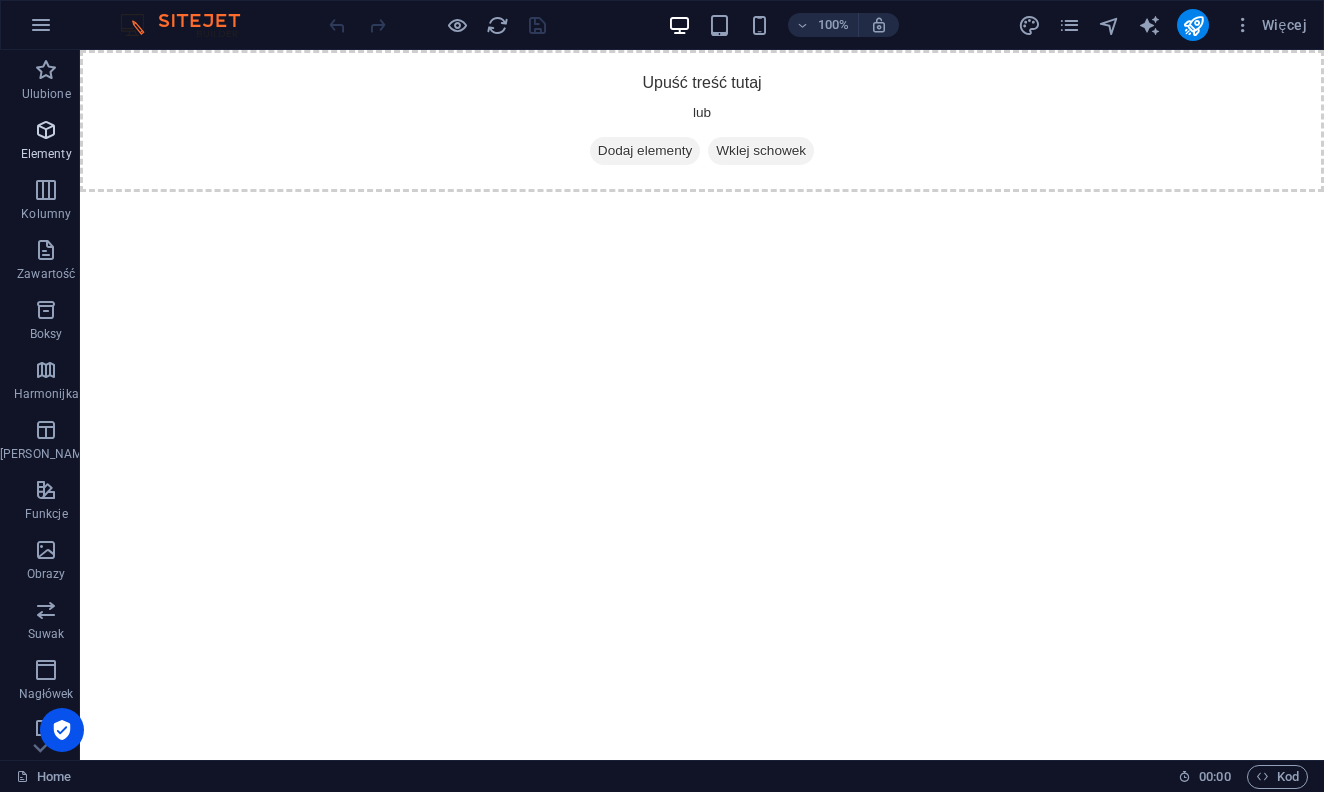 click at bounding box center (46, 130) 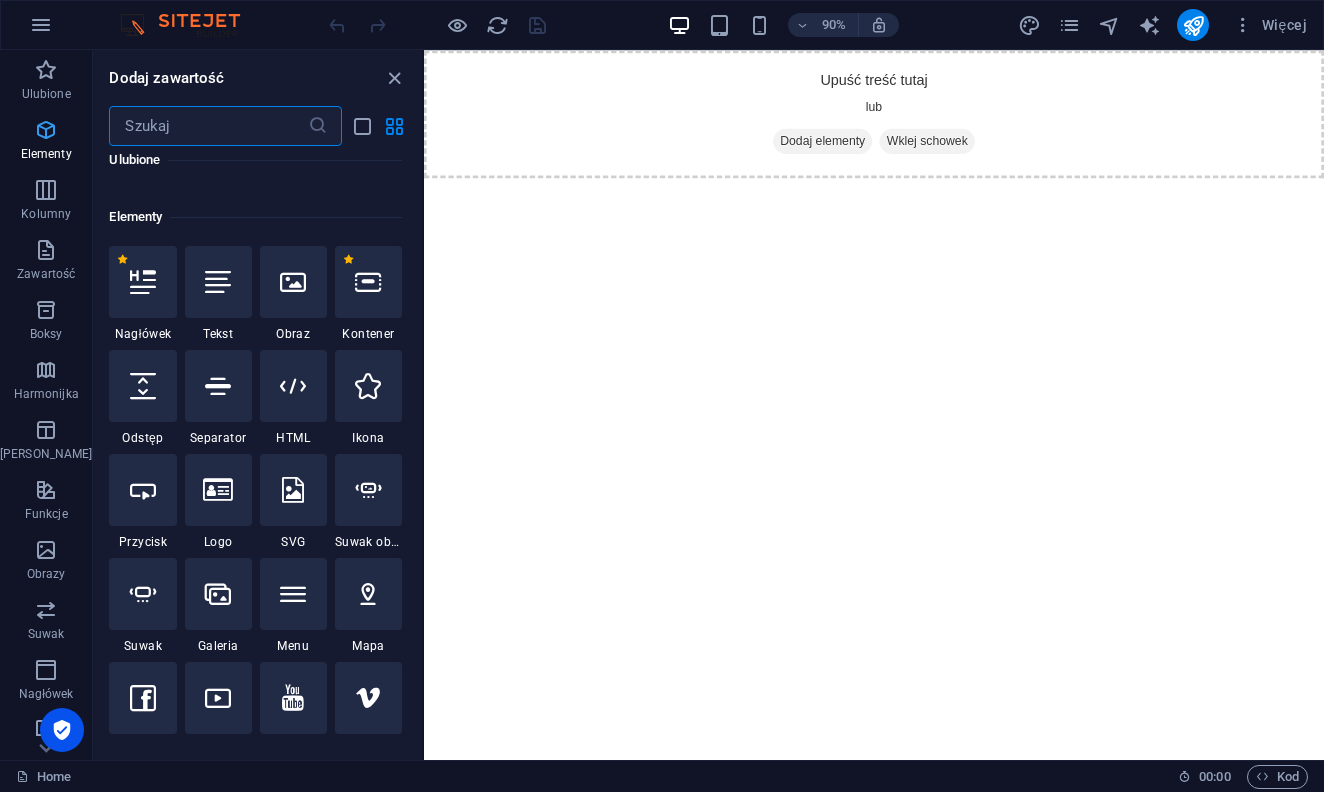 scroll, scrollTop: 213, scrollLeft: 0, axis: vertical 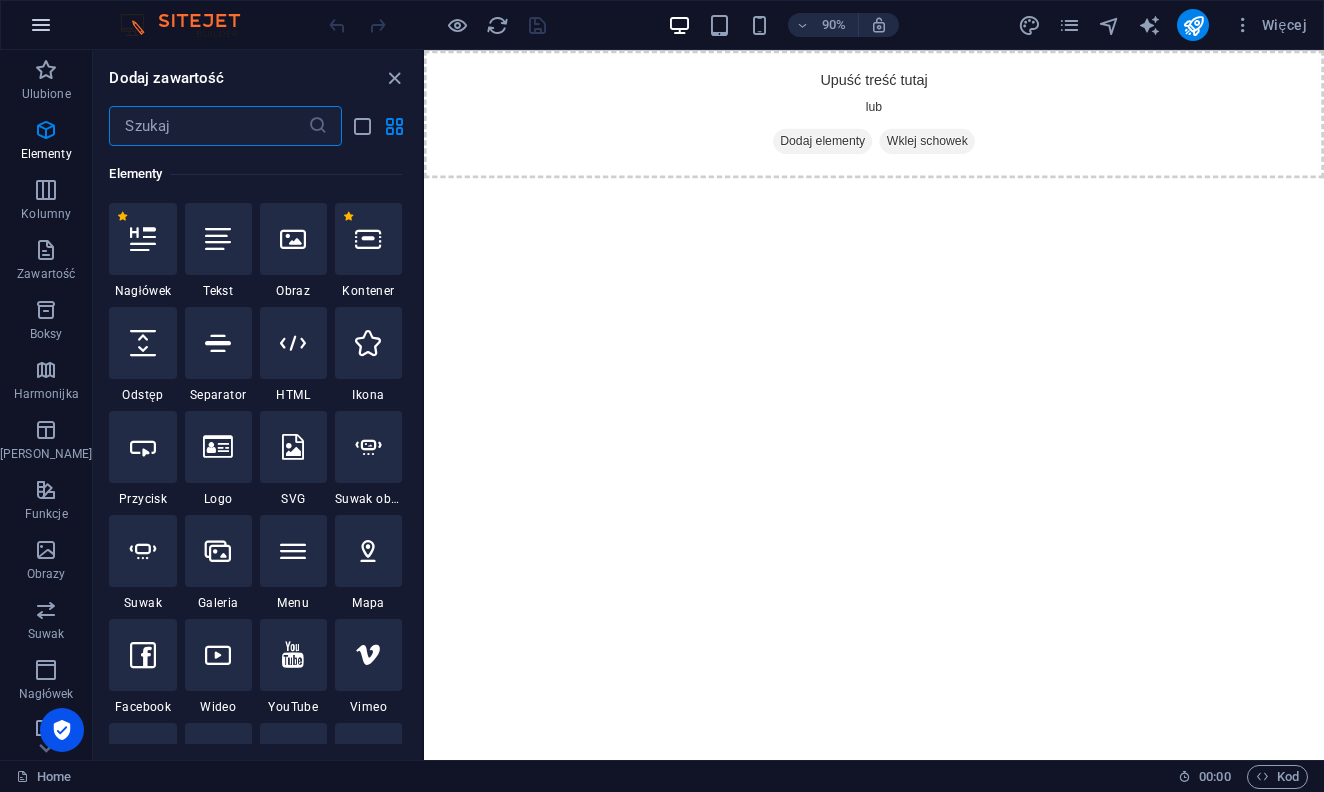 click at bounding box center [41, 25] 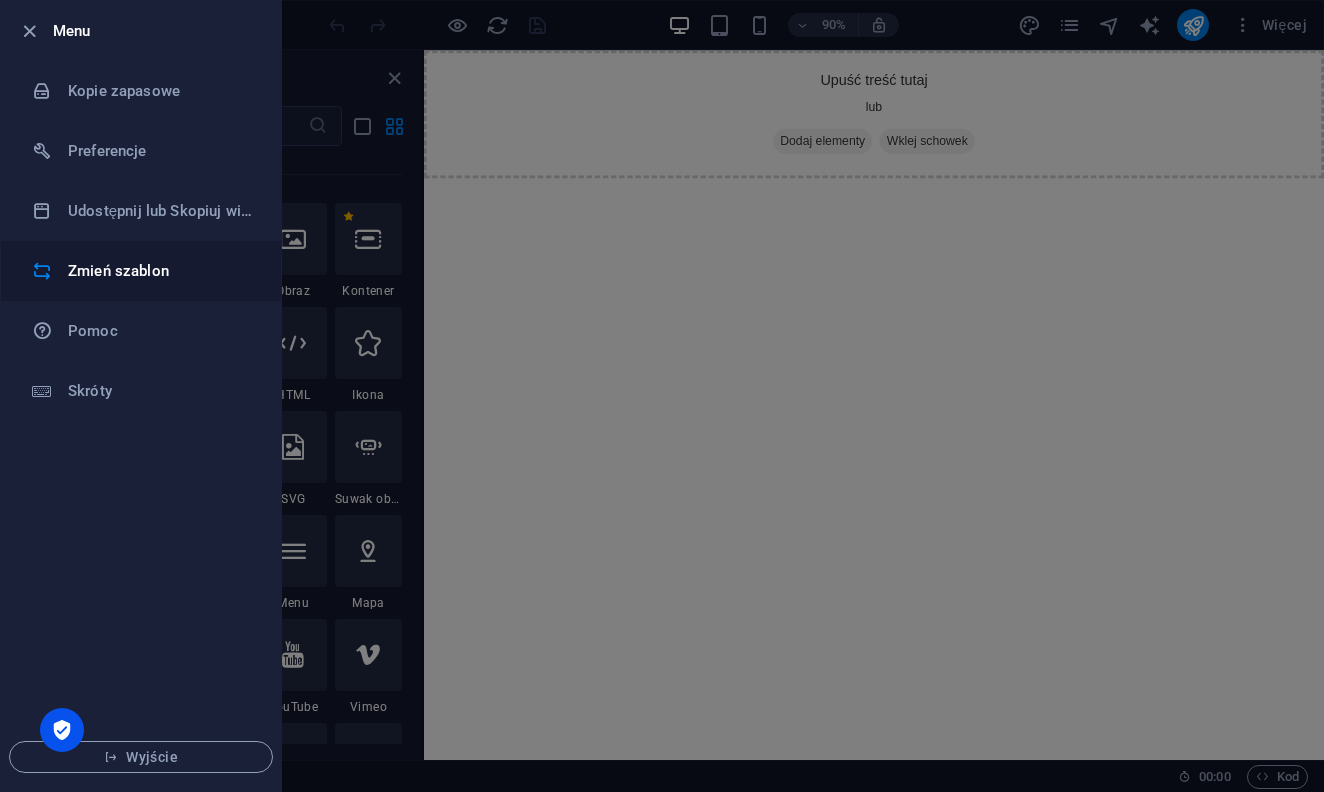 click on "Zmień szablon" at bounding box center (160, 271) 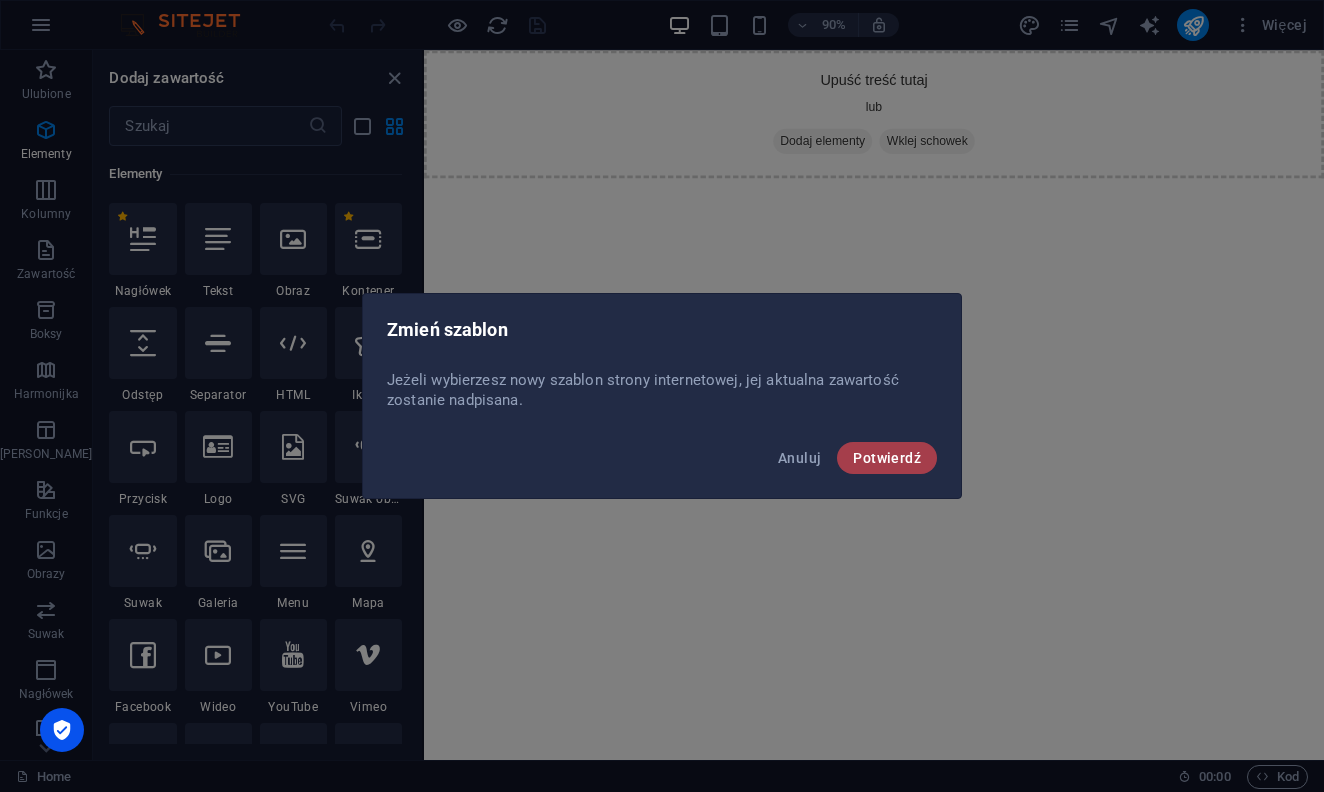 click on "Potwierdź" at bounding box center (887, 458) 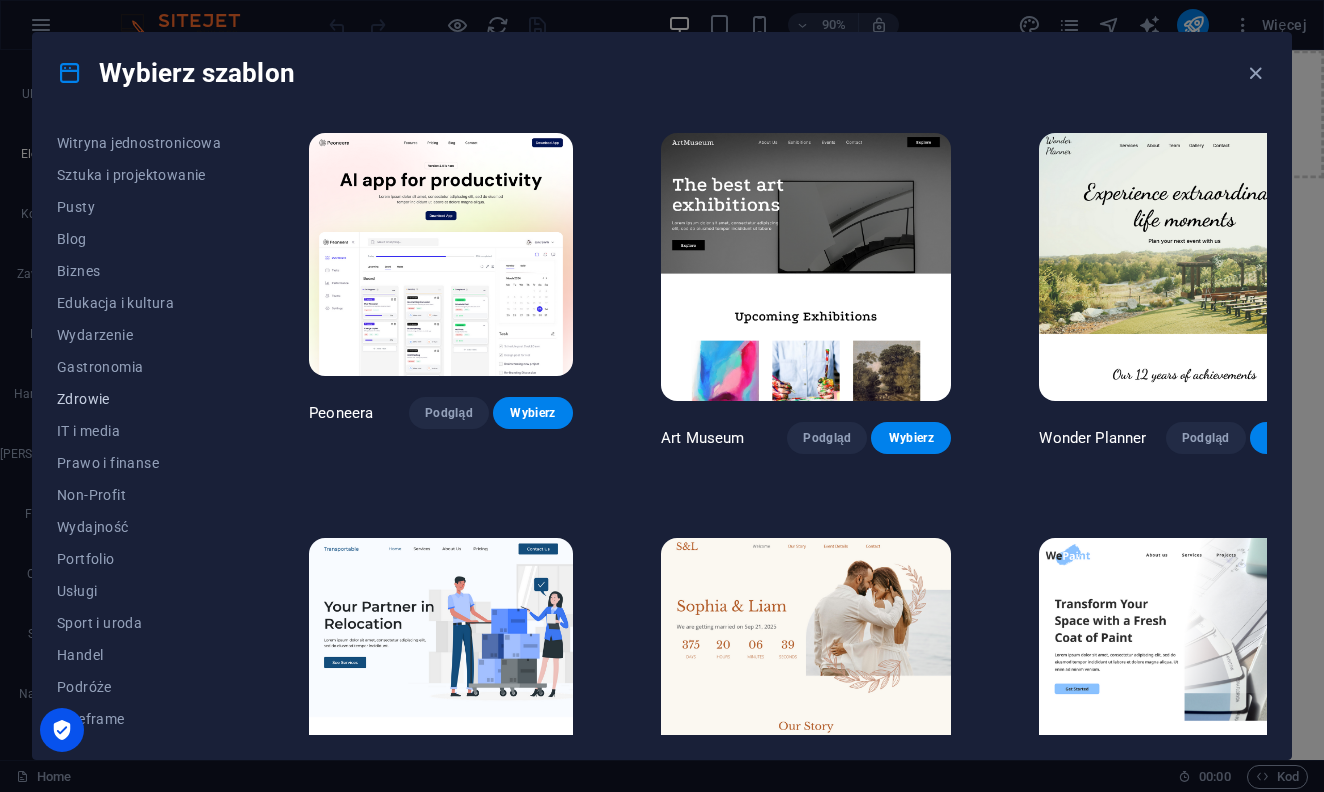 scroll, scrollTop: 194, scrollLeft: 0, axis: vertical 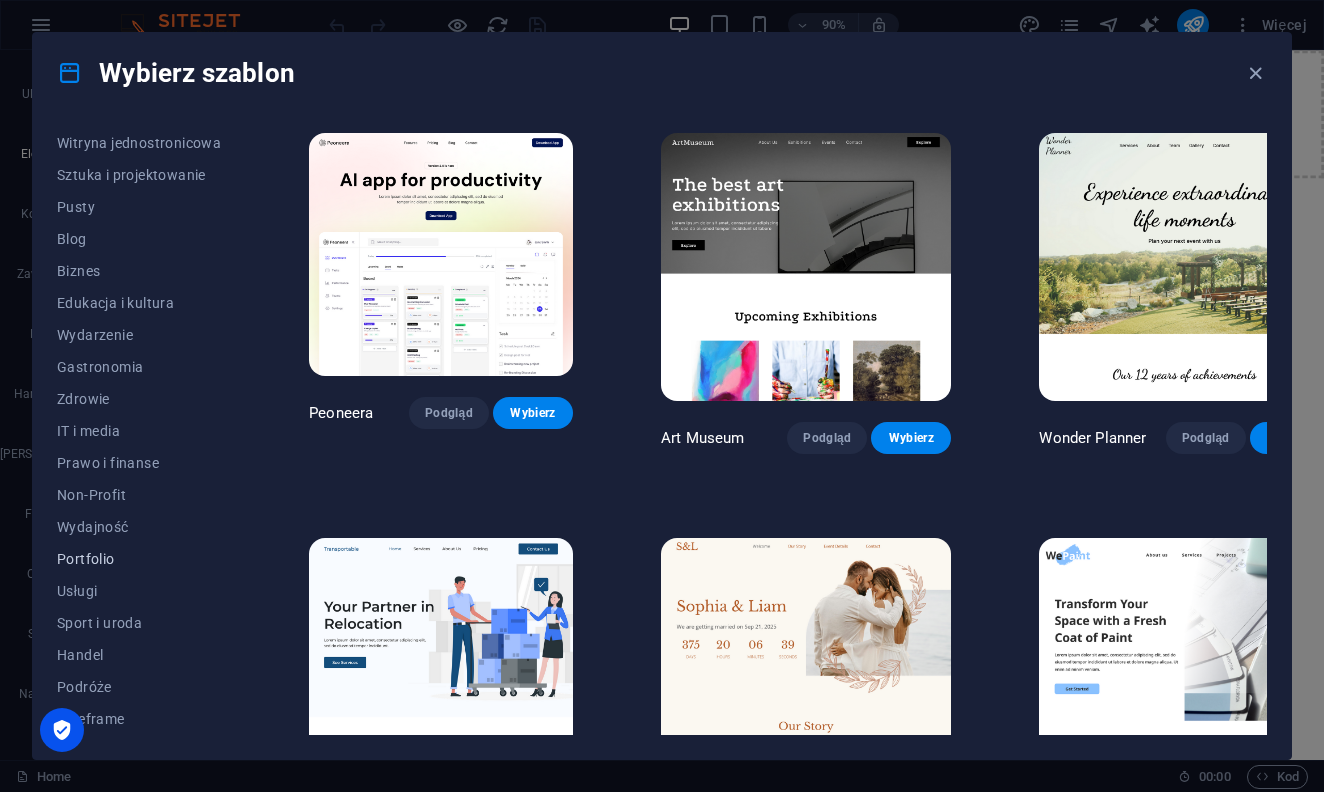 click on "Portfolio" at bounding box center (139, 559) 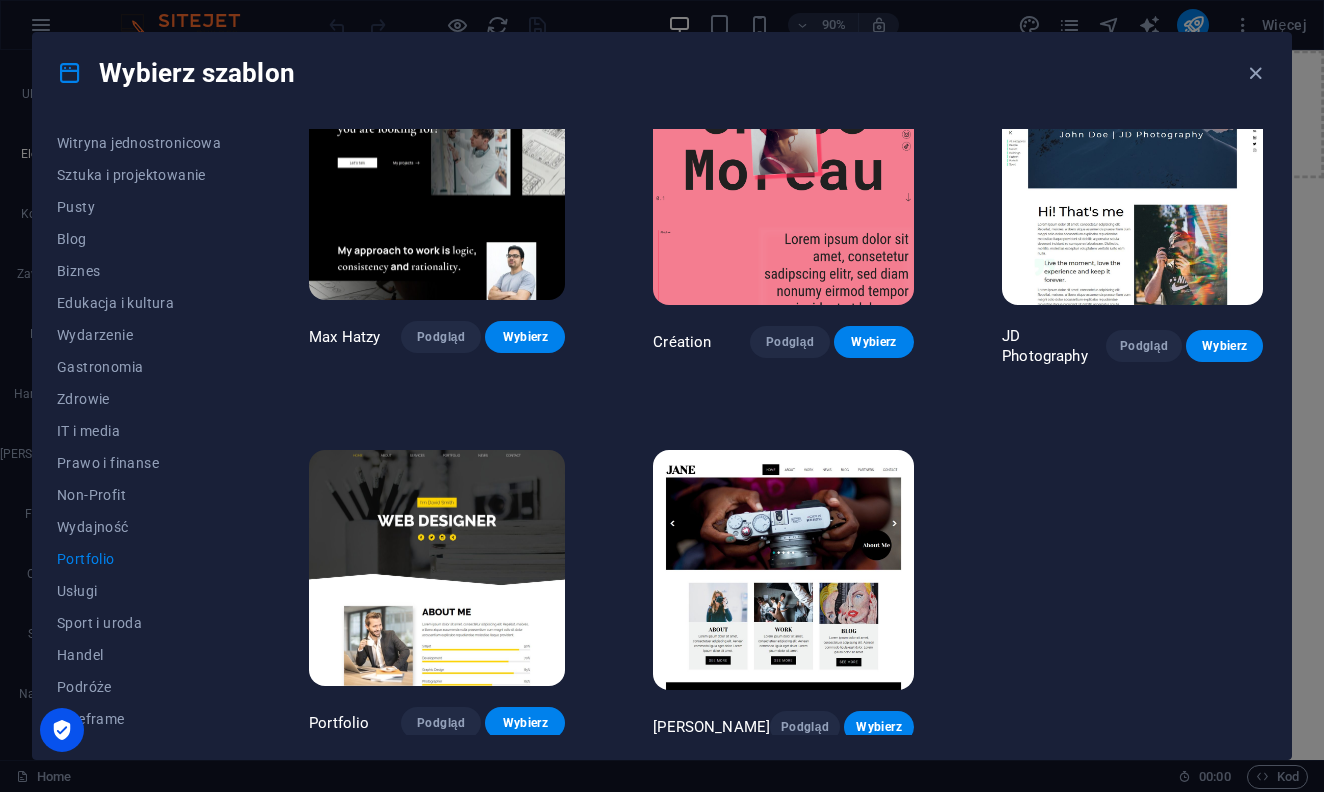 scroll, scrollTop: 452, scrollLeft: 0, axis: vertical 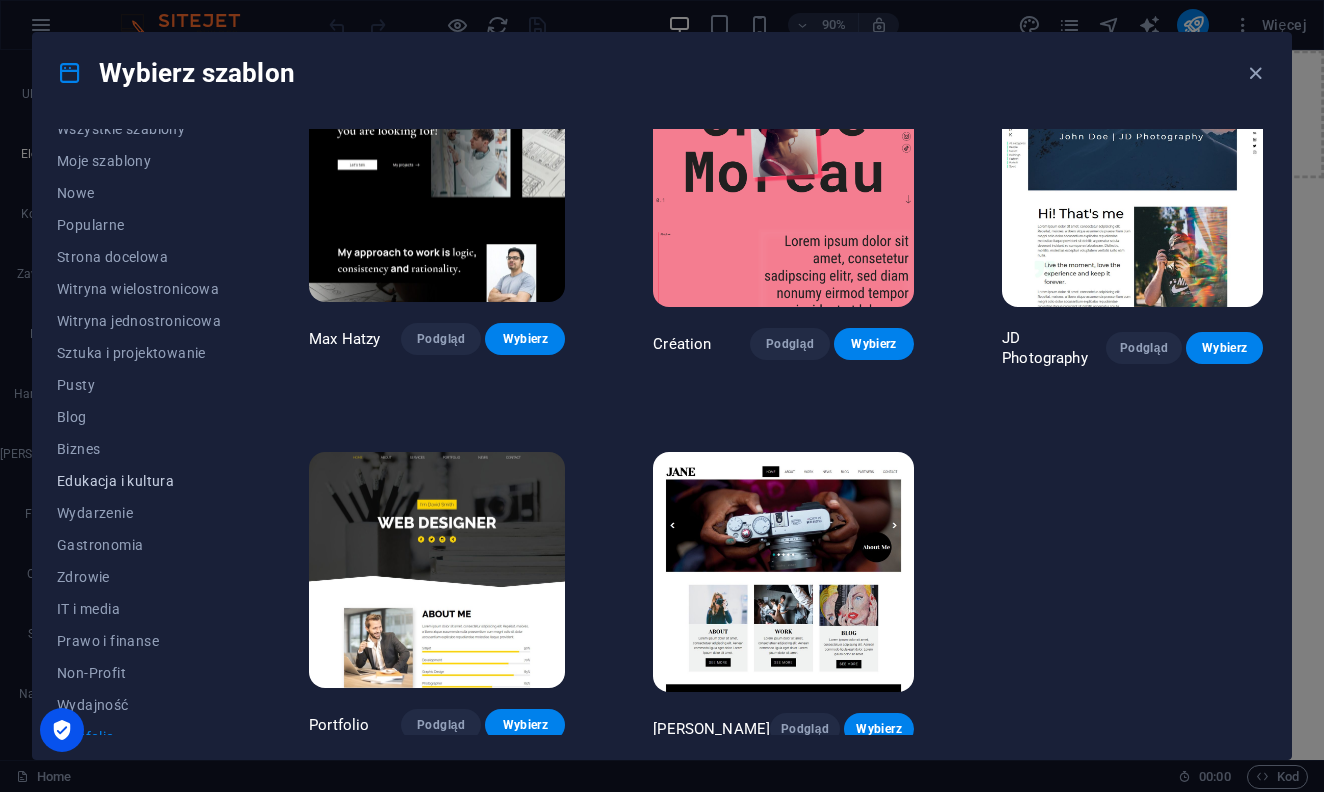 click on "Edukacja i kultura" at bounding box center [139, 481] 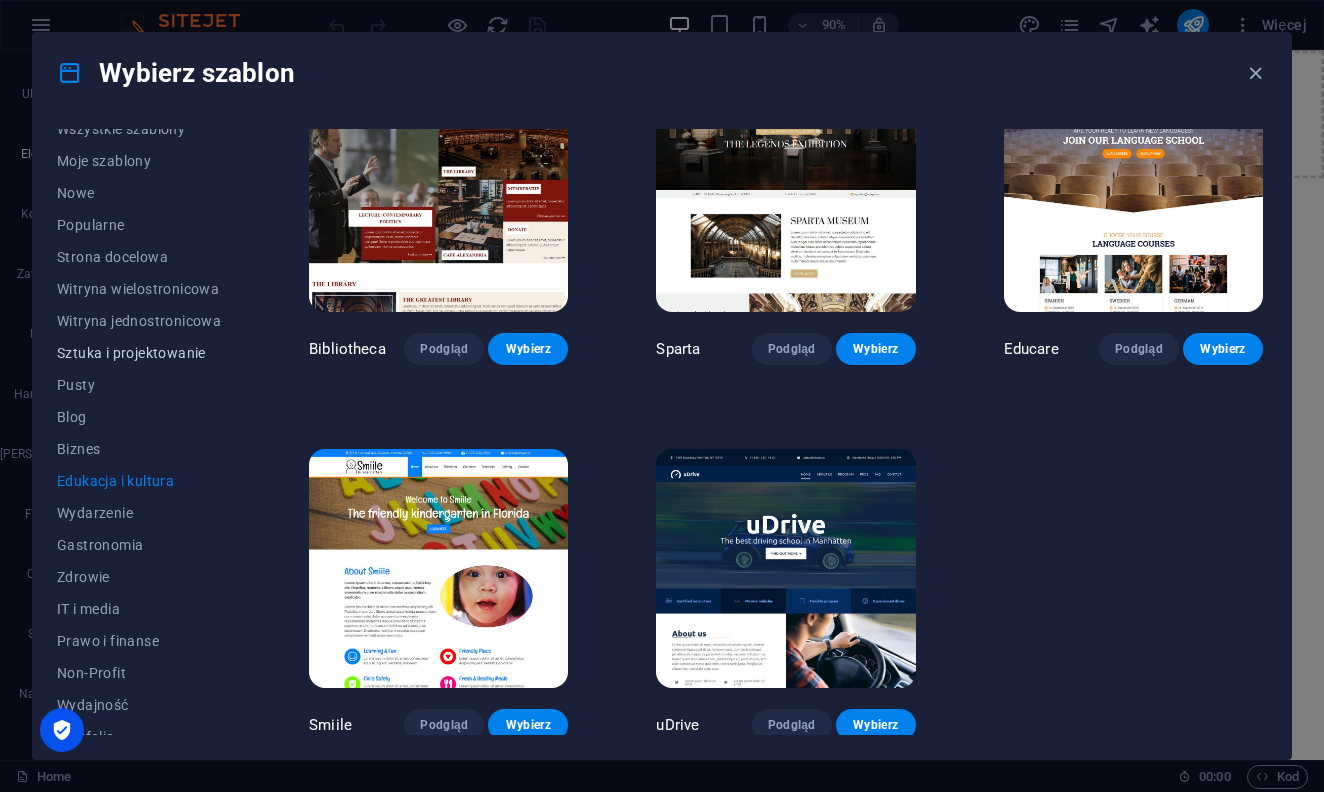 click on "Sztuka i projektowanie" at bounding box center (139, 353) 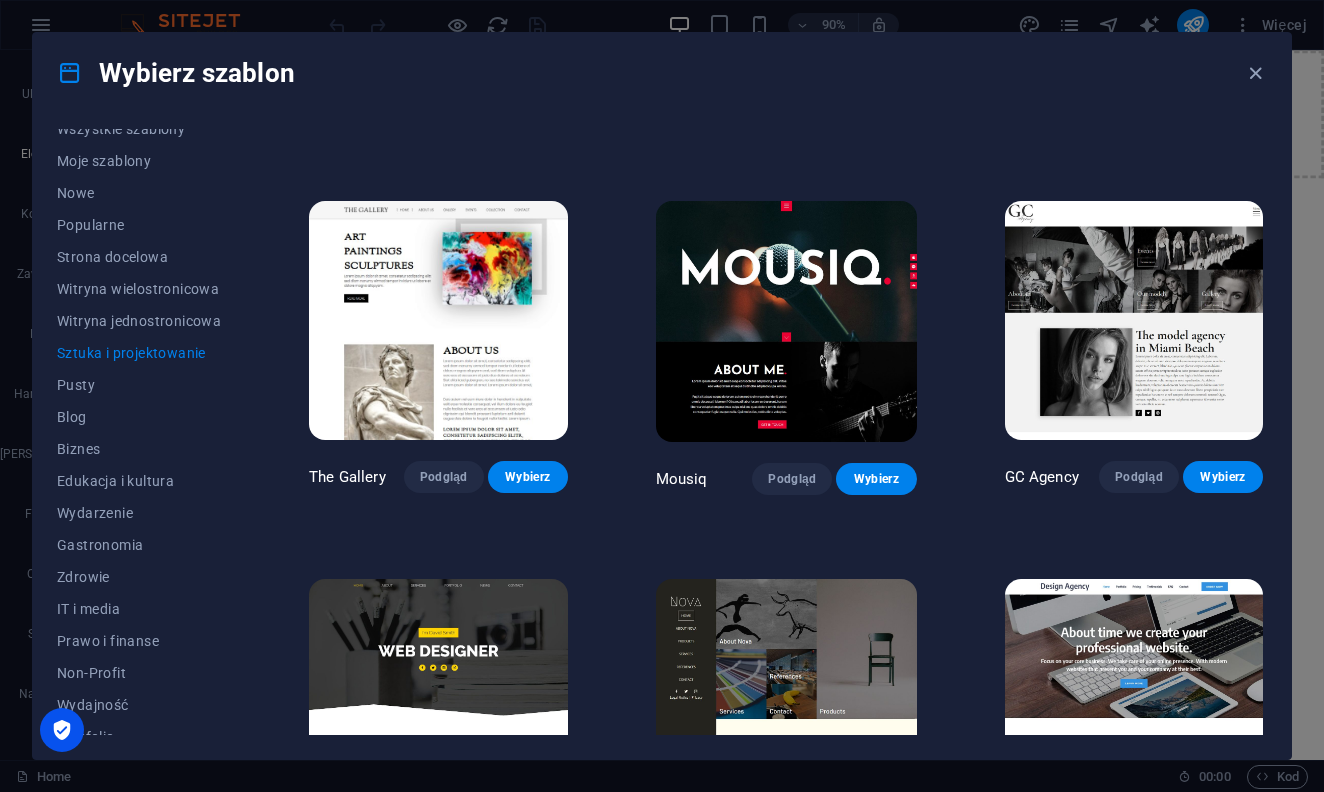 scroll, scrollTop: 657, scrollLeft: 0, axis: vertical 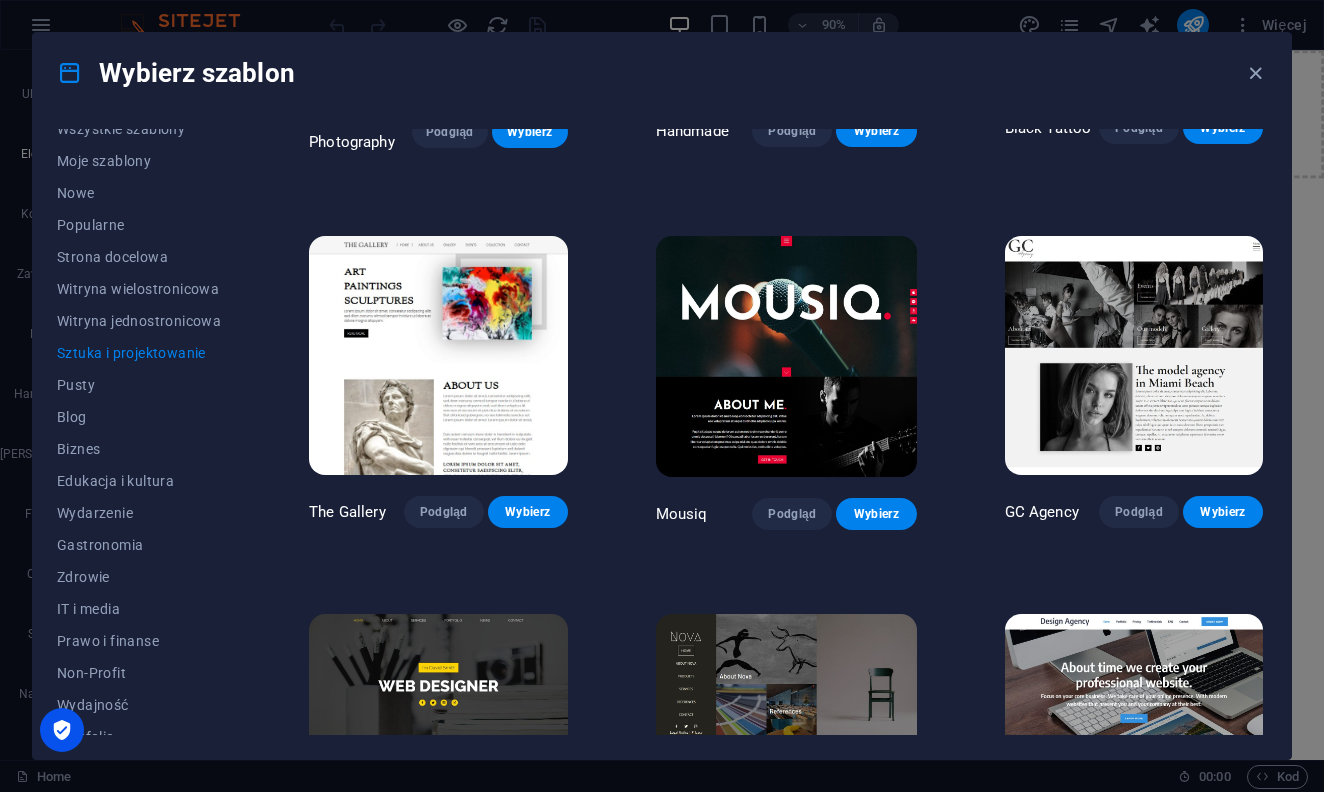 click at bounding box center (786, 356) 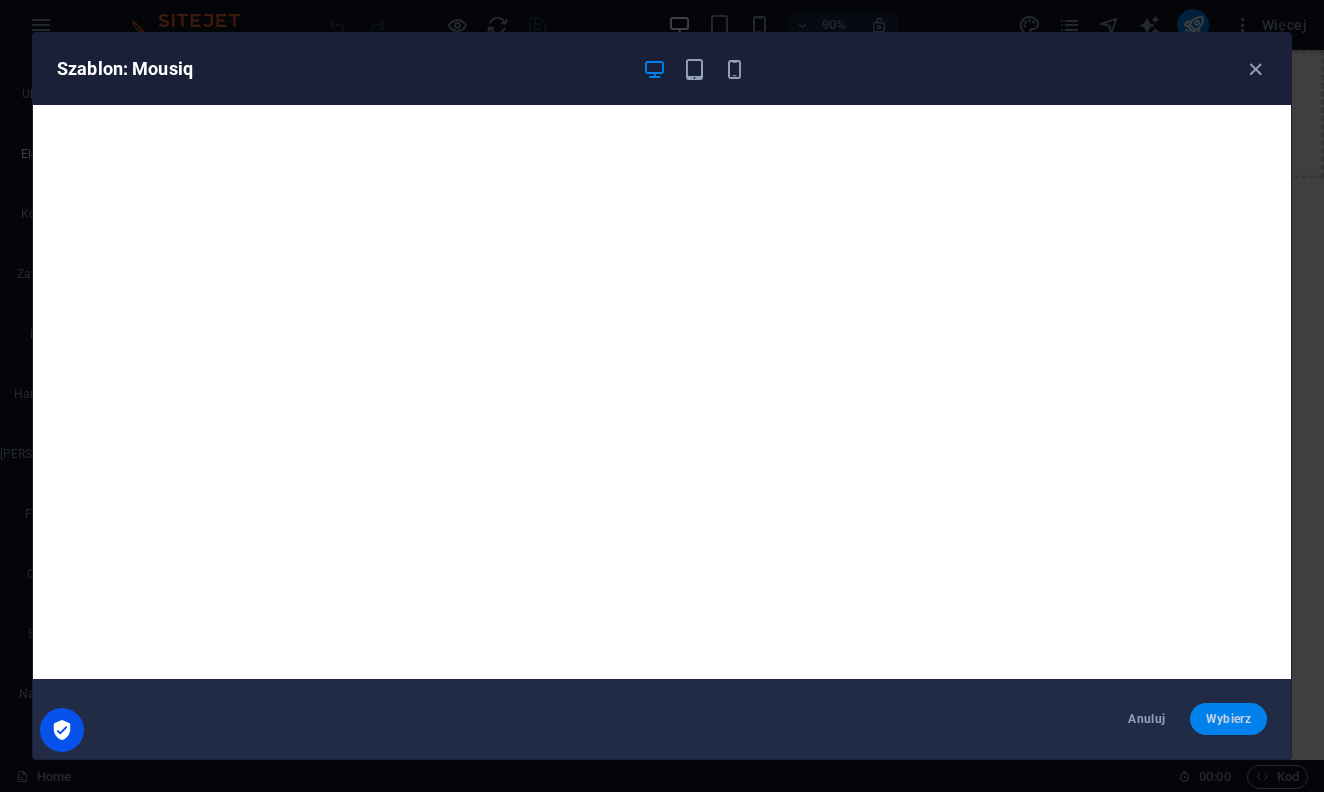 click on "Wybierz" at bounding box center (1228, 719) 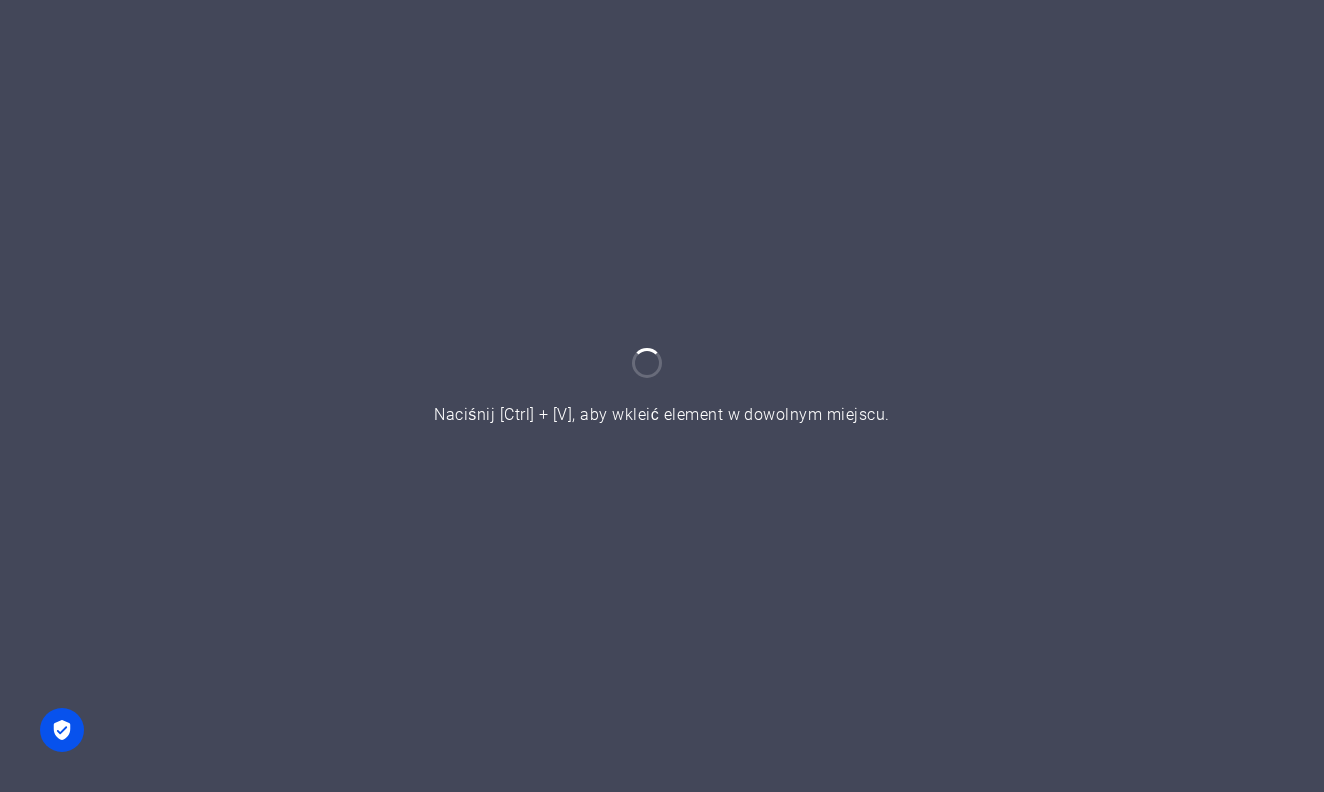 scroll, scrollTop: 0, scrollLeft: 0, axis: both 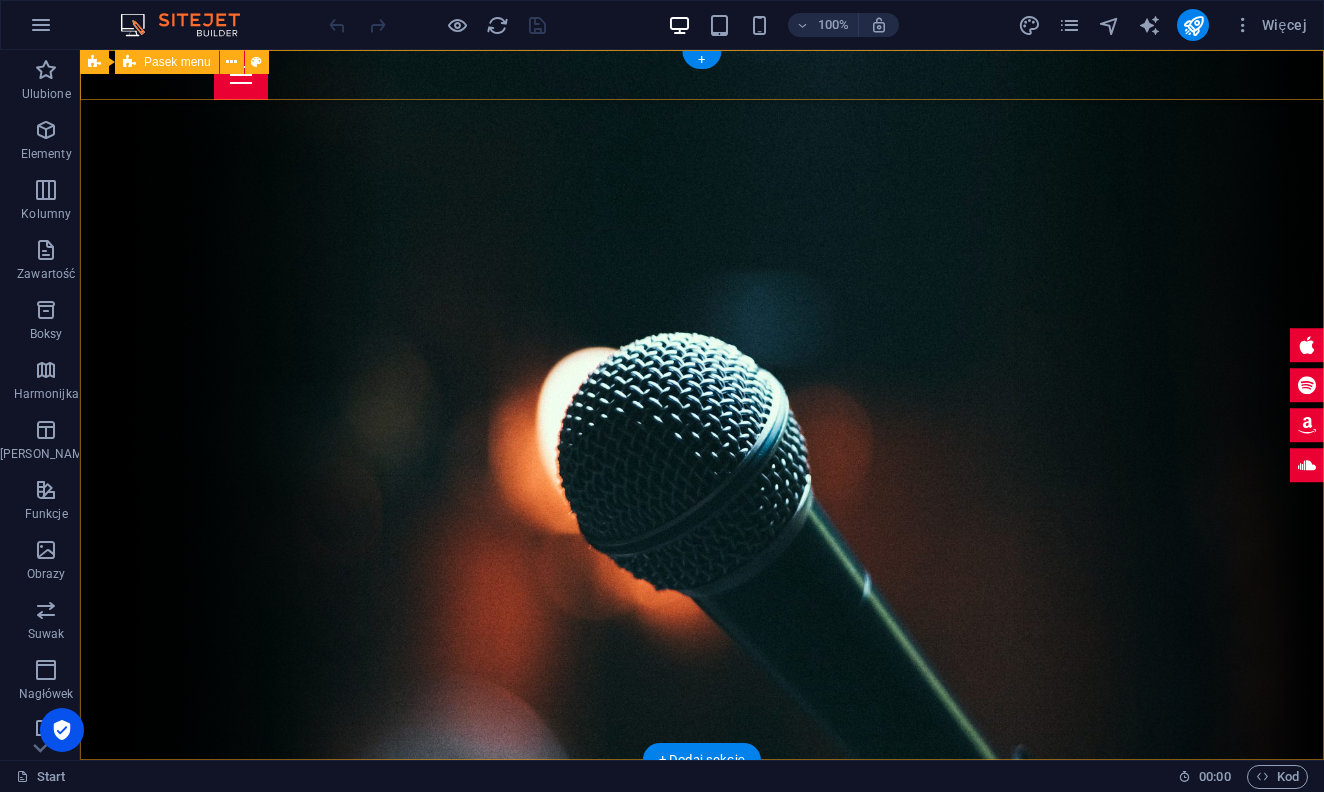 click on "Pasek menu" at bounding box center (177, 62) 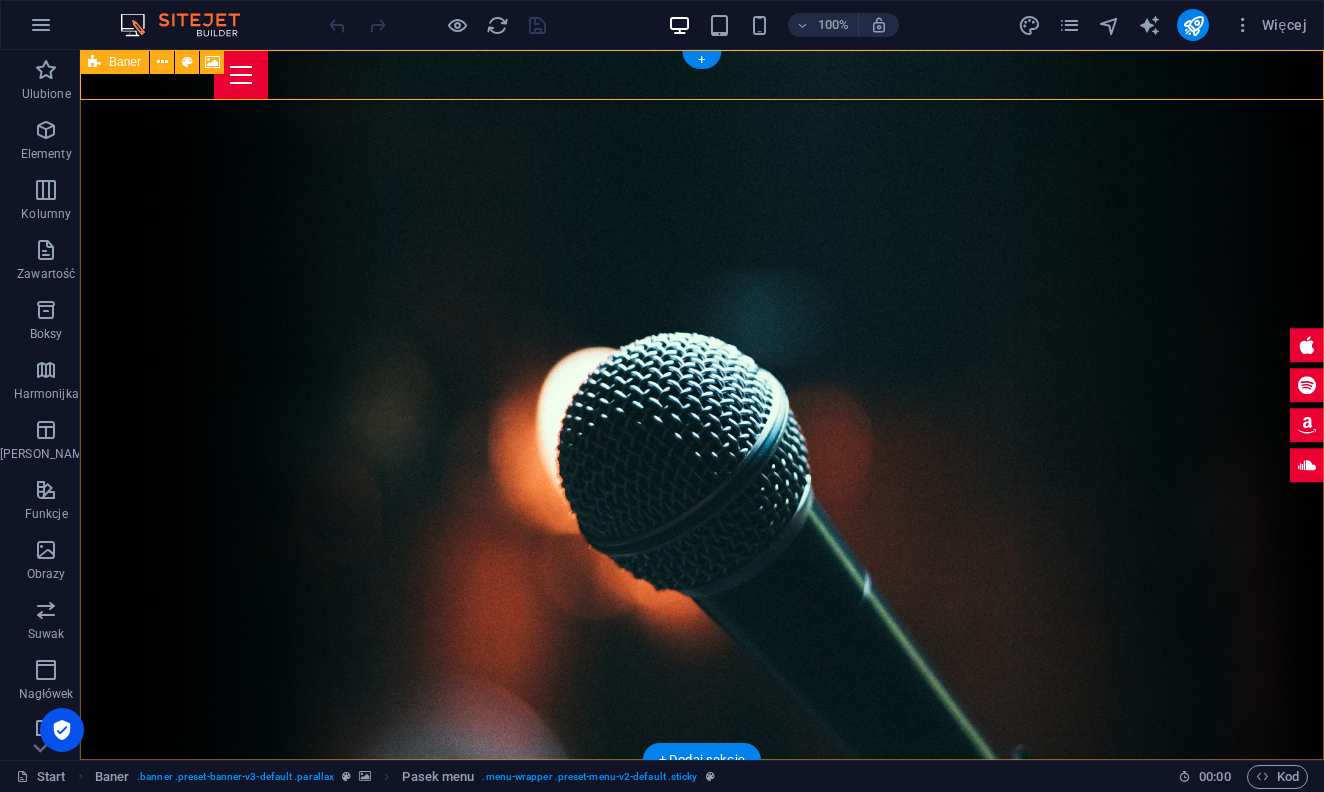 click on "Baner" at bounding box center (125, 62) 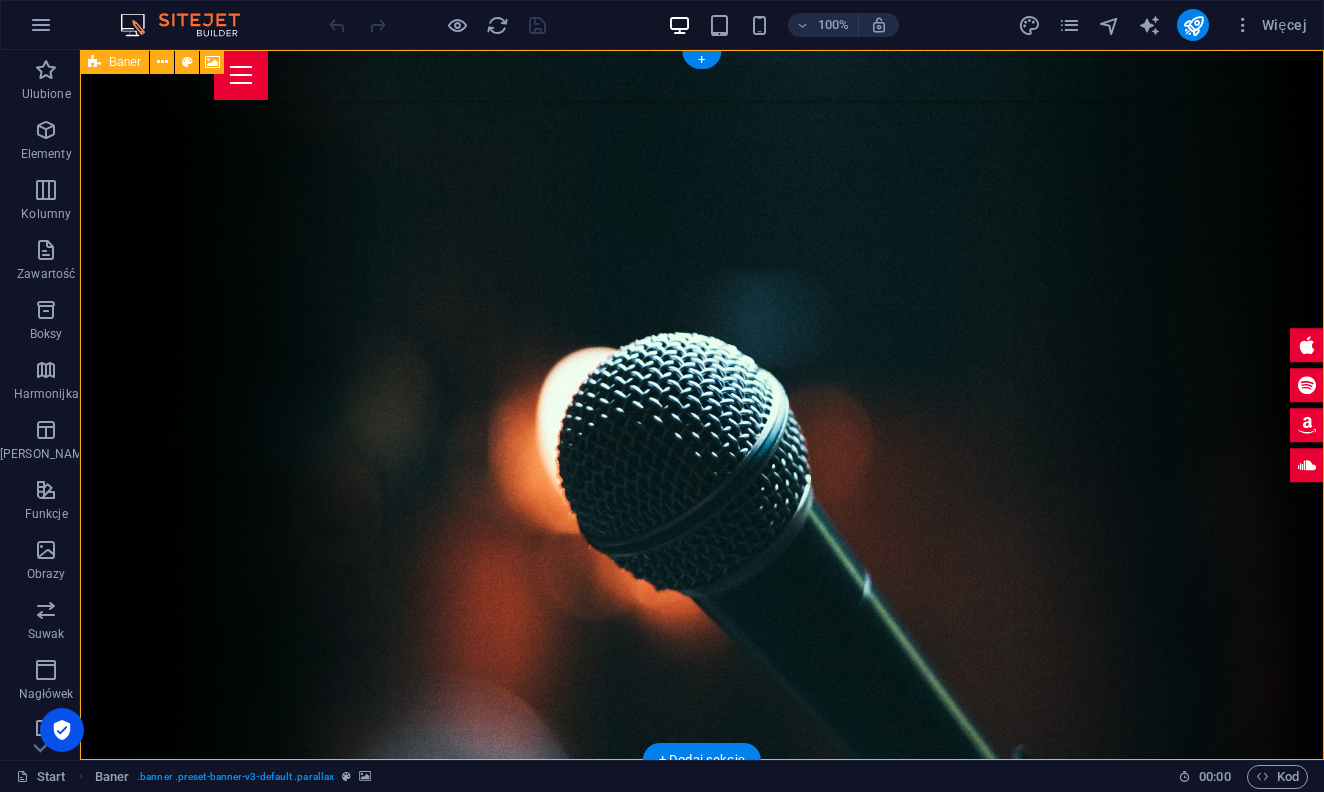 click at bounding box center (94, 62) 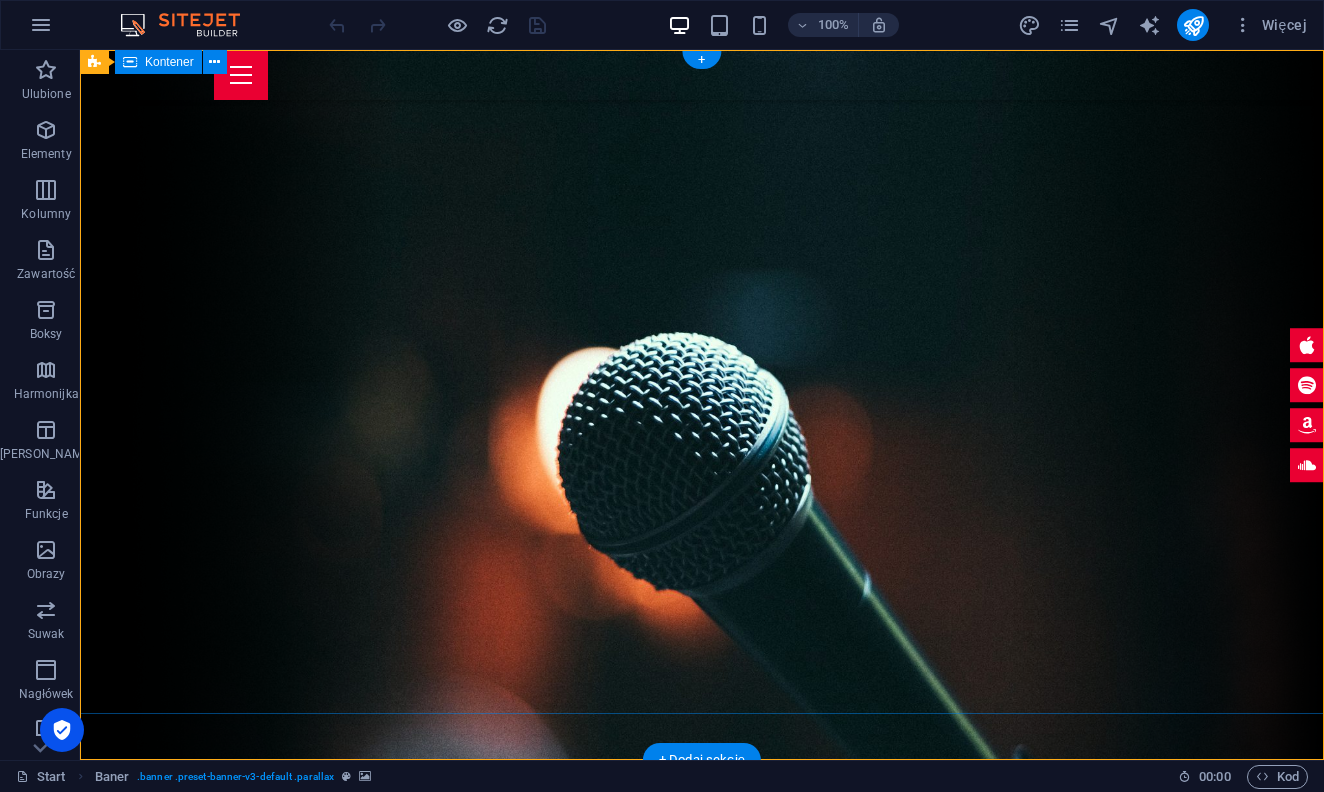 click at bounding box center [702, 975] 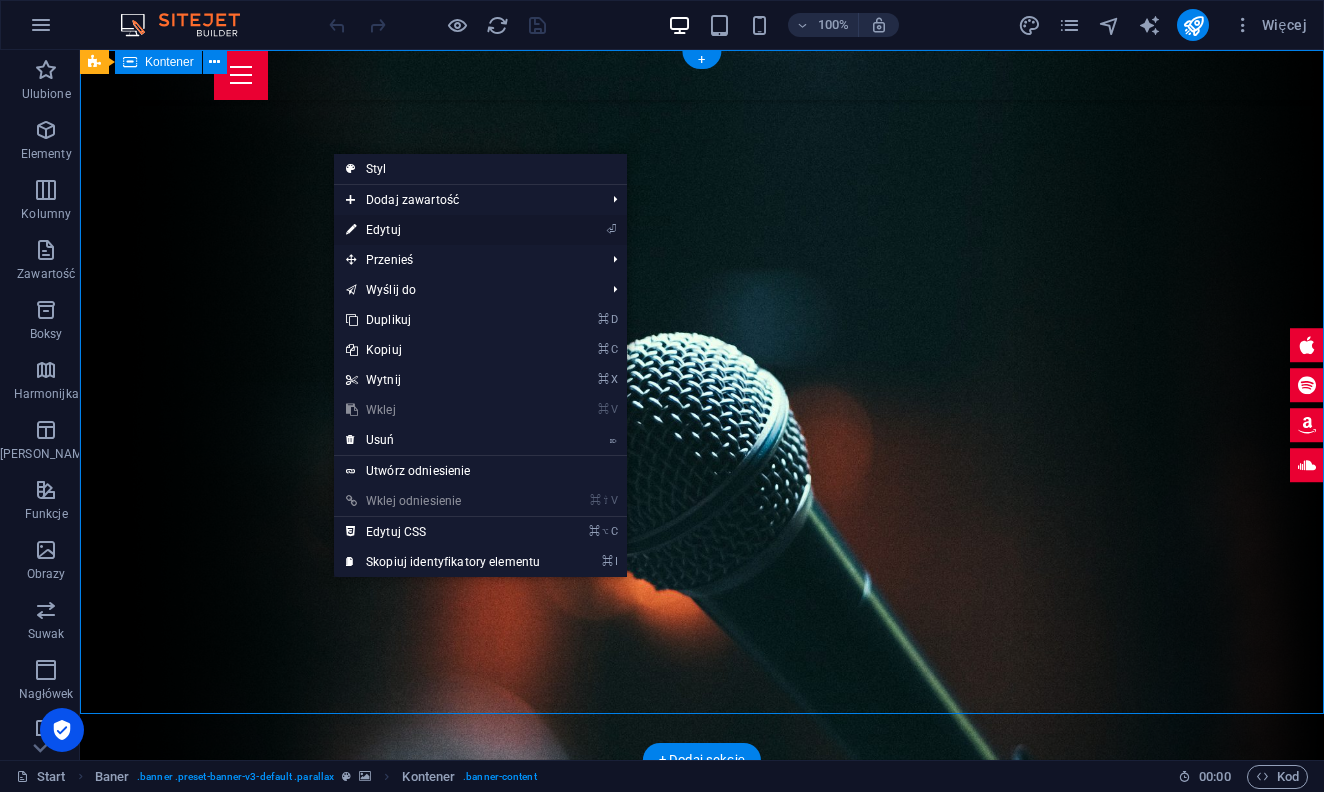 click on "⏎  Edytuj" at bounding box center [443, 230] 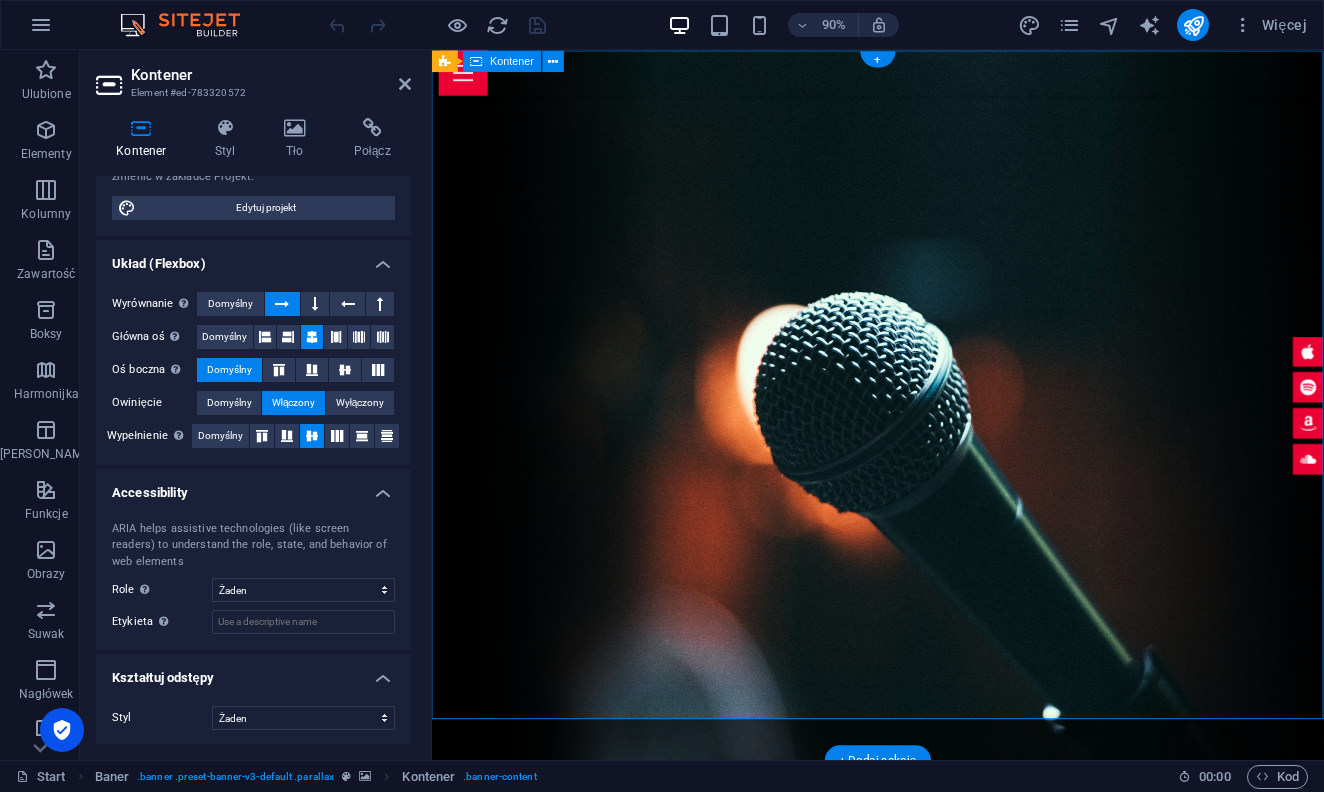 scroll, scrollTop: 228, scrollLeft: 0, axis: vertical 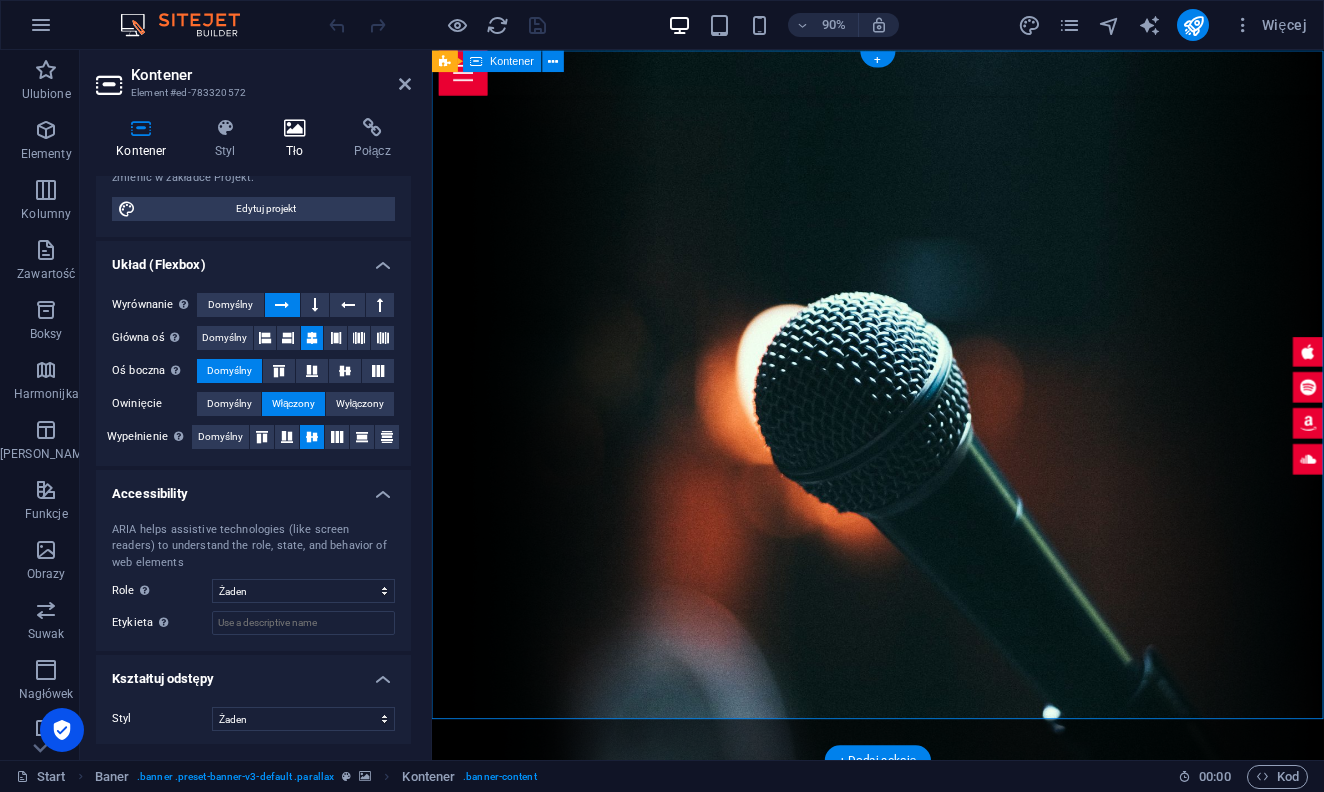 click at bounding box center [295, 128] 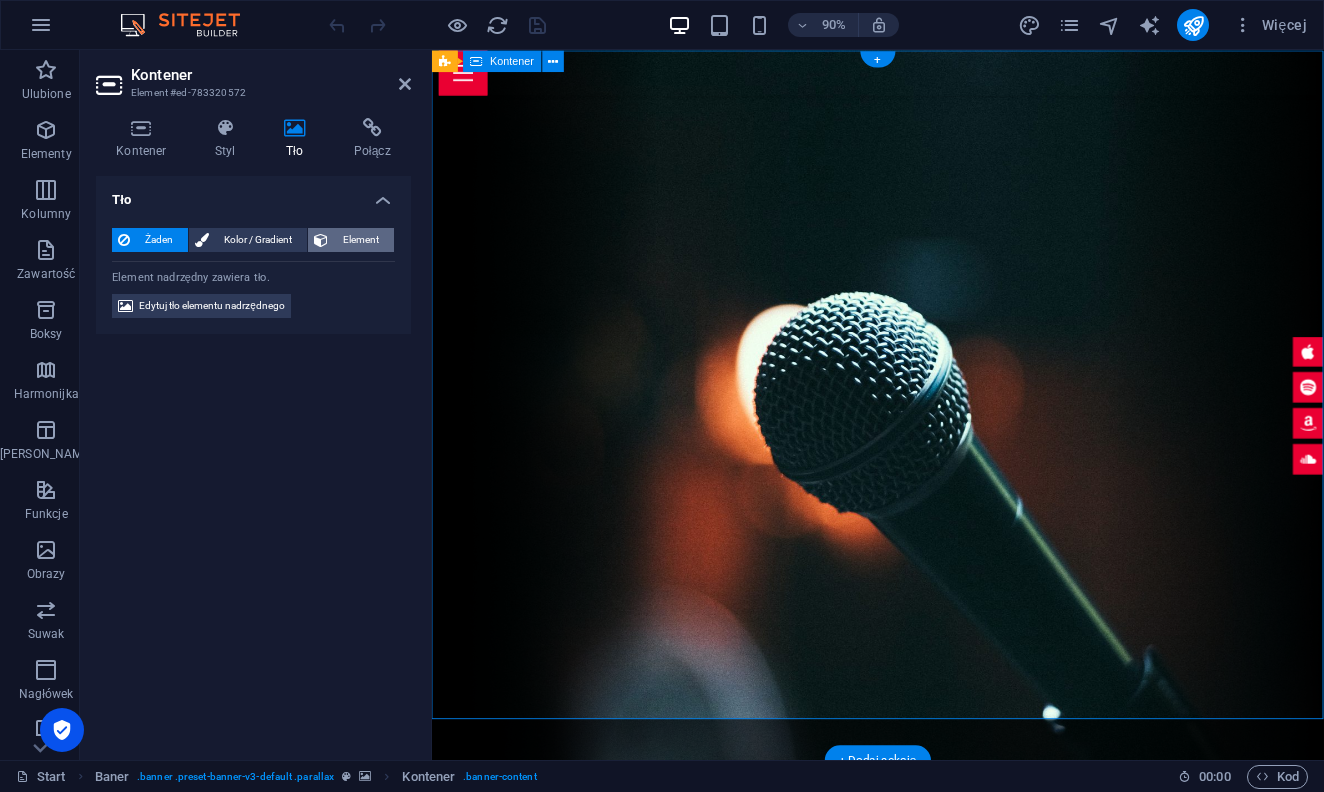 click on "Element" at bounding box center [361, 240] 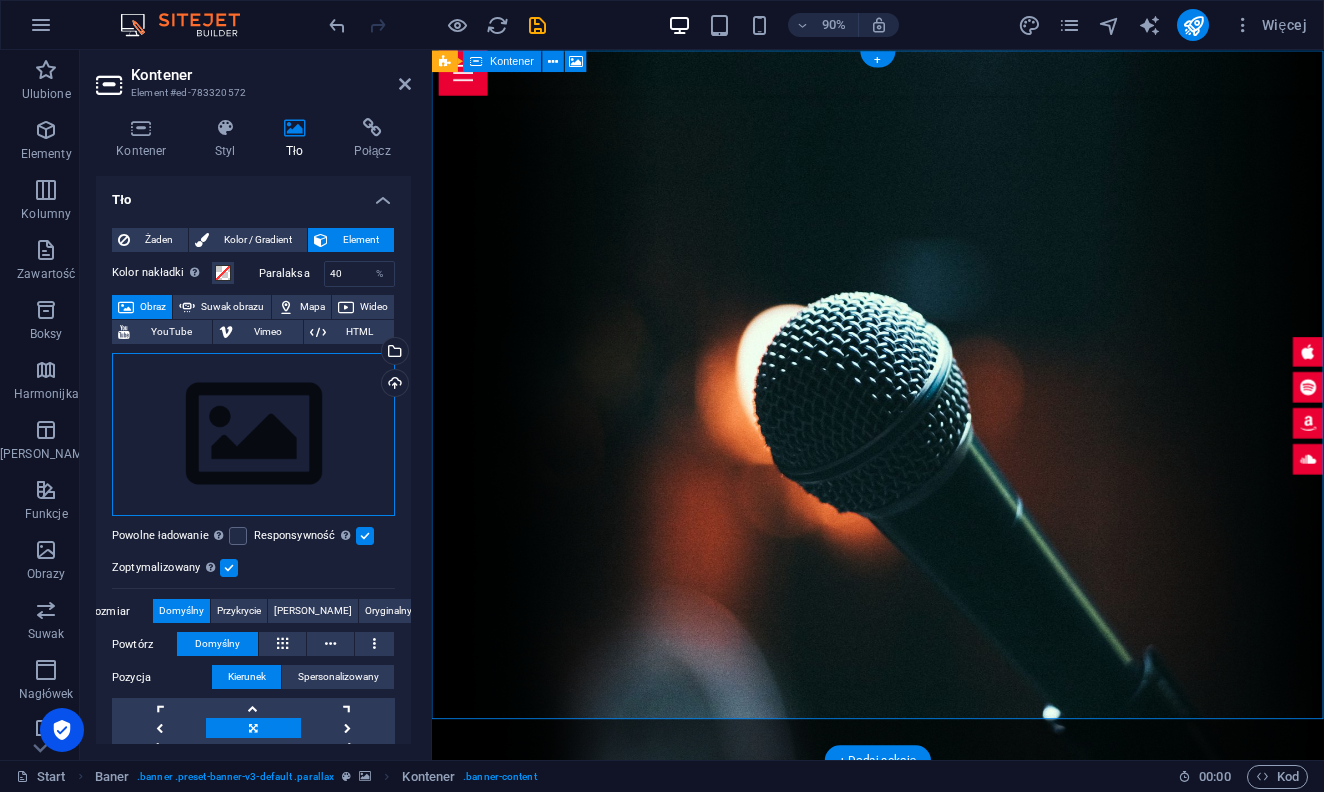 click on "Przeciągnij pliki tutaj, kliknij, aby wybrać pliki lub wybierz pliki z Plików lub naszych bezpłatnych zdjęć i filmów" at bounding box center [253, 435] 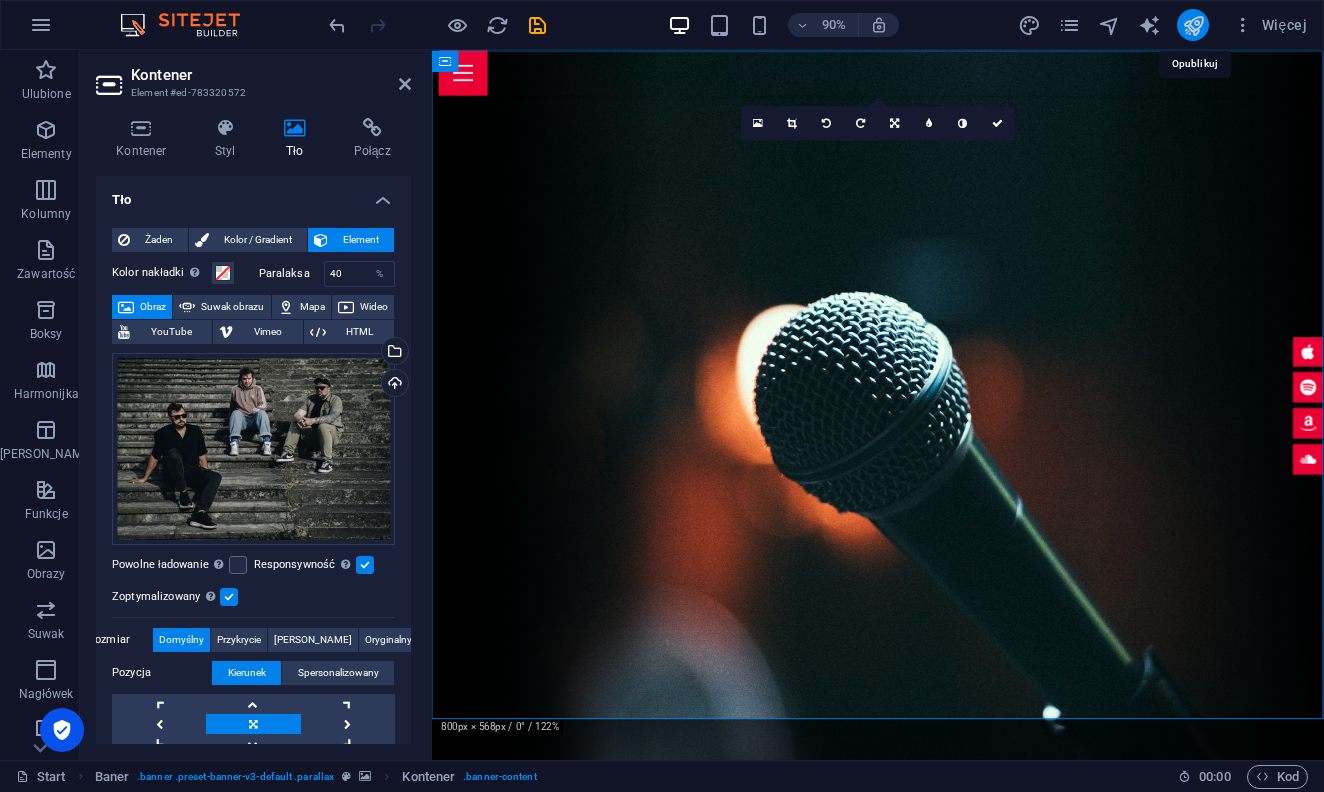 click at bounding box center [1193, 25] 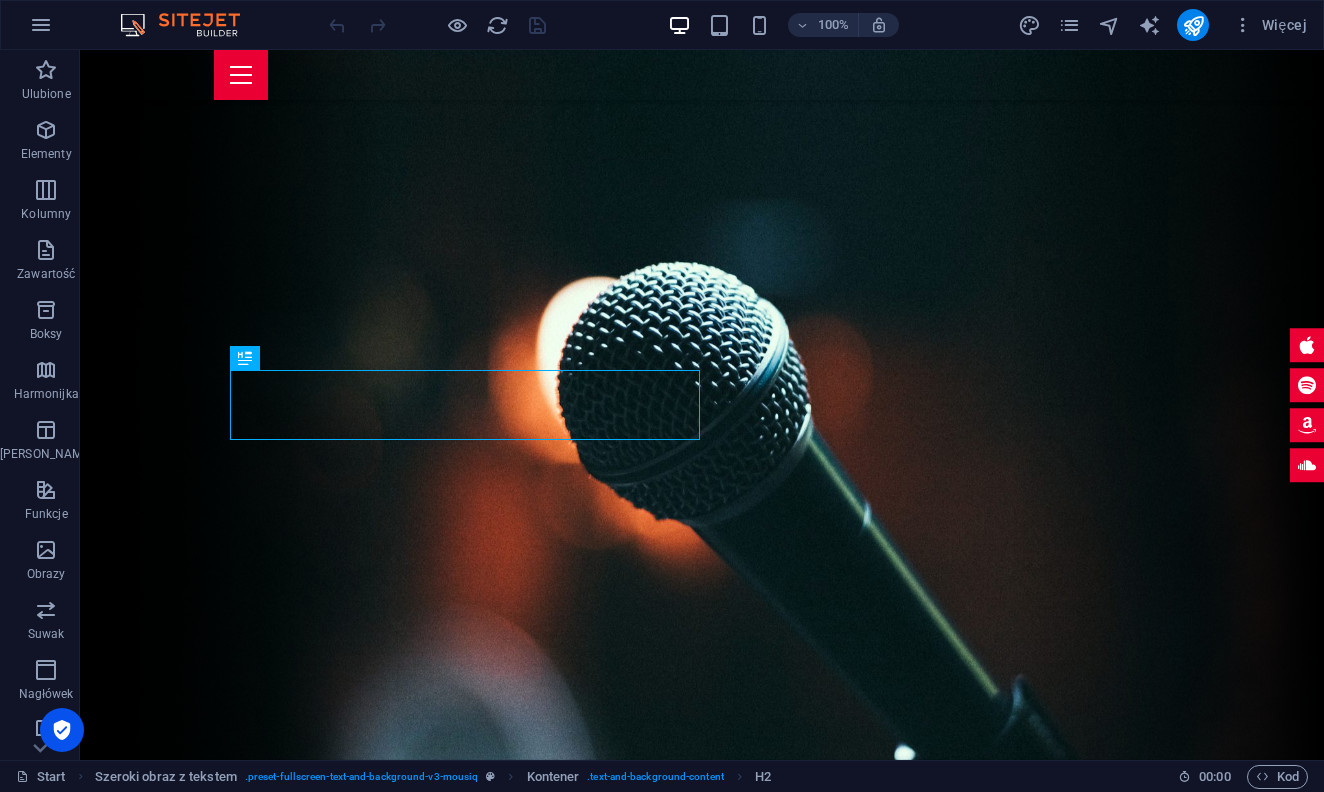 scroll, scrollTop: 470, scrollLeft: 0, axis: vertical 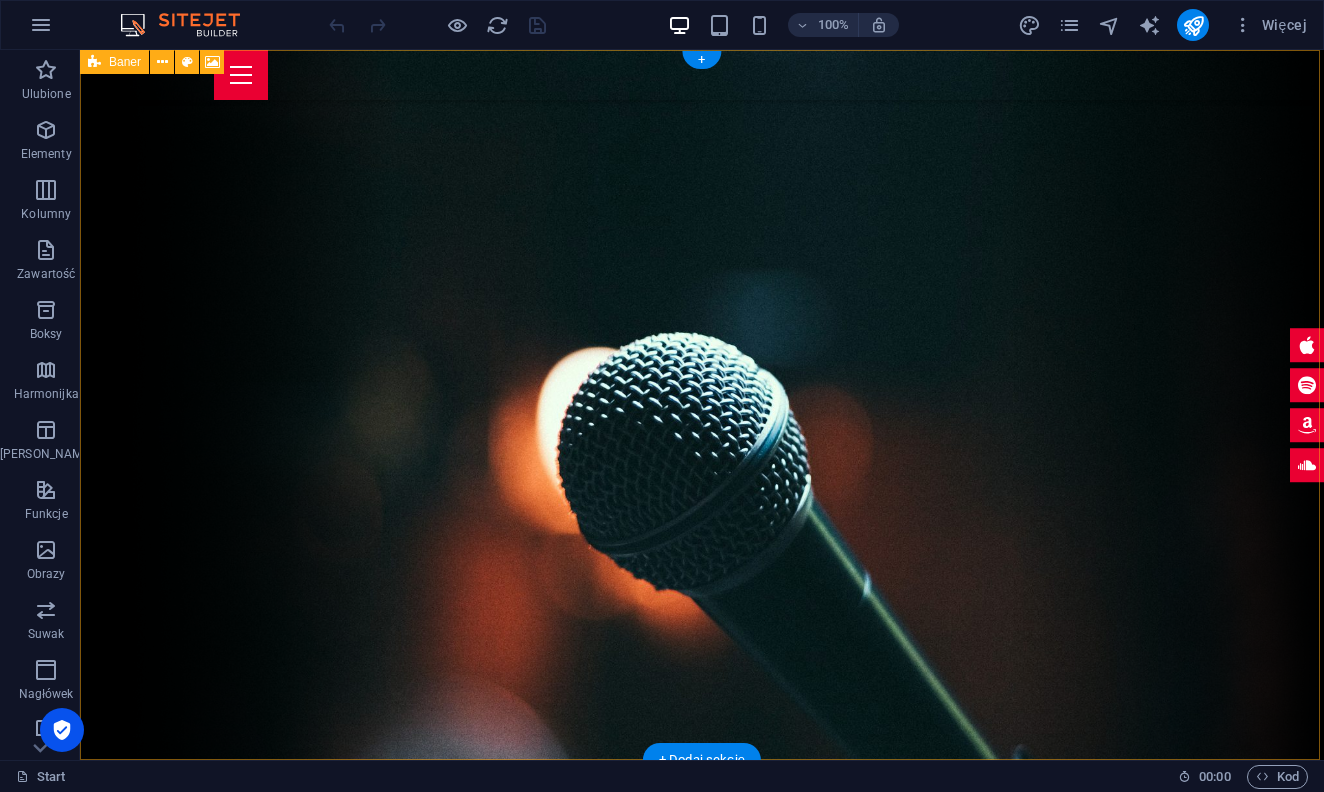 click at bounding box center (94, 62) 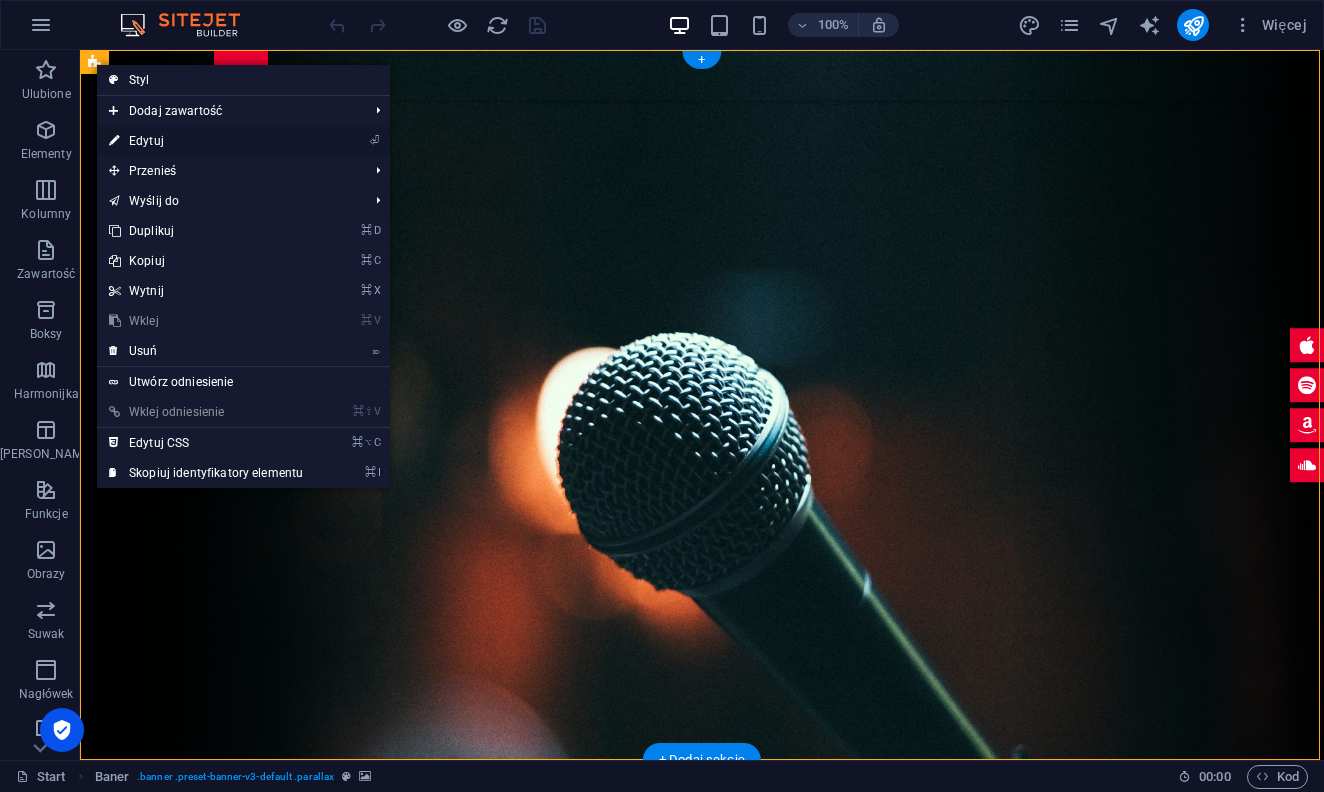 click on "⏎  Edytuj" at bounding box center [206, 141] 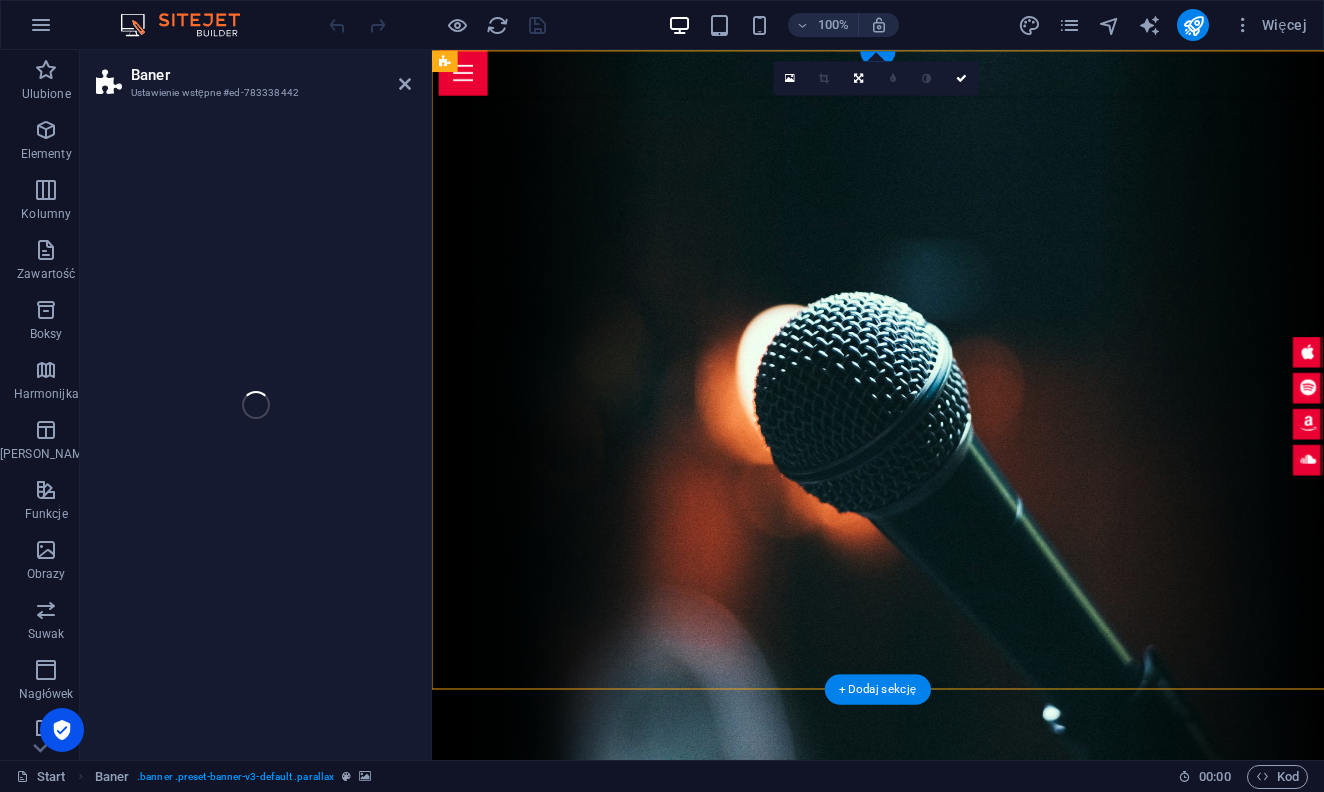 select on "vh" 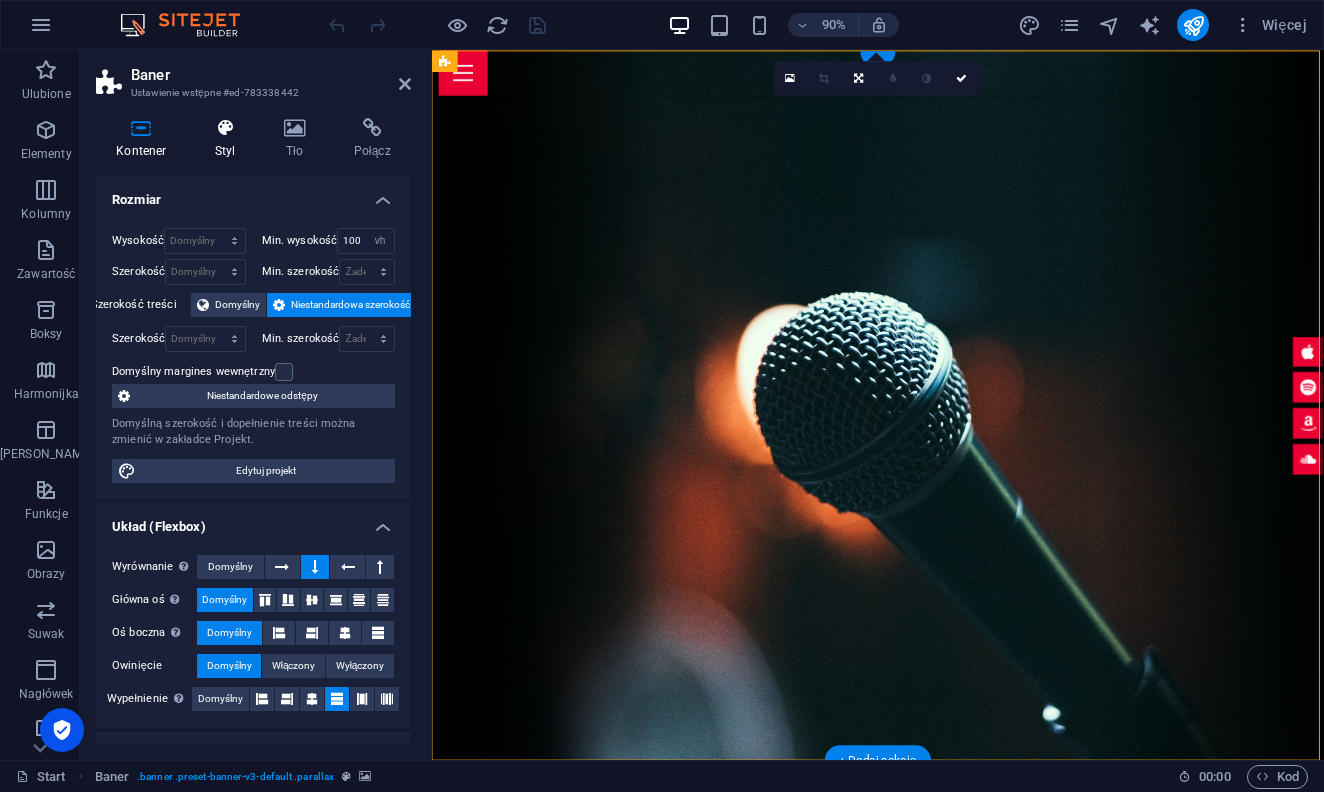 click at bounding box center (225, 128) 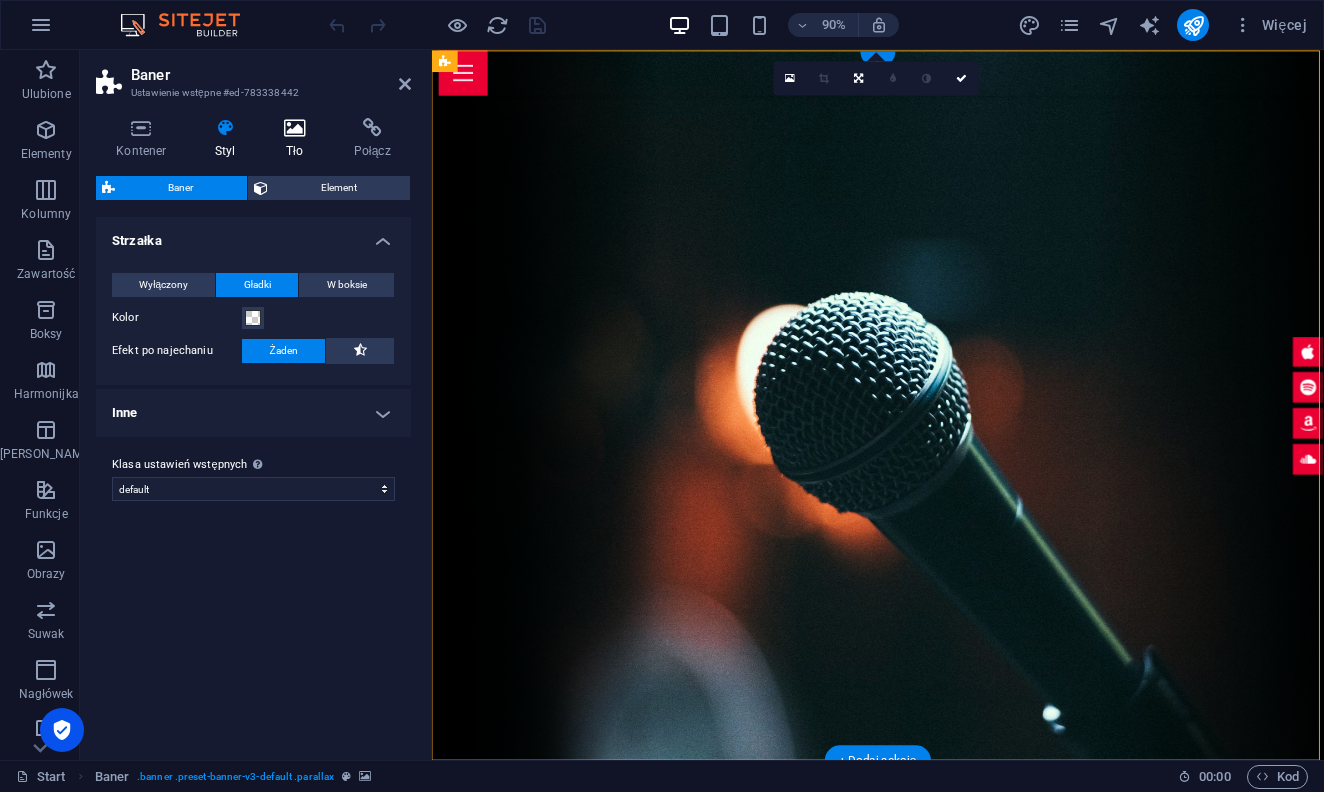 click at bounding box center (295, 128) 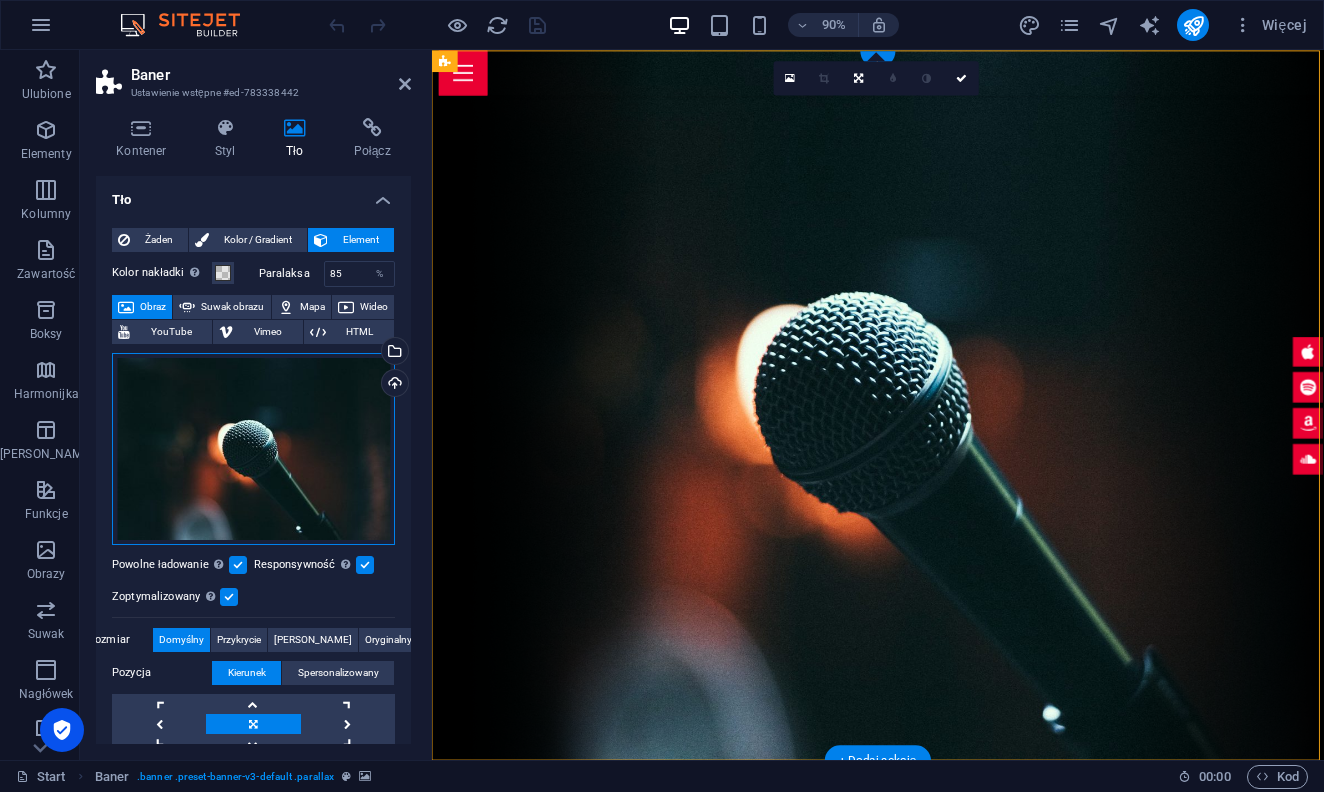 click on "Przeciągnij pliki tutaj, kliknij, aby wybrać pliki lub wybierz pliki z Plików lub naszych bezpłatnych zdjęć i filmów" at bounding box center [253, 449] 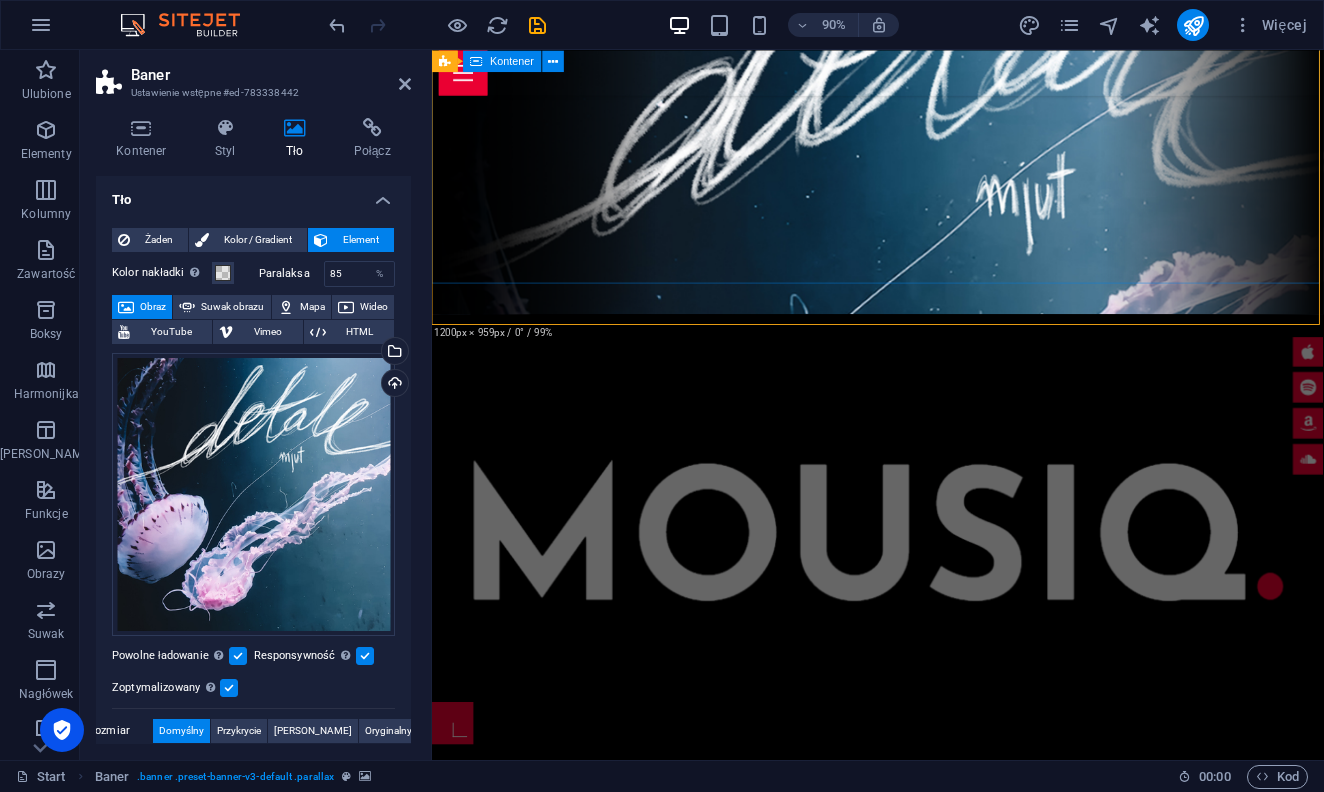 scroll, scrollTop: 502, scrollLeft: 0, axis: vertical 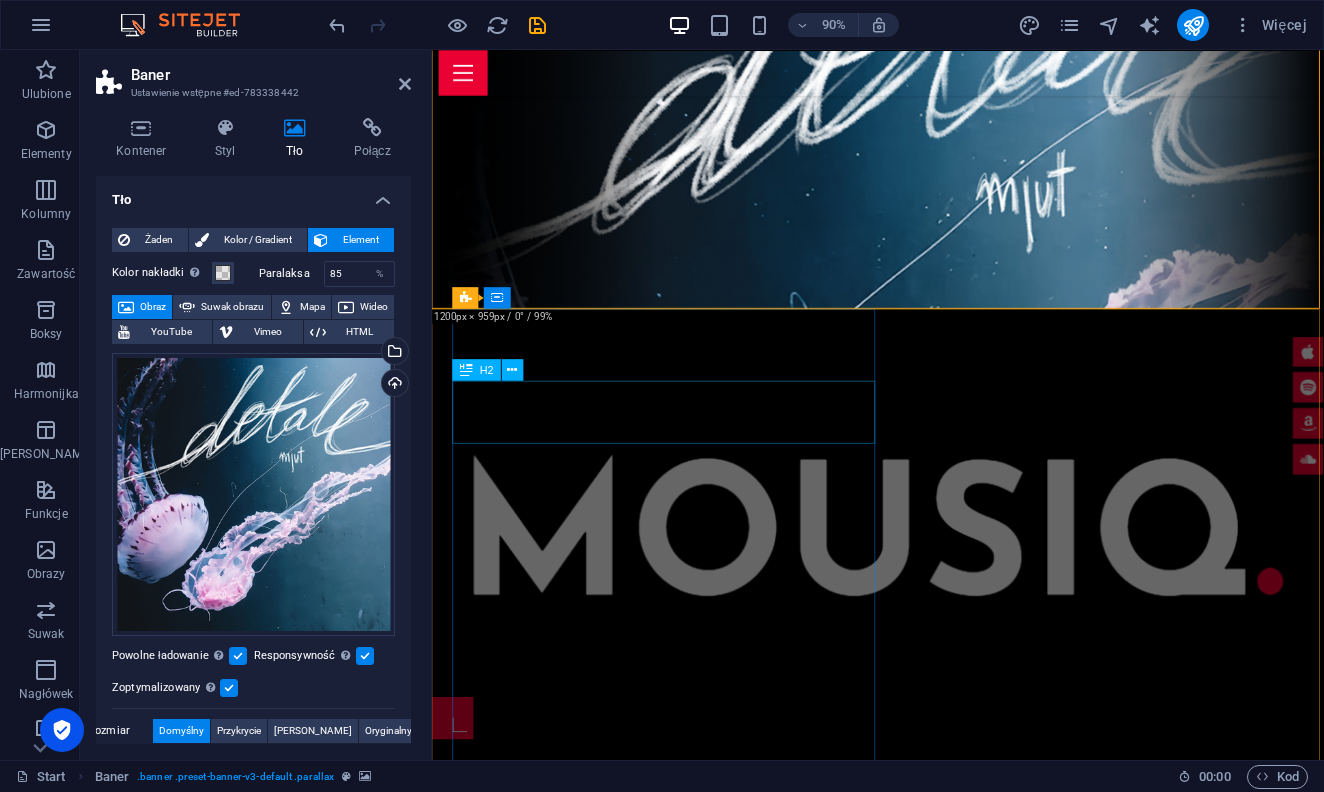 click on "About me ." at bounding box center [940, 930] 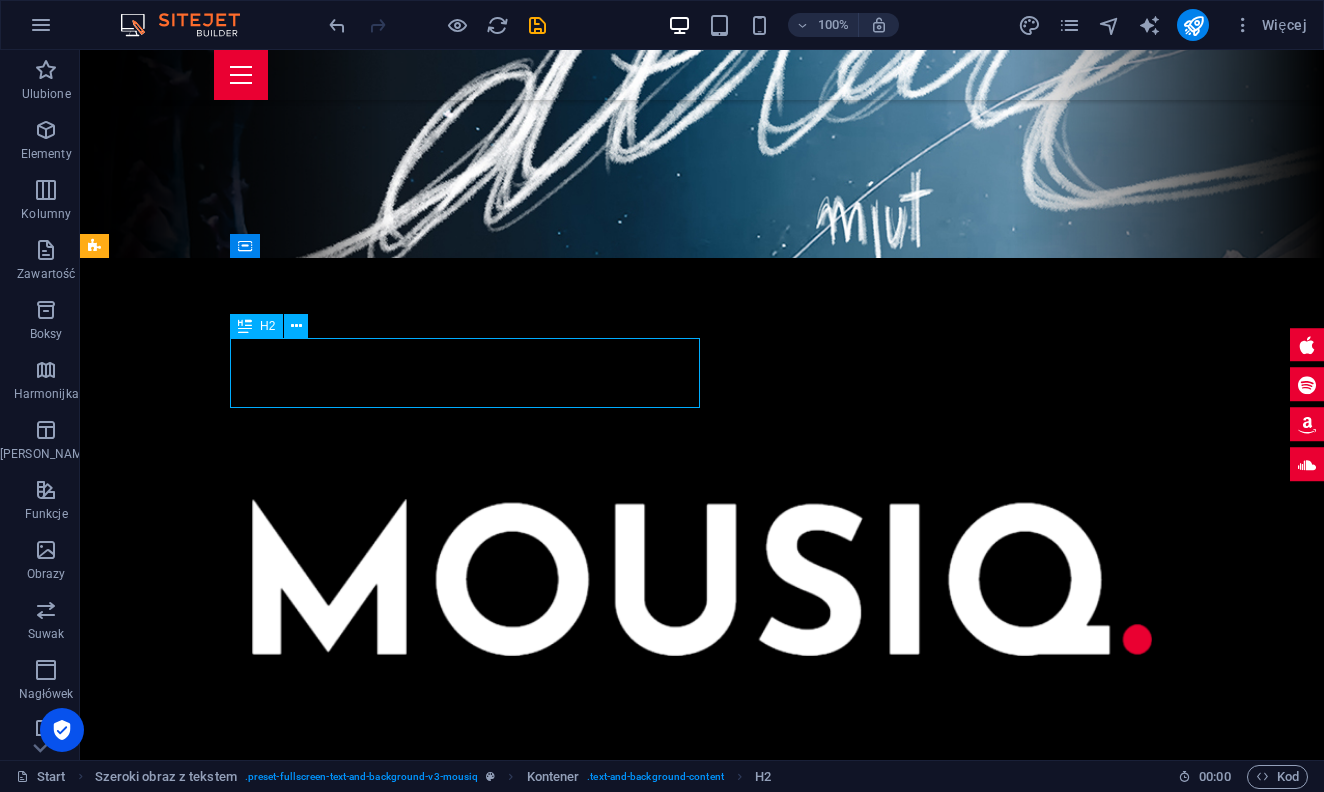 click on "About me ." at bounding box center (777, 930) 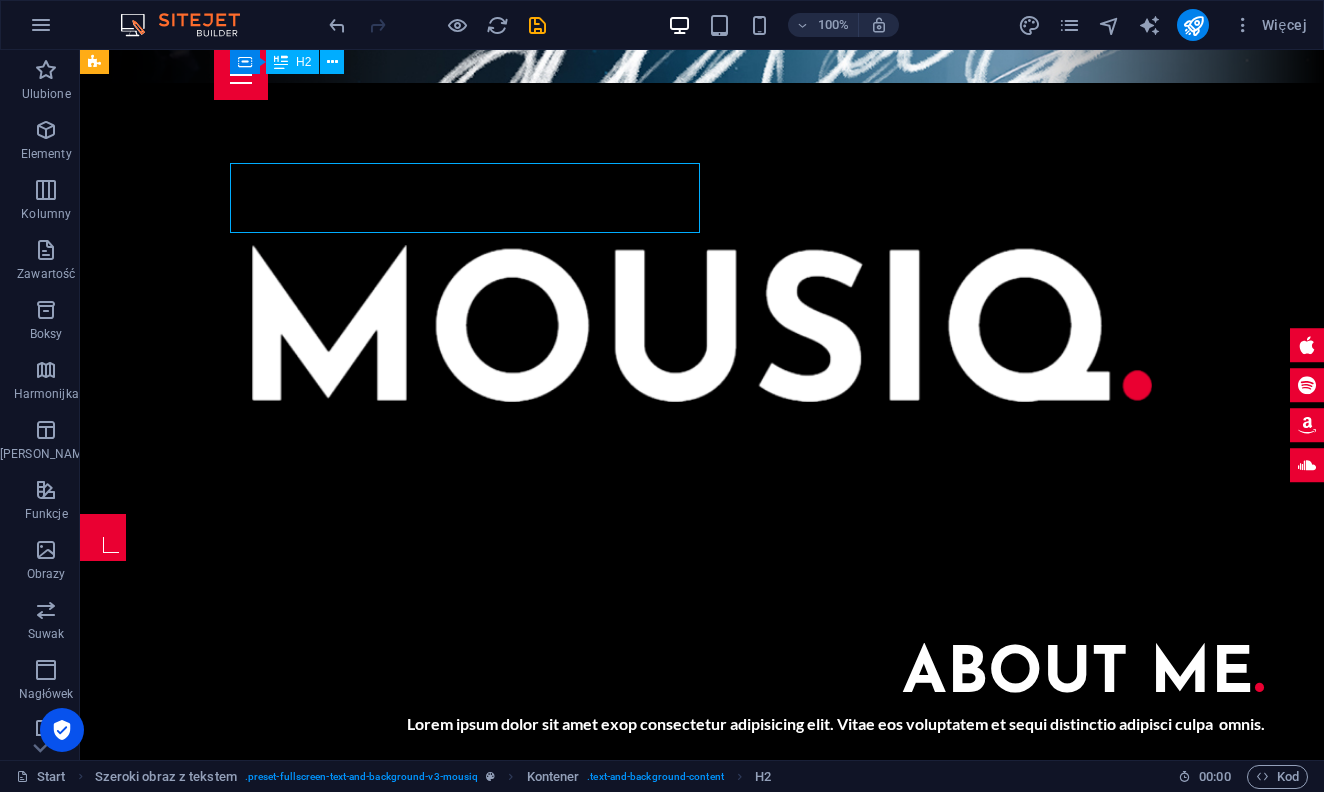 scroll, scrollTop: 673, scrollLeft: 0, axis: vertical 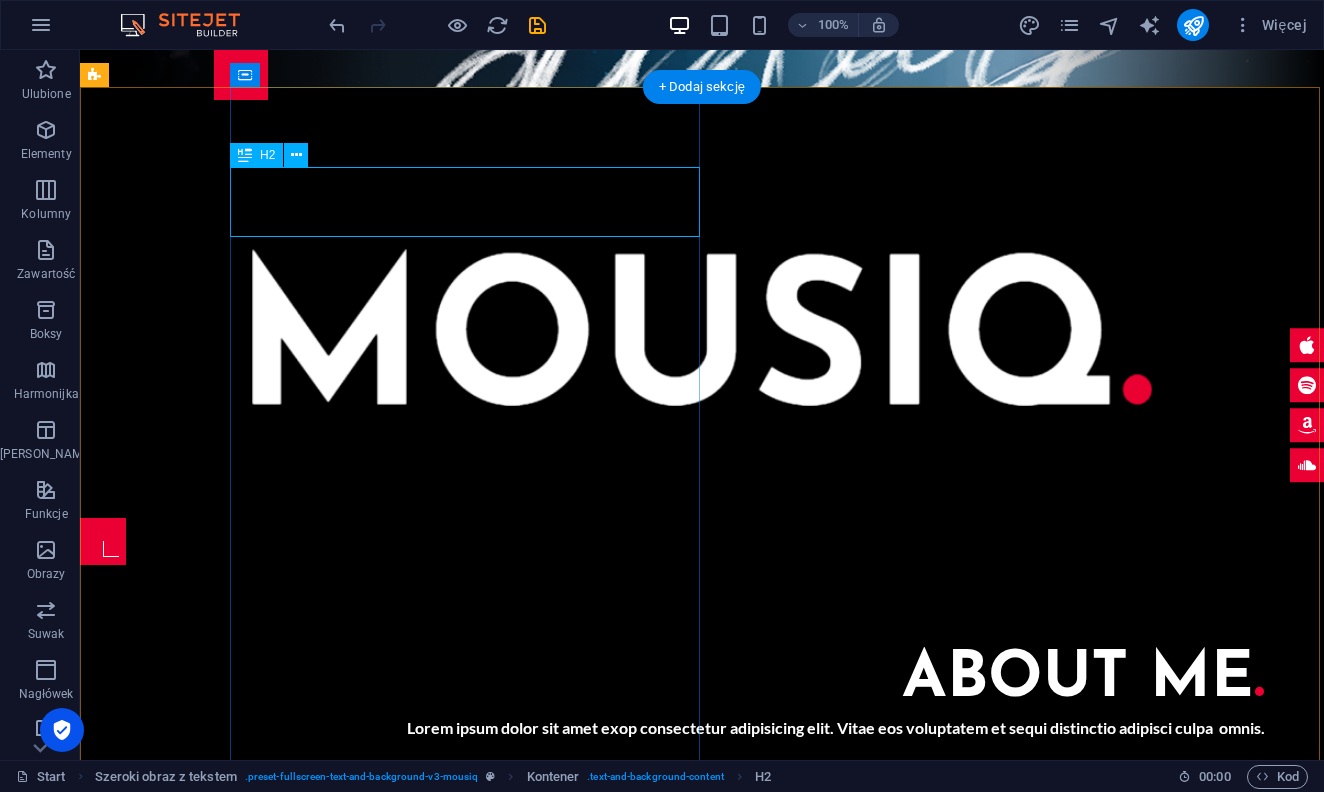 click on "About me ." at bounding box center [777, 680] 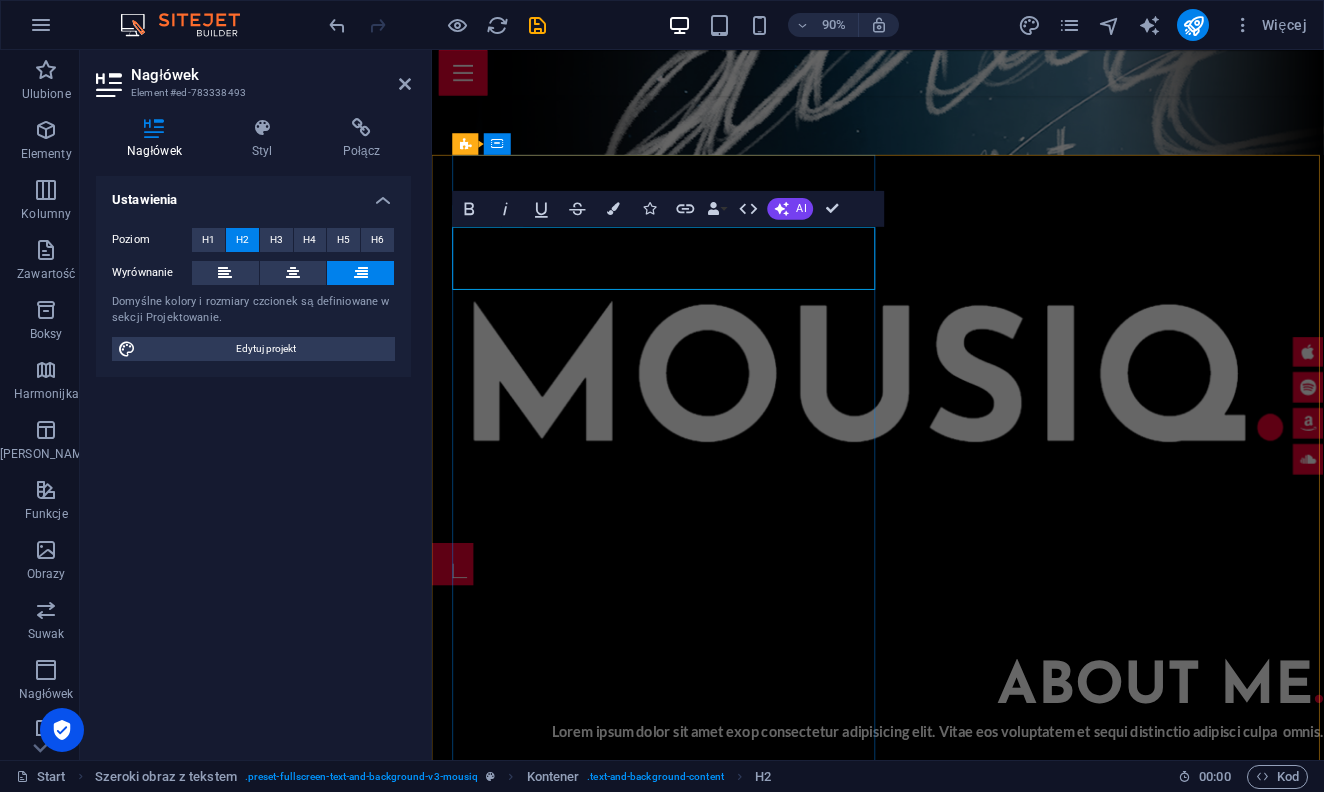 type 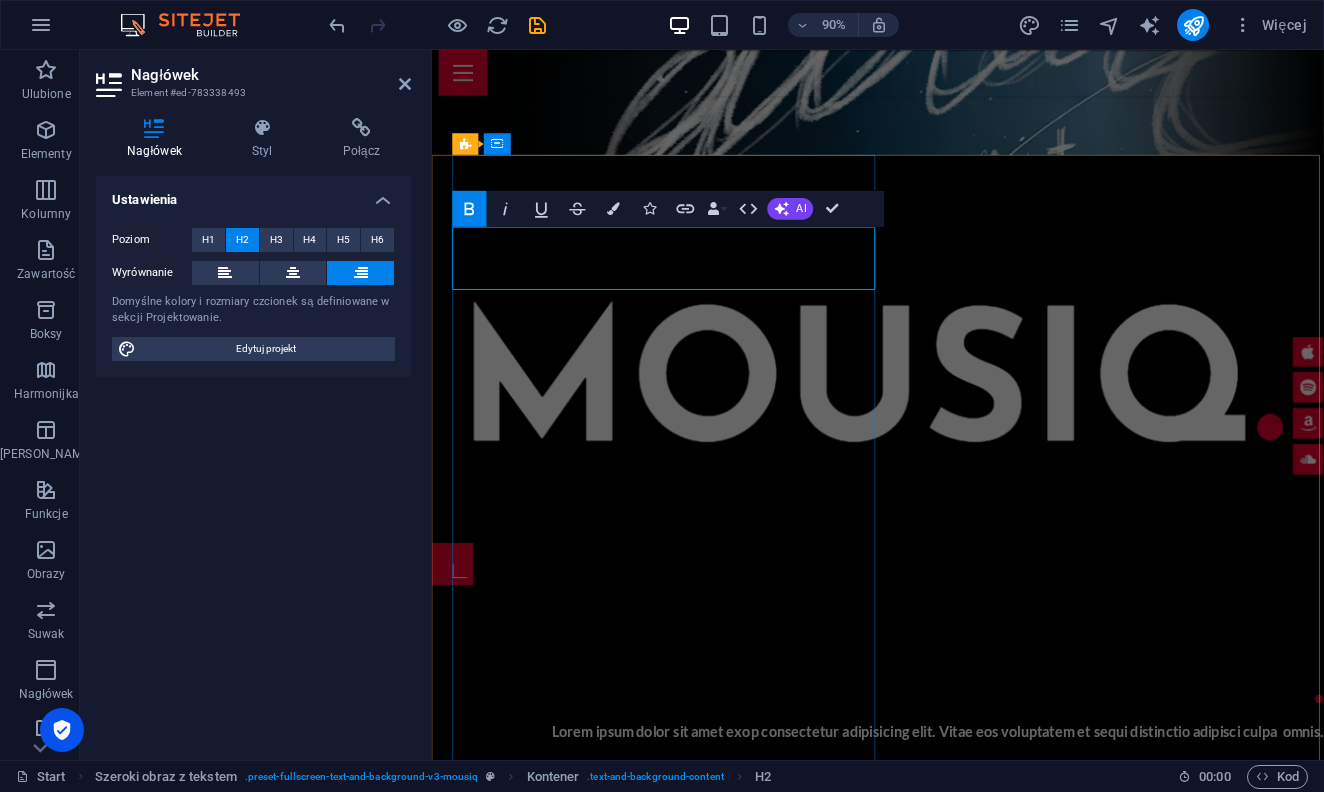 type 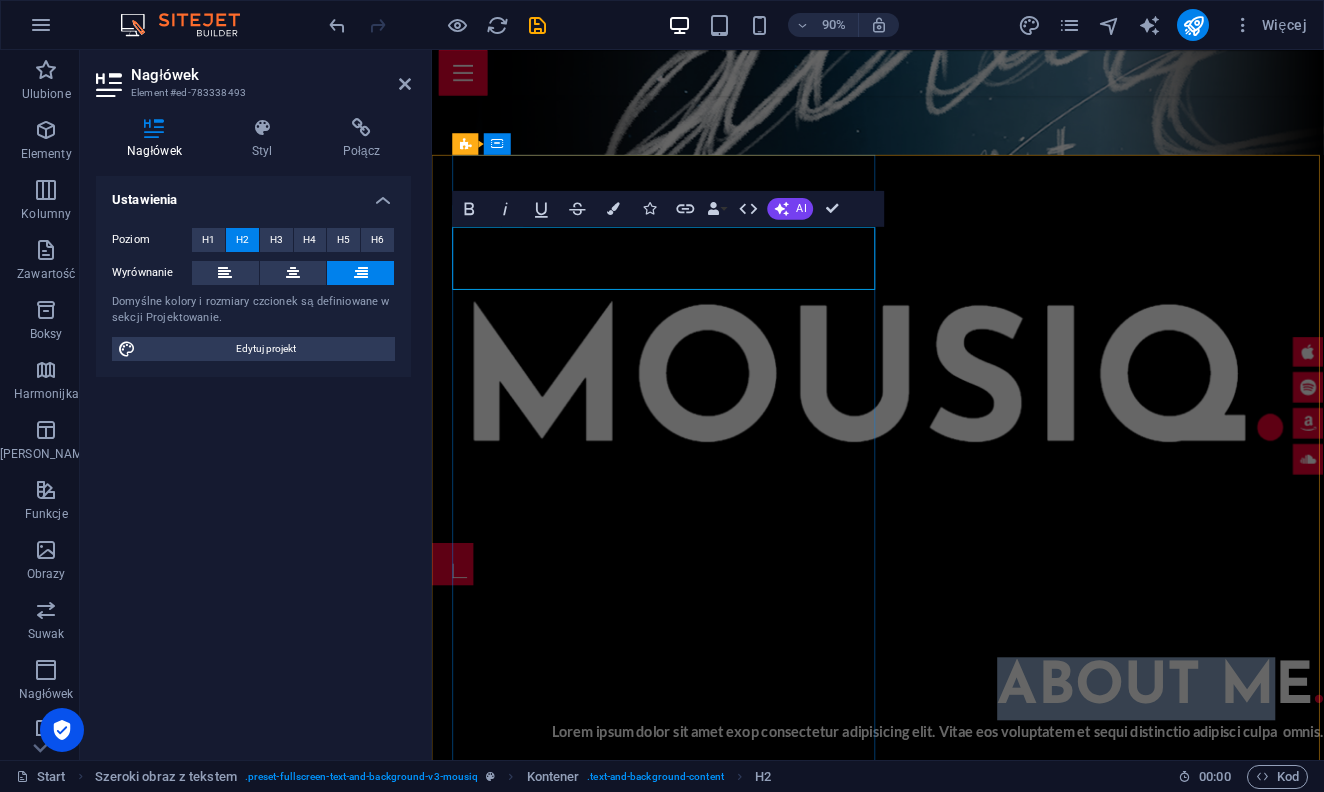 drag, startPoint x: 873, startPoint y: 282, endPoint x: 561, endPoint y: 266, distance: 312.40997 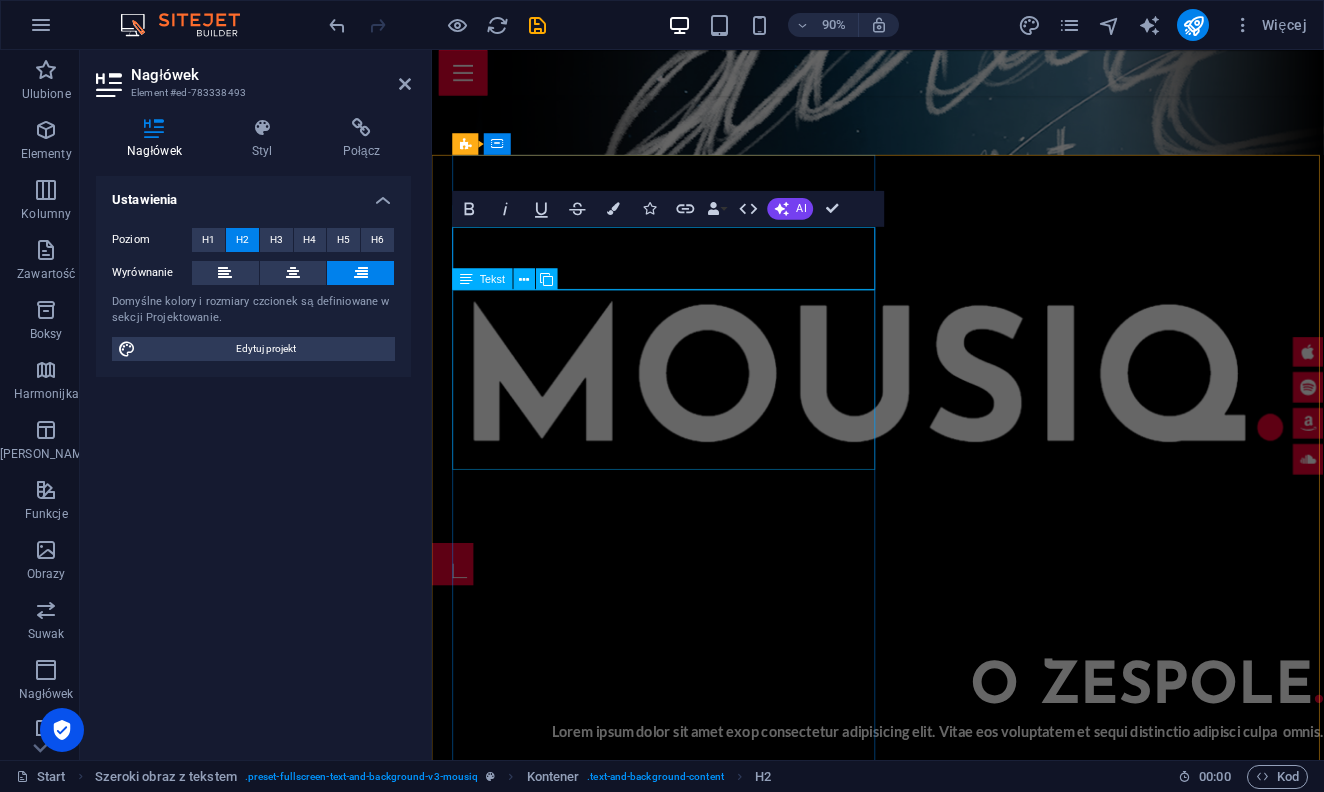 click on "Lorem ipsum dolor sit amet exop consectetur adipisicing elit. Vitae eos voluptatem et sequi distinctio adipisci culpa  omnis. Fugit sit atque eaque dolorum autem nobis elm reprehenderit porro omnis obcaecati laborum? Obcaecati laboriosam ex deserunt, [PERSON_NAME] libero a voluptatem possimus culpa nisi eos quas dolore omnis debitis consequatur fugiat eaque nulla. Qui molestias, nobis dicta voluptas." at bounding box center [940, 858] 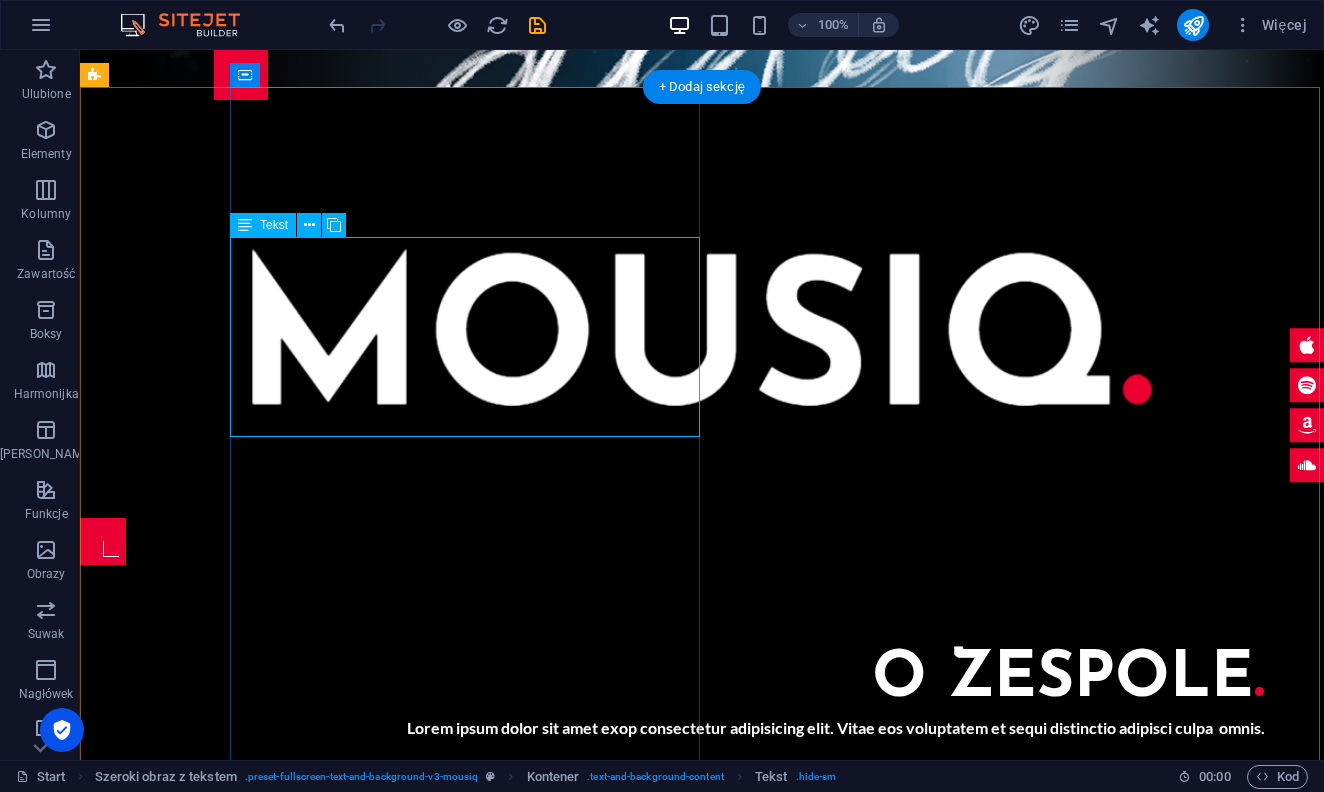 click on "Lorem ipsum dolor sit amet exop consectetur adipisicing elit. Vitae eos voluptatem et sequi distinctio adipisci culpa  omnis. Fugit sit atque eaque dolorum autem nobis elm reprehenderit porro omnis obcaecati laborum? Obcaecati laboriosam ex deserunt, [PERSON_NAME] libero a voluptatem possimus culpa nisi eos quas dolore omnis debitis consequatur fugiat eaque nulla. Qui molestias, nobis dicta voluptas." at bounding box center [777, 779] 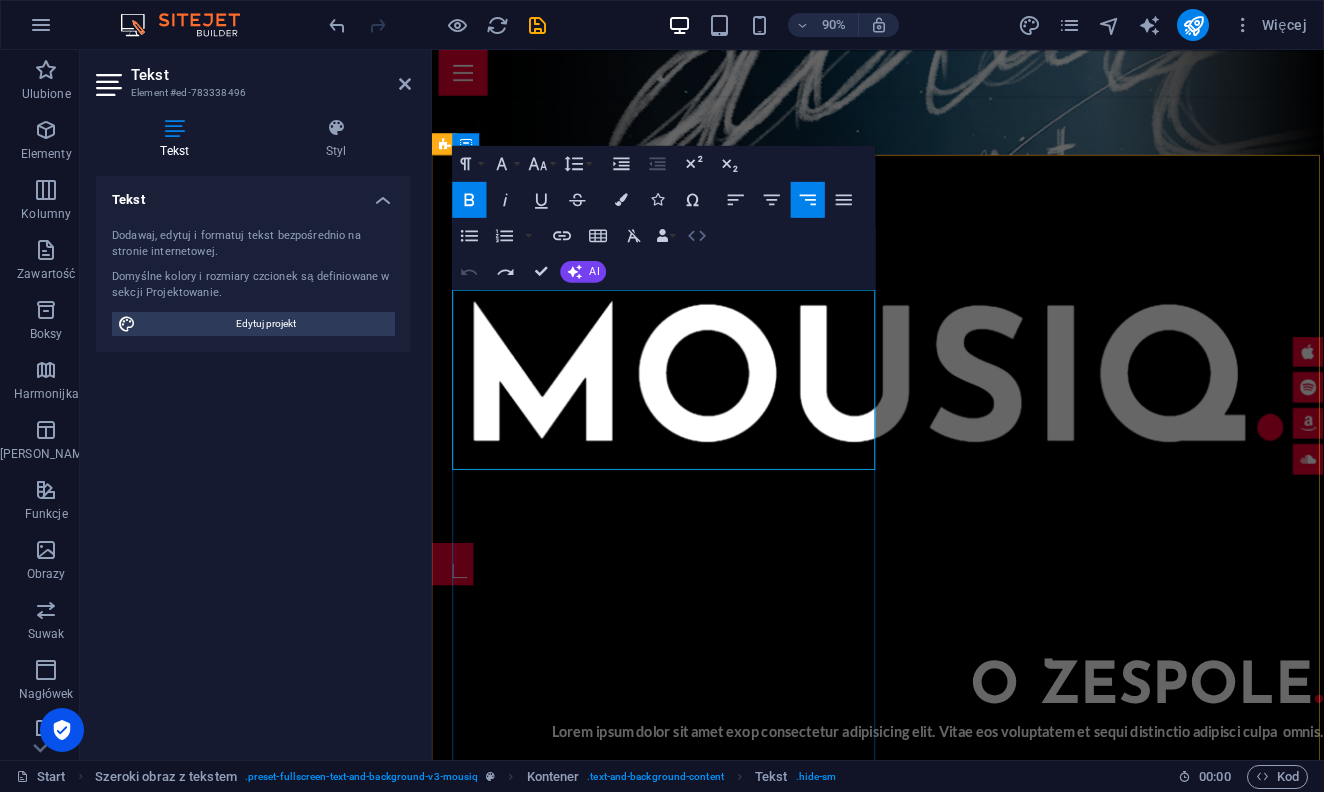 click 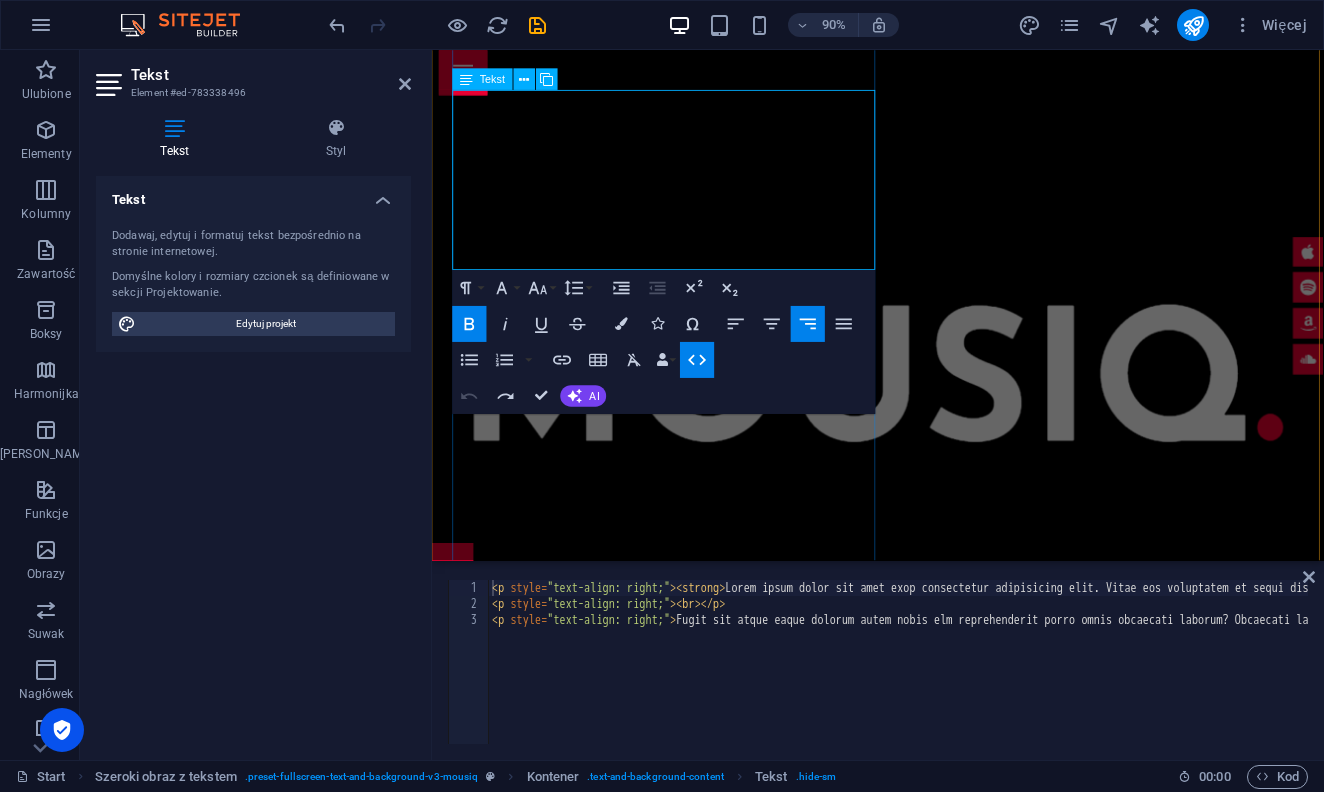 click on "Fugit sit atque eaque dolorum autem nobis elm reprehenderit porro omnis obcaecati laborum? Obcaecati laboriosam ex deserunt, [PERSON_NAME] libero a voluptatem possimus culpa nisi eos quas dolore omnis debitis consequatur fugiat eaque nulla. Qui molestias, nobis dicta voluptas." at bounding box center [940, 883] 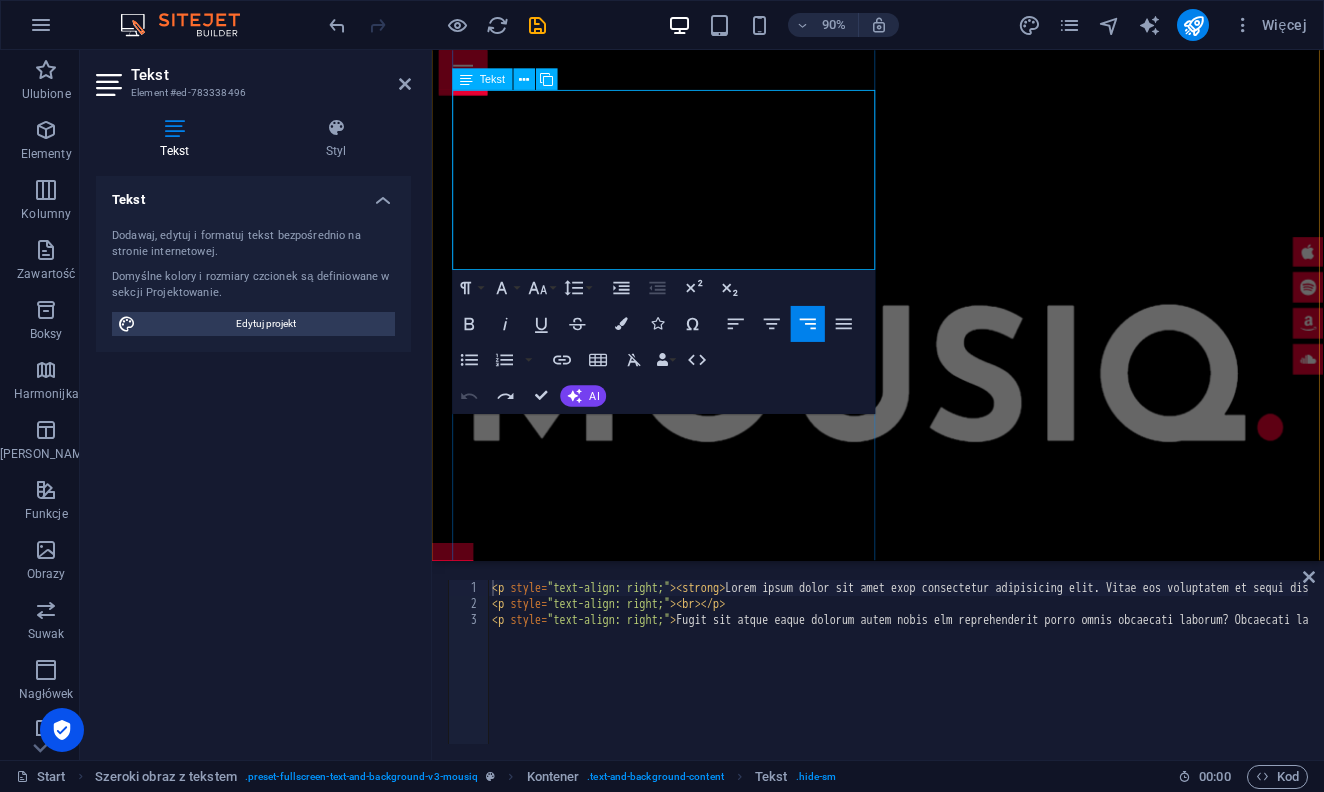 click on "Fugit sit atque eaque dolorum autem nobis elm reprehenderit porro omnis obcaecati laborum? Obcaecati laboriosam ex deserunt, [PERSON_NAME] libero a voluptatem possimus culpa nisi eos quas dolore omnis debitis consequatur fugiat eaque nulla. Qui molestias, nobis dicta voluptas." at bounding box center [940, 883] 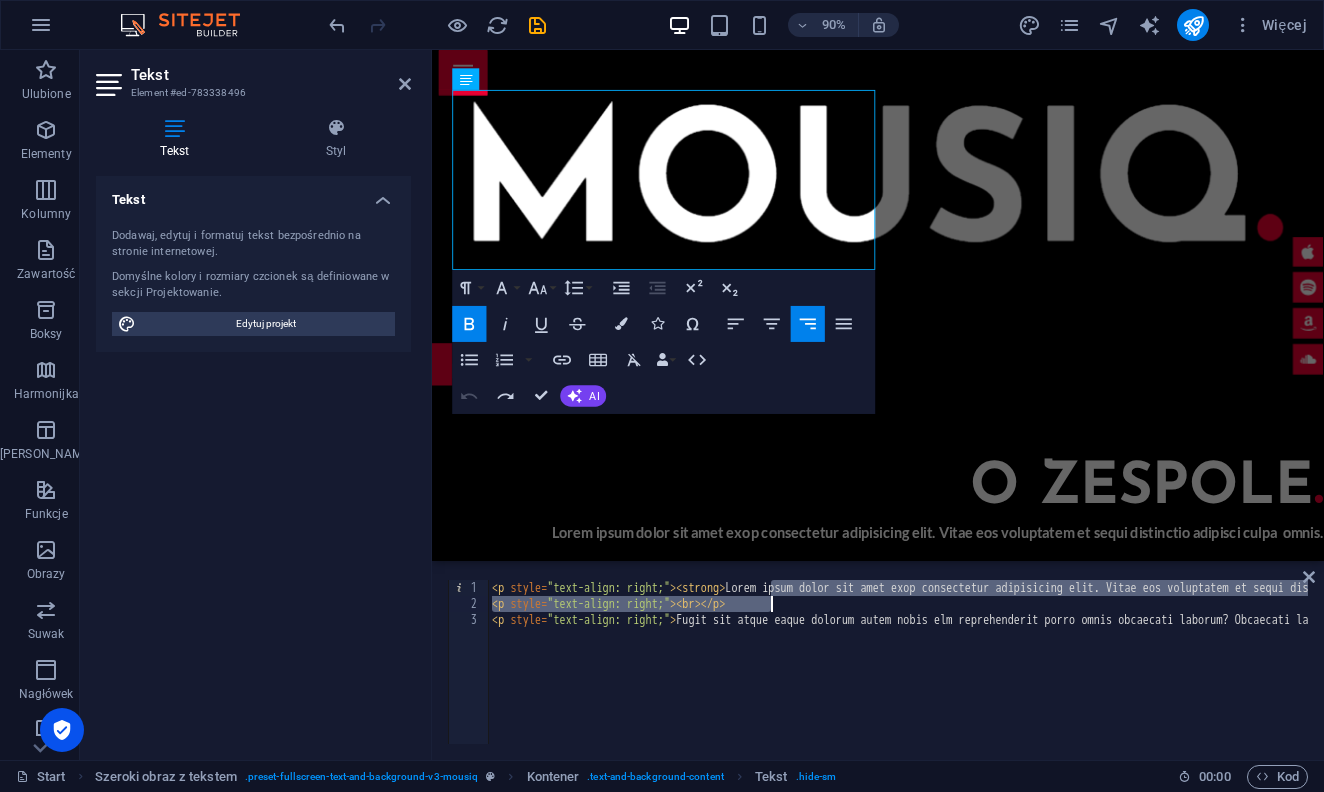 drag, startPoint x: 773, startPoint y: 590, endPoint x: 1207, endPoint y: 609, distance: 434.4157 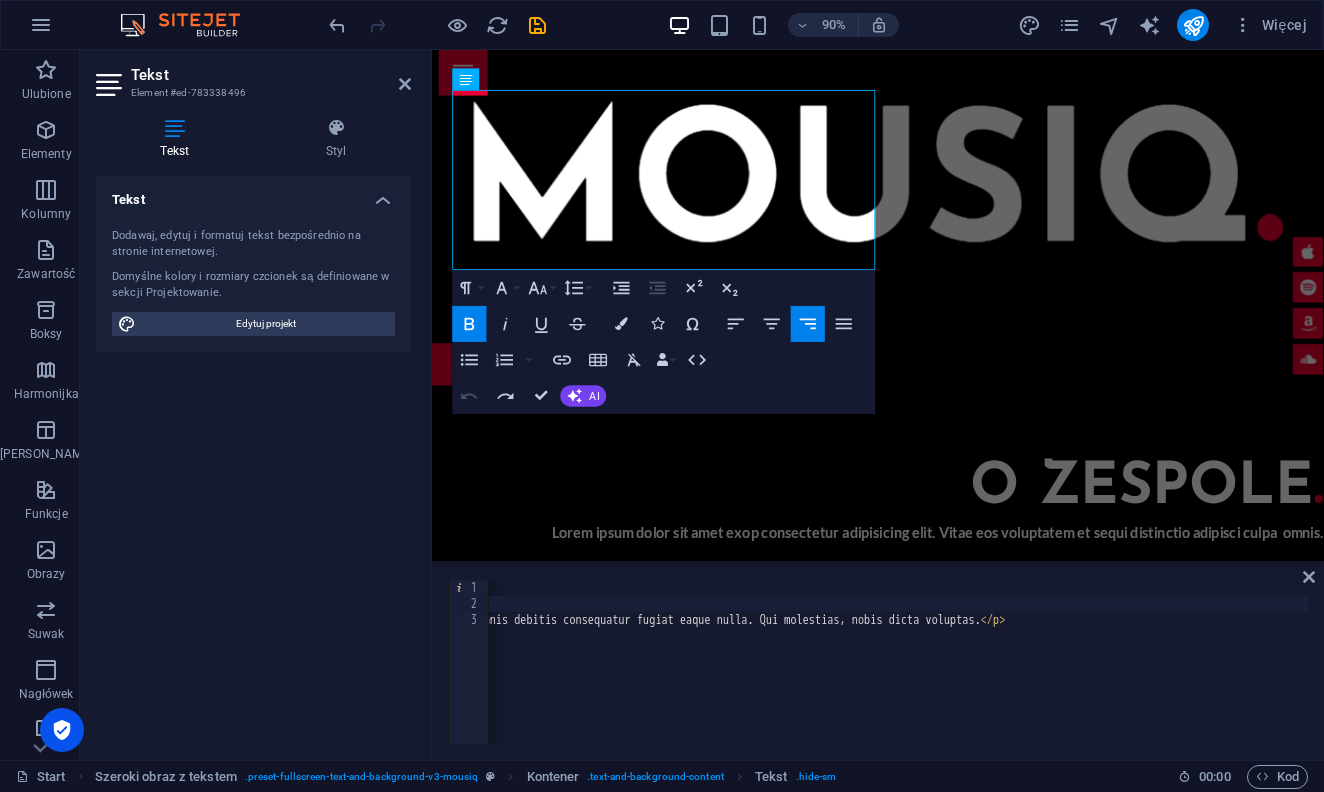 scroll, scrollTop: 0, scrollLeft: 1412, axis: horizontal 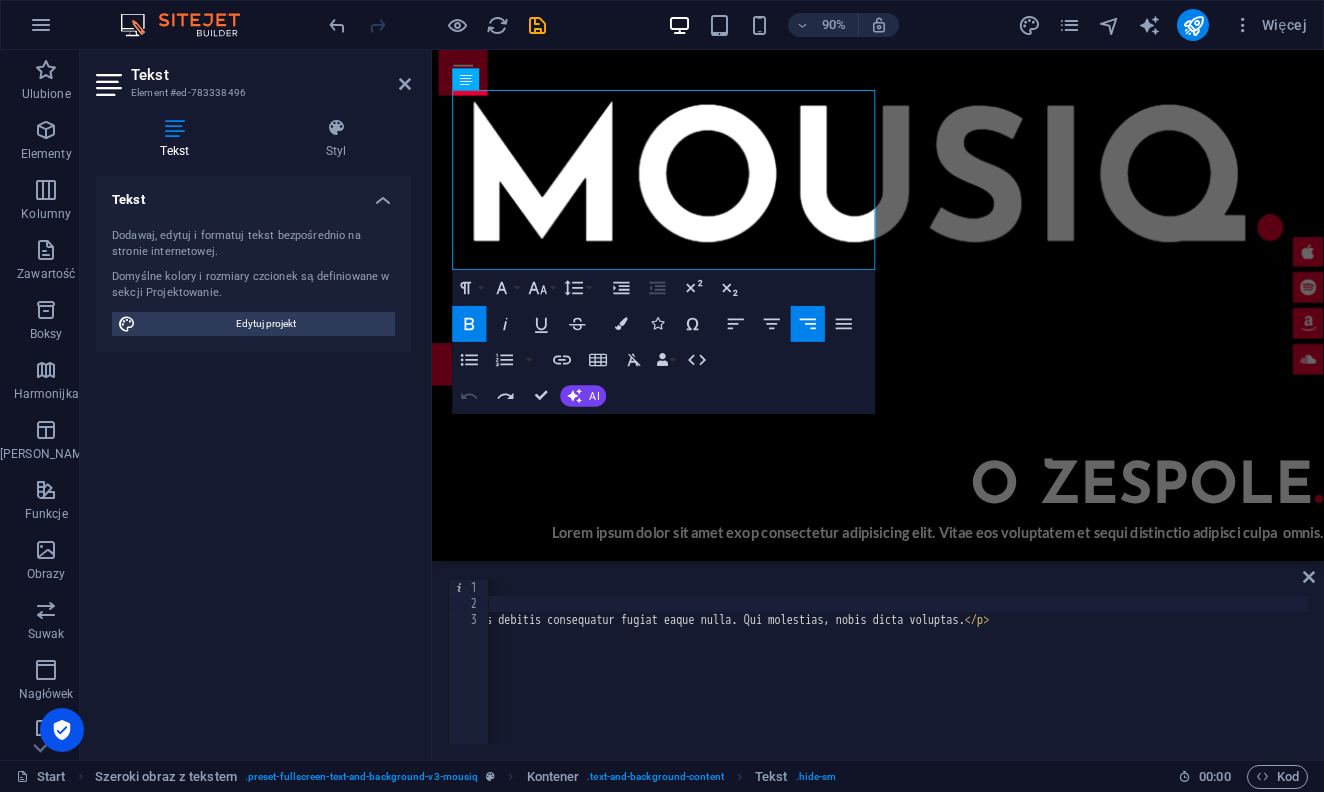 click on "< p   style = "text-align: right;" > < strong > Lorem ipsum dolor sit amet exop consectetur adipisicing elit. Vitae eos voluptatem et sequi distinctio adipisci culpa  &nbsp; omnis. </ strong > </ p > < p   style = "text-align: right;" > < br > </ p > < p   style = "text-align: right;" > Fugit sit atque eaque dolorum autem nobis elm reprehenderit porro omnis obcaecati laborum? Obcaecati laboriosam ex deserunt, [PERSON_NAME] libero a voluptatem possimus culpa nisi eos quas dolore omnis debitis consequatur fugiat eaque nulla. Qui molestias, nobis dicta voluptas. </ p >" at bounding box center [192, 676] 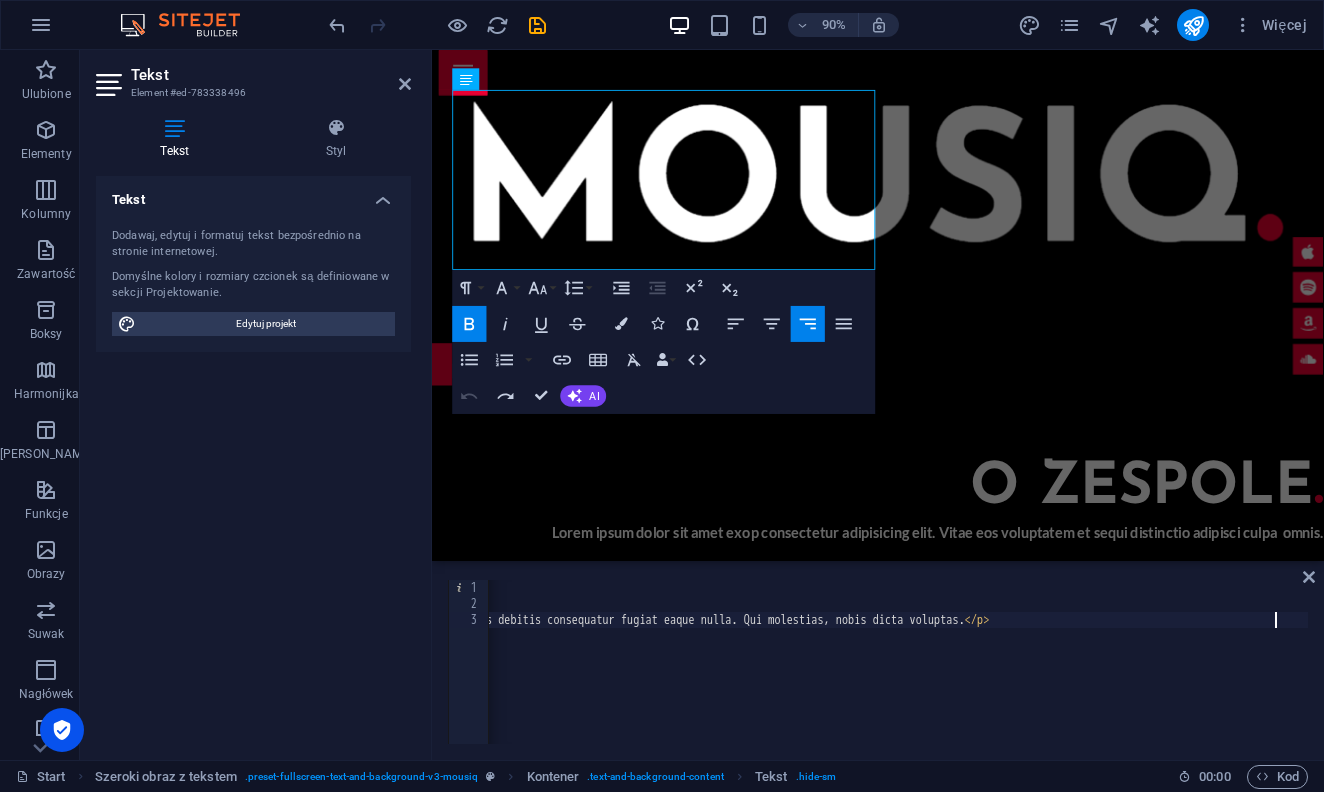 click on "< p   style = "text-align: right;" > < strong > Lorem ipsum dolor sit amet exop consectetur adipisicing elit. Vitae eos voluptatem et sequi distinctio adipisci culpa  &nbsp; omnis. </ strong > </ p > < p   style = "text-align: right;" > < br > </ p > < p   style = "text-align: right;" > Fugit sit atque eaque dolorum autem nobis elm reprehenderit porro omnis obcaecati laborum? Obcaecati laboriosam ex deserunt, [PERSON_NAME] libero a voluptatem possimus culpa nisi eos quas dolore omnis debitis consequatur fugiat eaque nulla. Qui molestias, nobis dicta voluptas. </ p >" at bounding box center (192, 676) 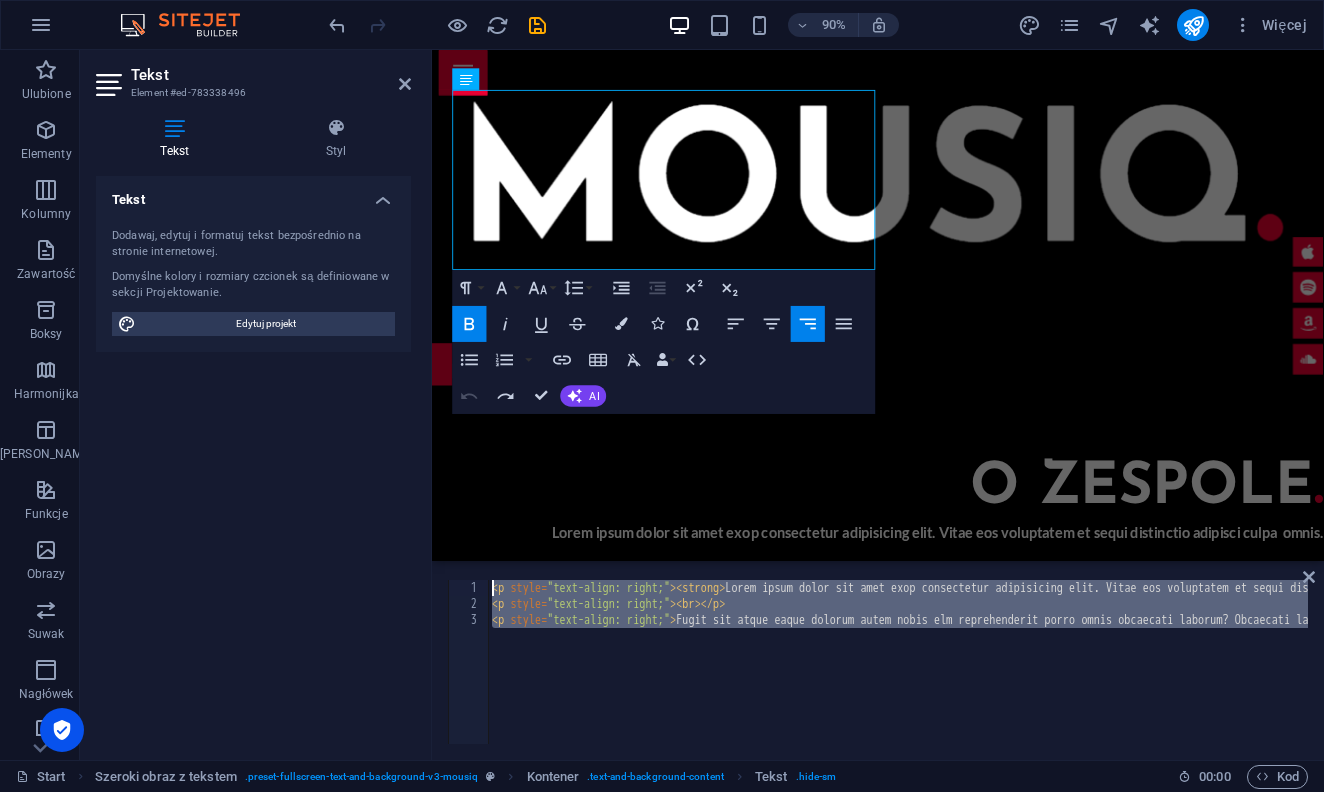 scroll, scrollTop: 0, scrollLeft: 0, axis: both 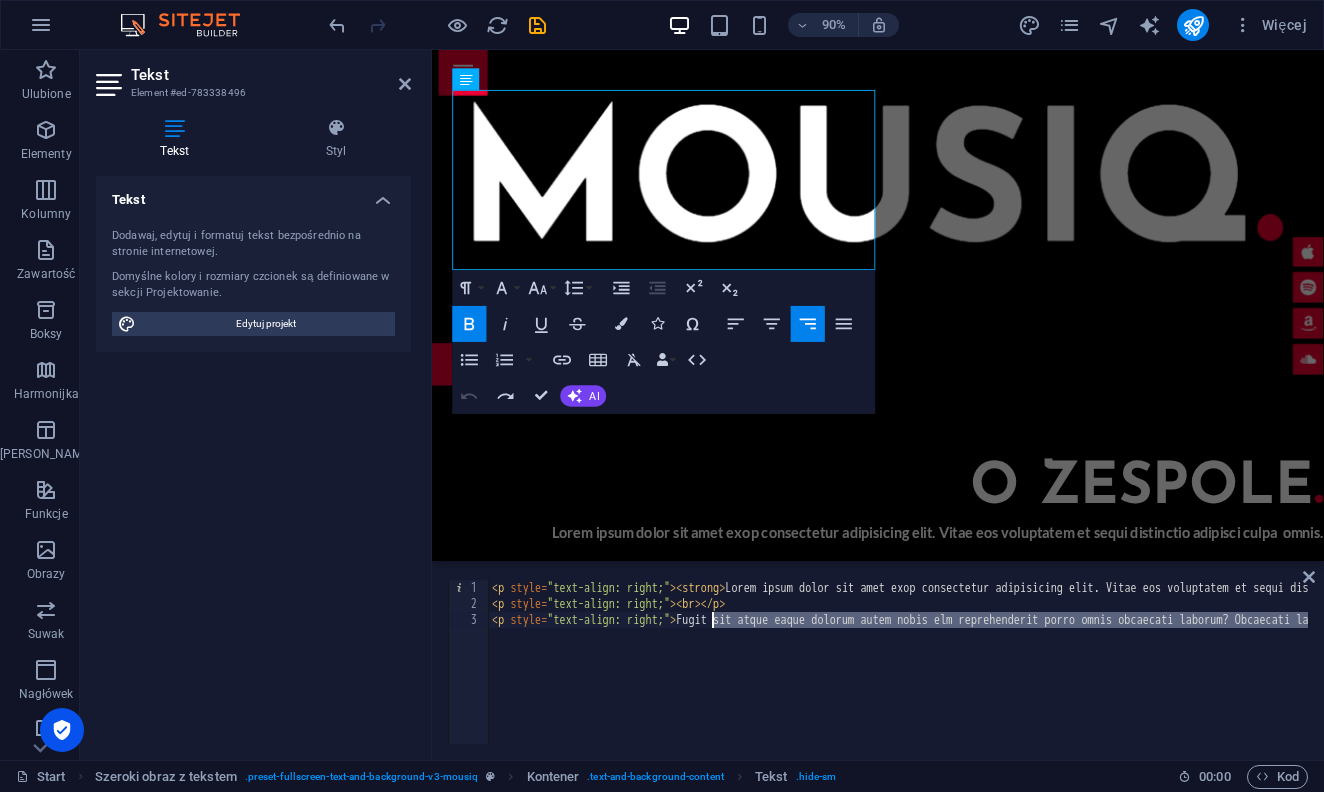 drag, startPoint x: 1276, startPoint y: 620, endPoint x: 714, endPoint y: 623, distance: 562.008 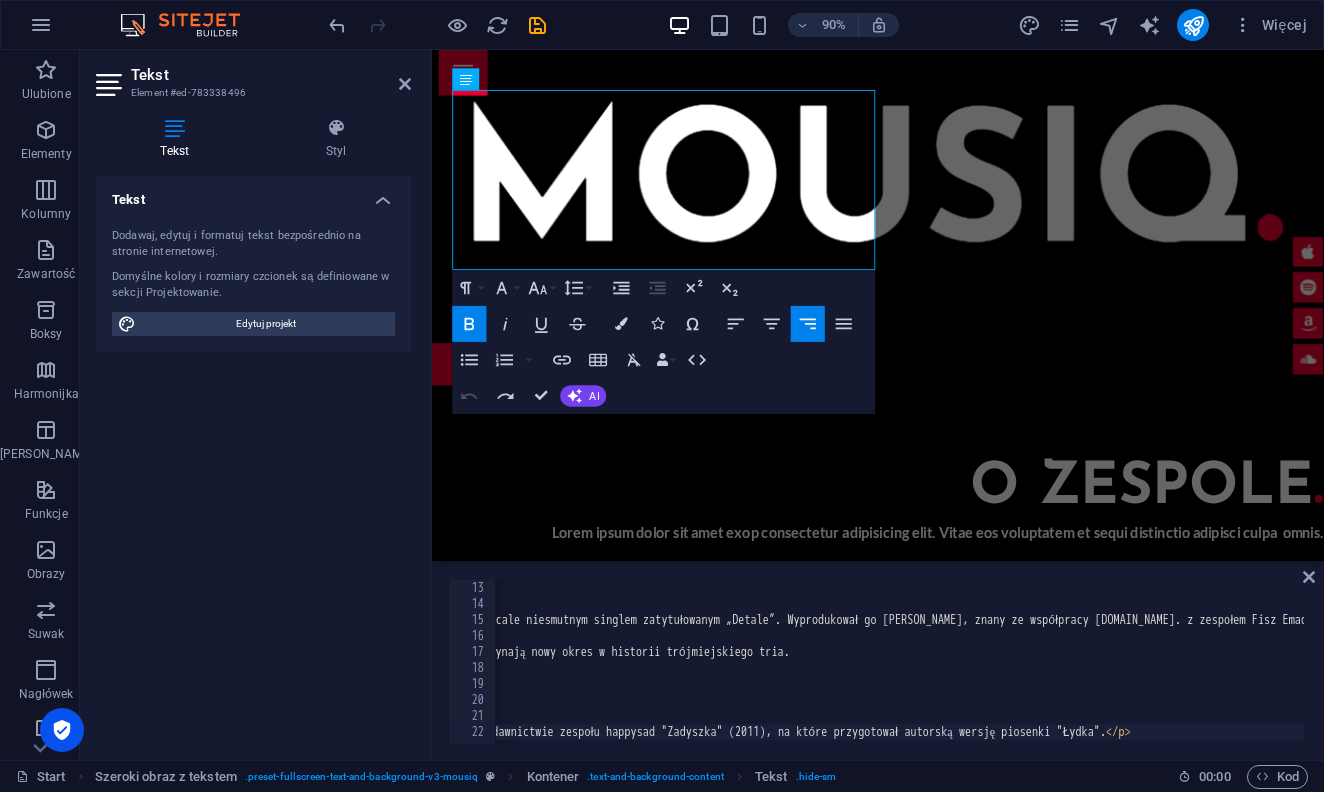 scroll, scrollTop: 192, scrollLeft: 0, axis: vertical 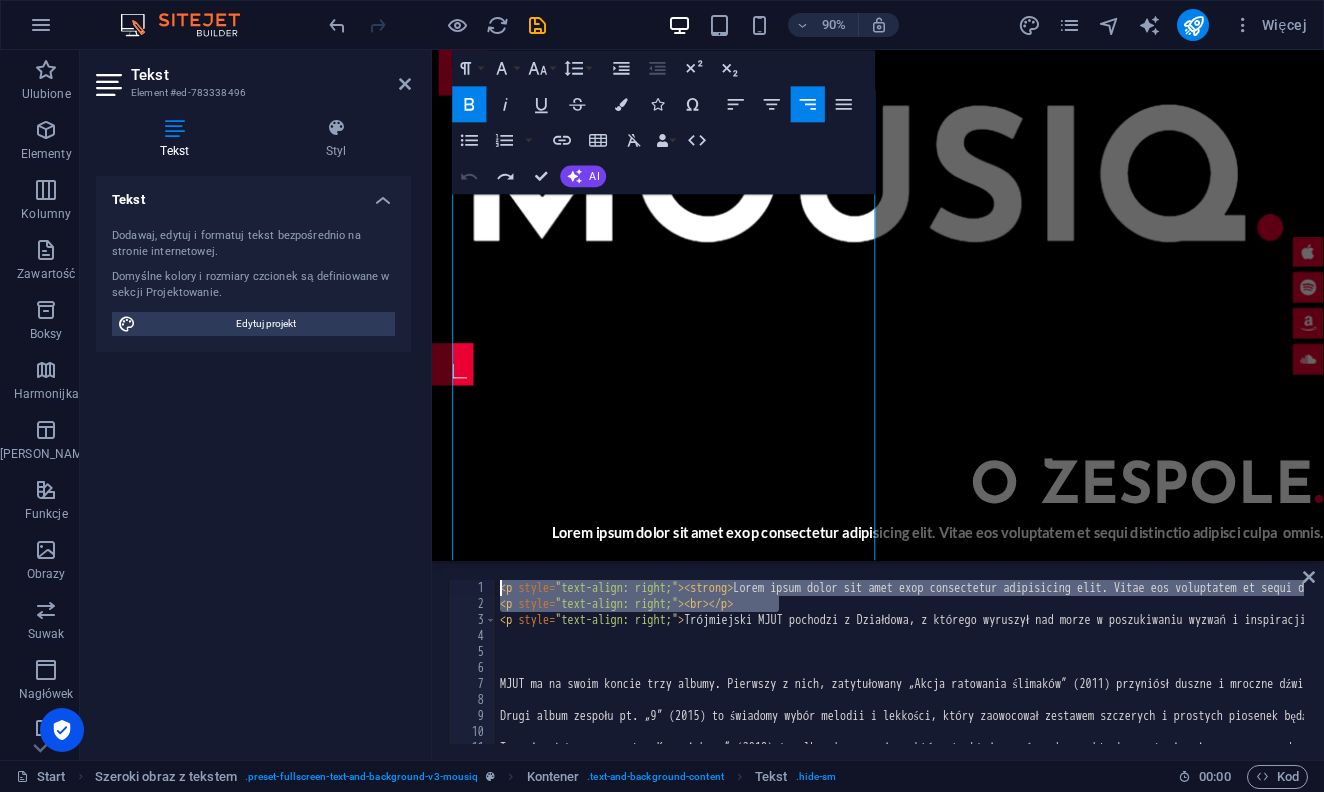drag, startPoint x: 789, startPoint y: 607, endPoint x: 469, endPoint y: 566, distance: 322.61588 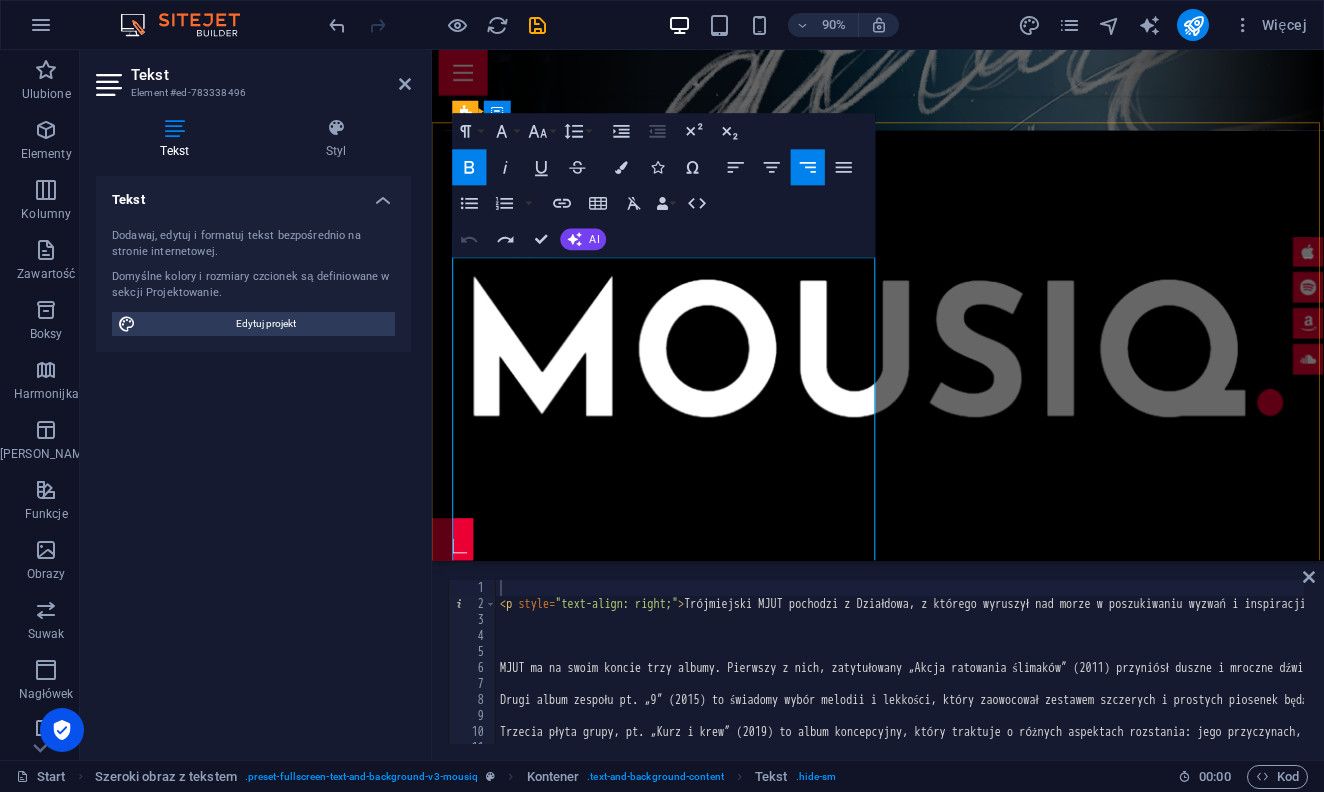 scroll, scrollTop: 453, scrollLeft: 0, axis: vertical 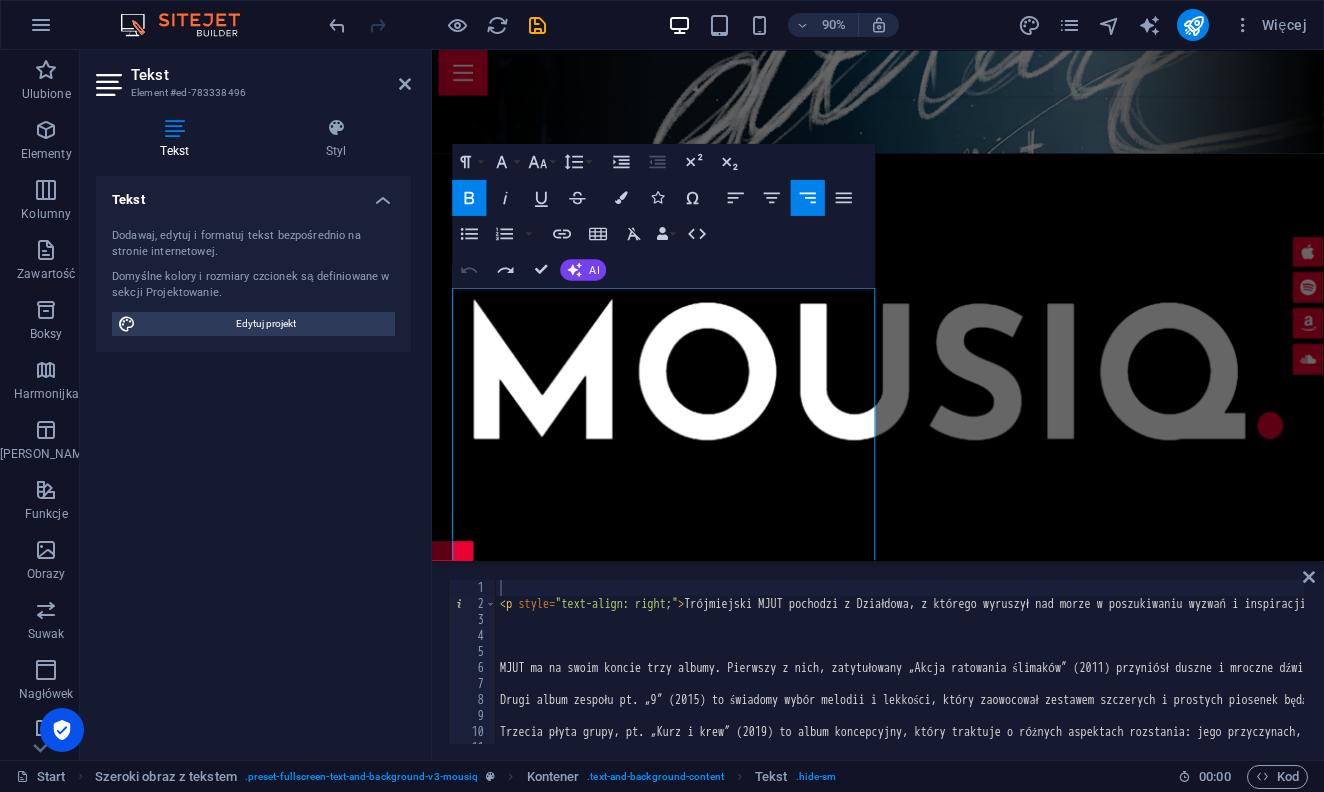 click at bounding box center [927, 2056] 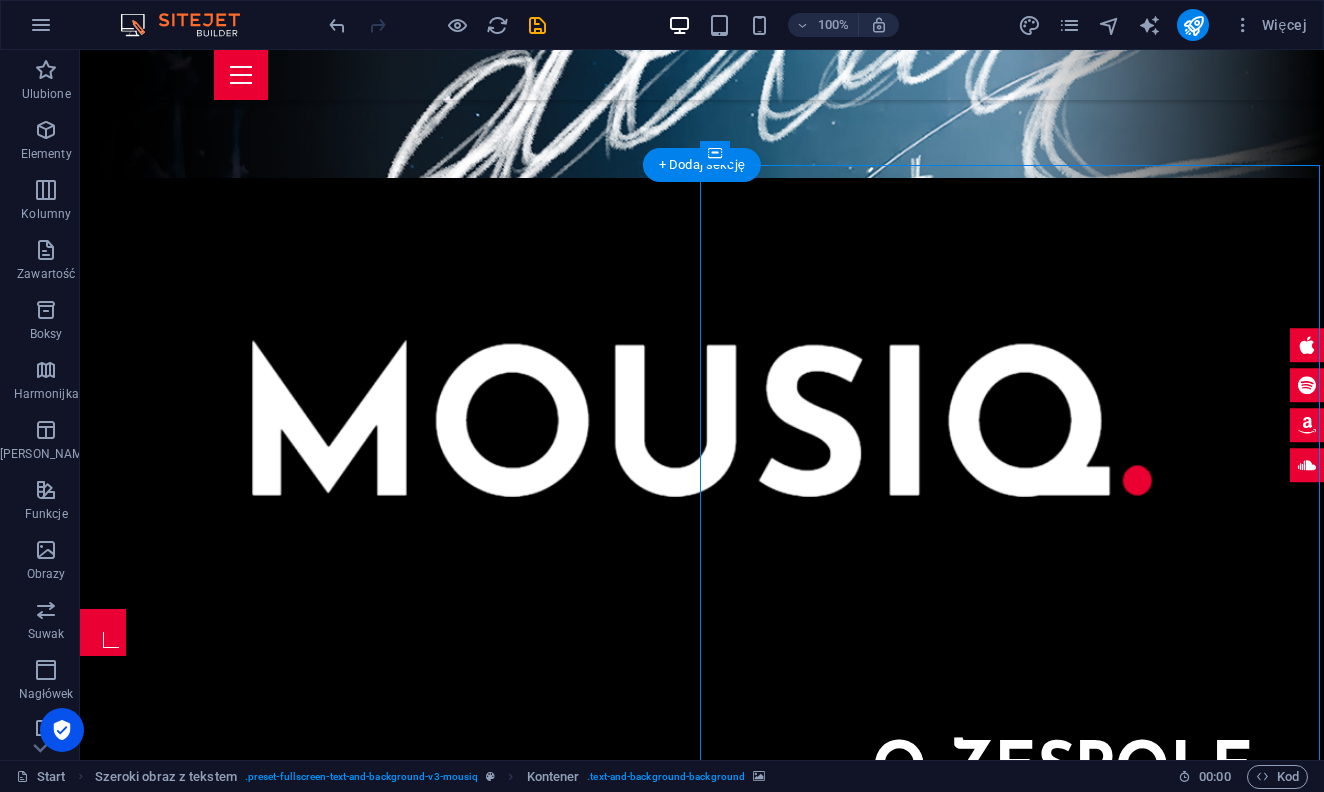 scroll, scrollTop: 575, scrollLeft: 0, axis: vertical 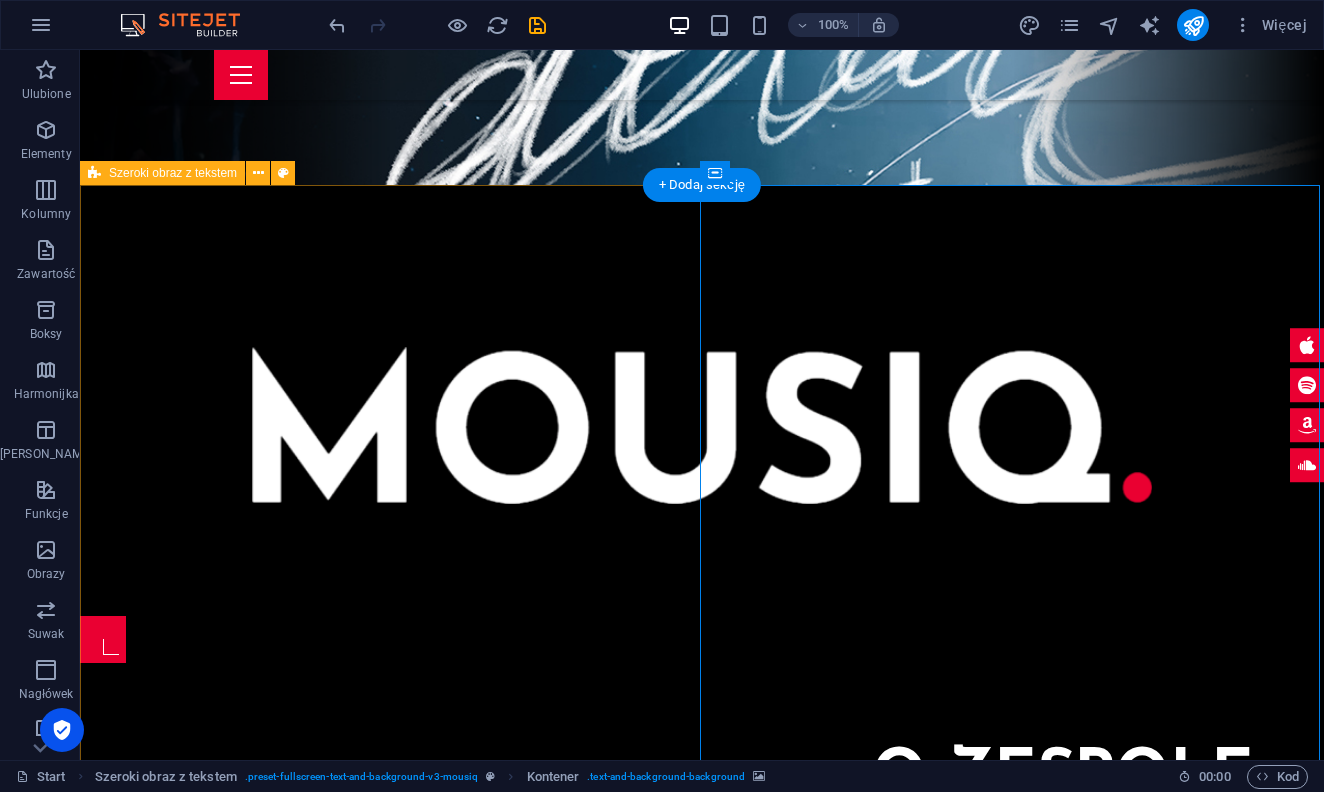 click on "Szeroki obraz z tekstem" at bounding box center [173, 173] 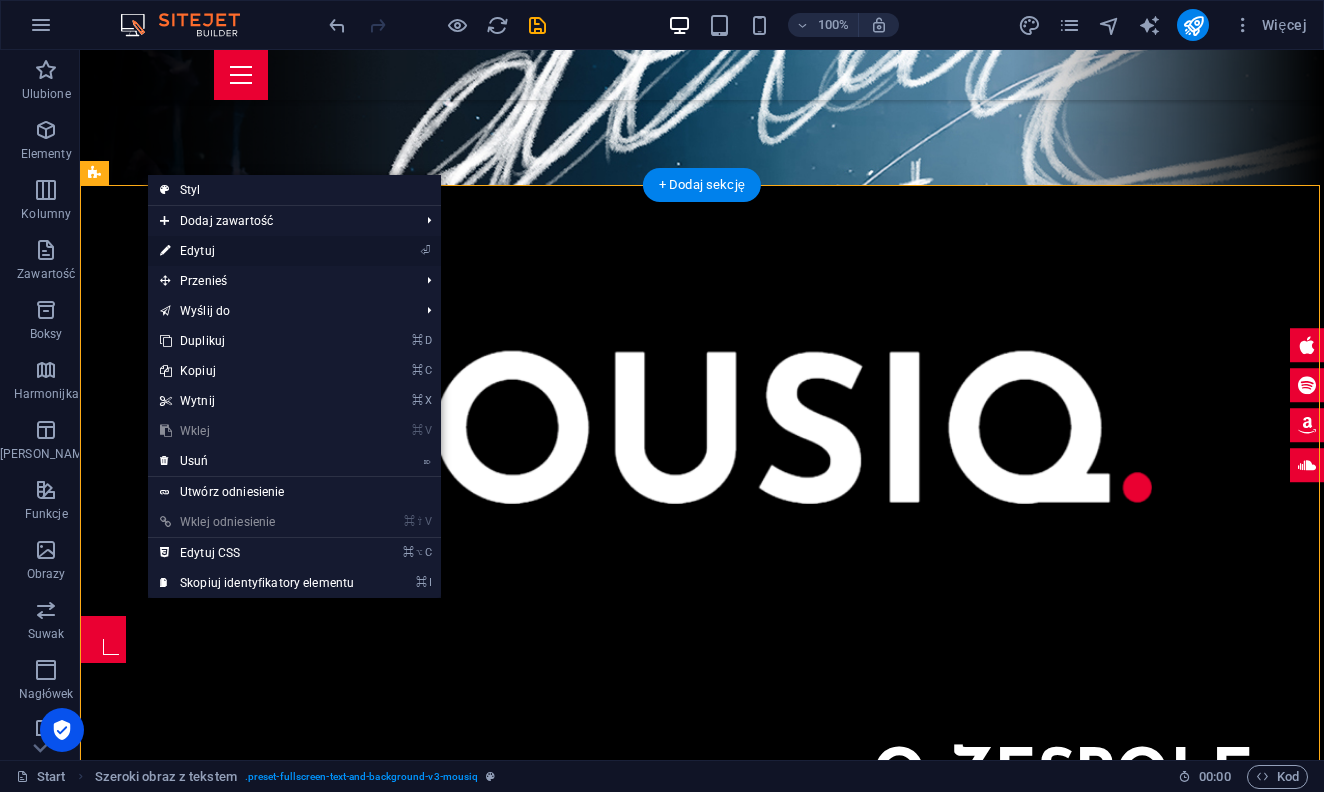 click on "⏎  Edytuj" at bounding box center [257, 251] 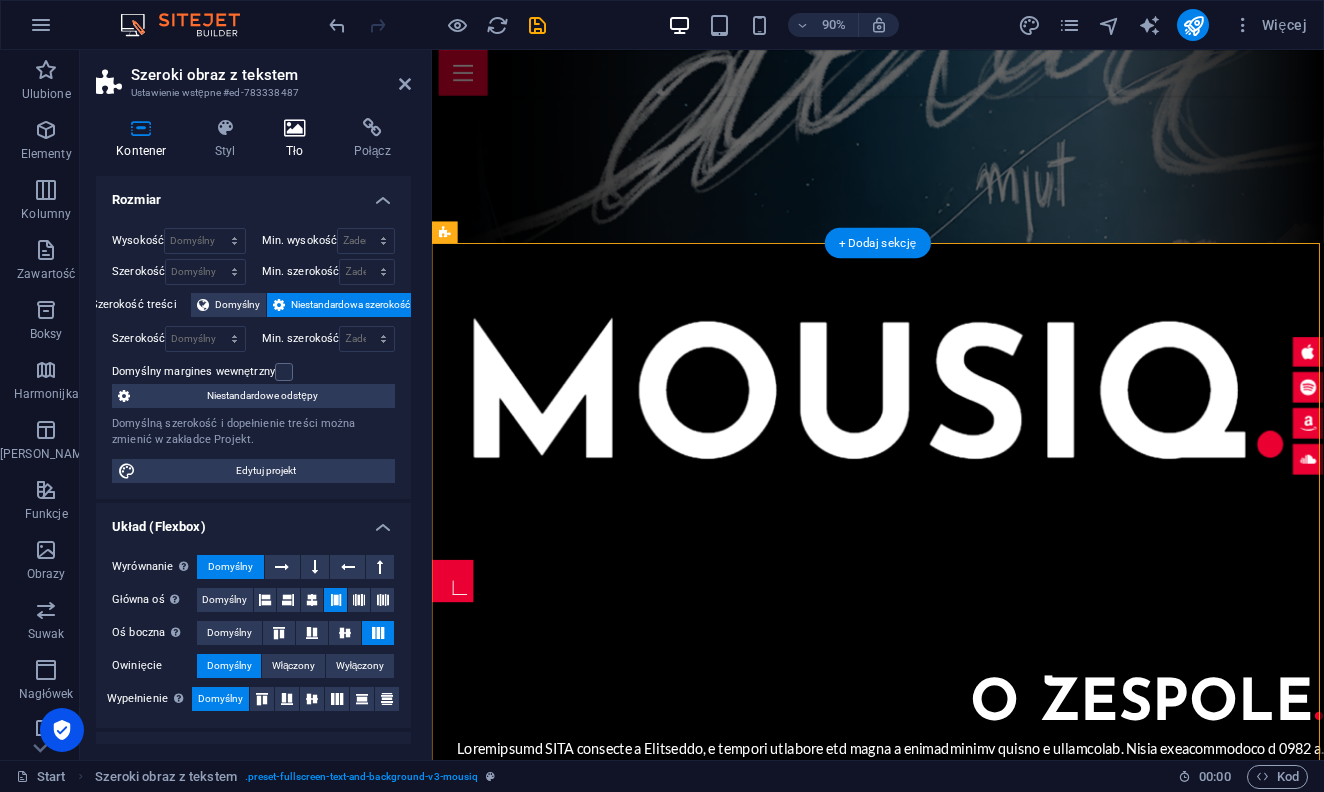 click at bounding box center (295, 128) 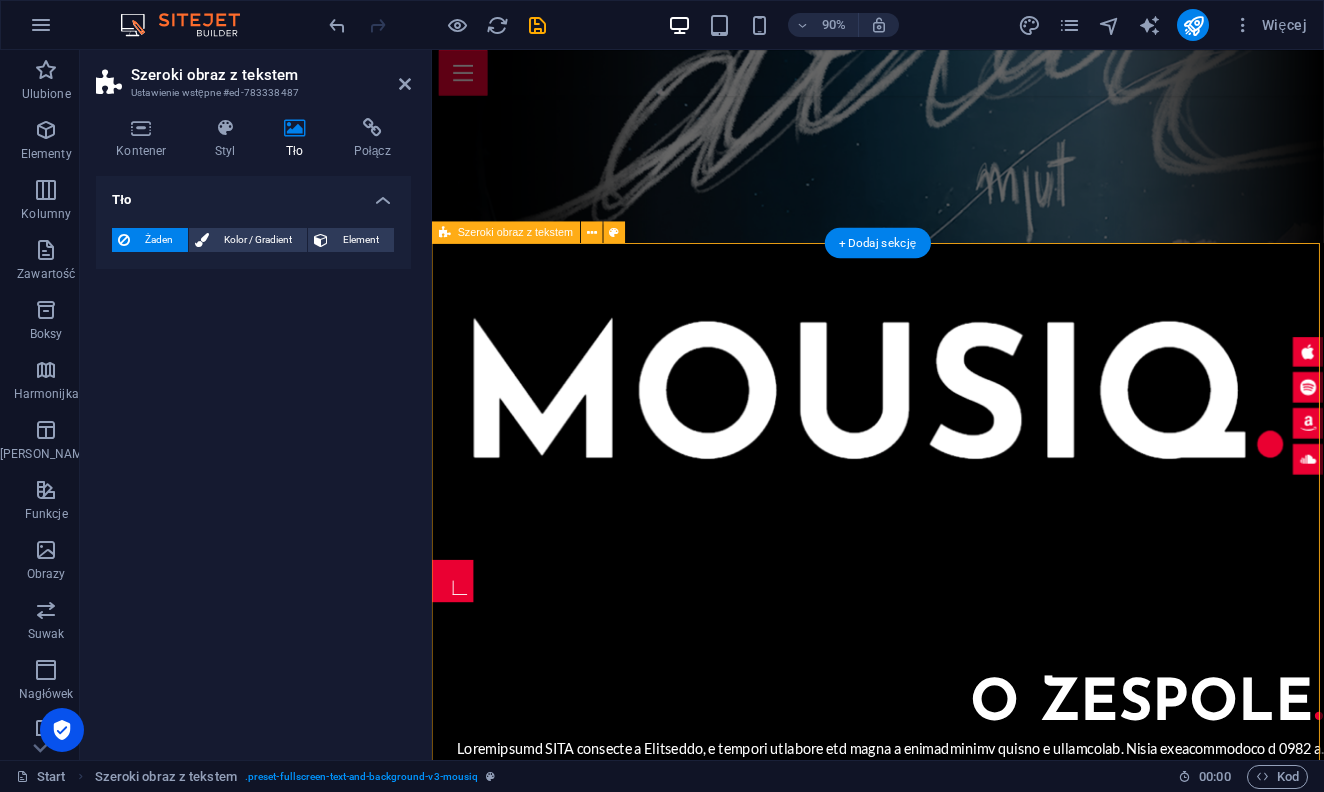 click at bounding box center [445, 232] 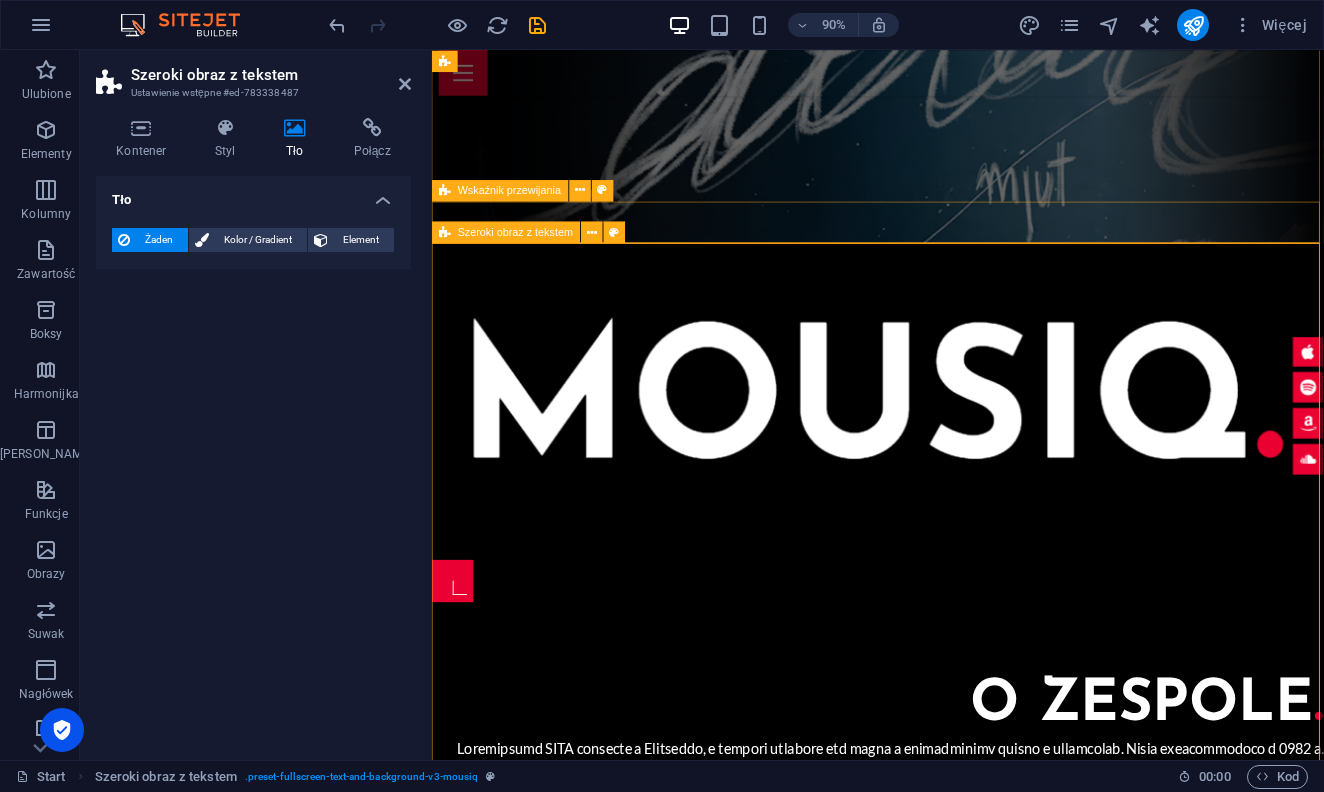 click on "Szeroki obraz z tekstem" at bounding box center [515, 231] 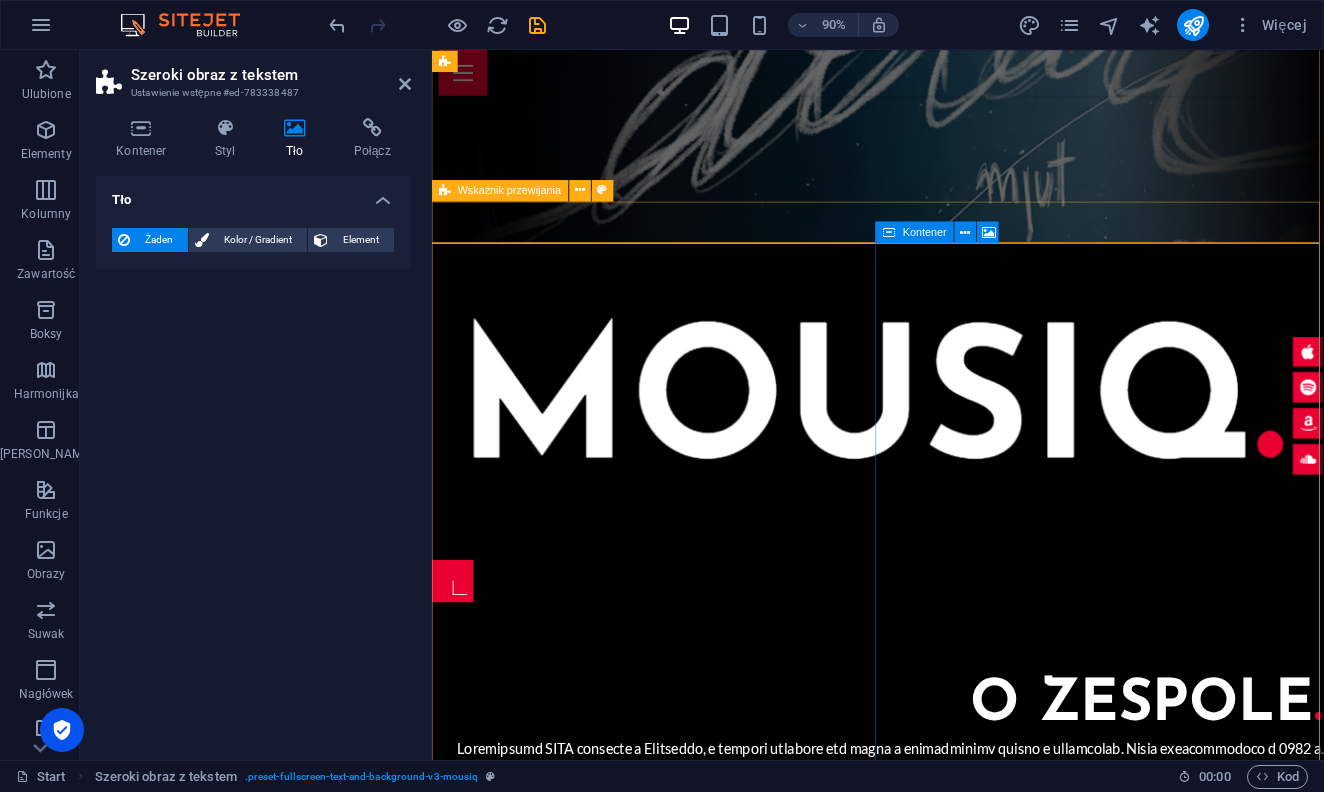 click on "Kontener" at bounding box center (925, 231) 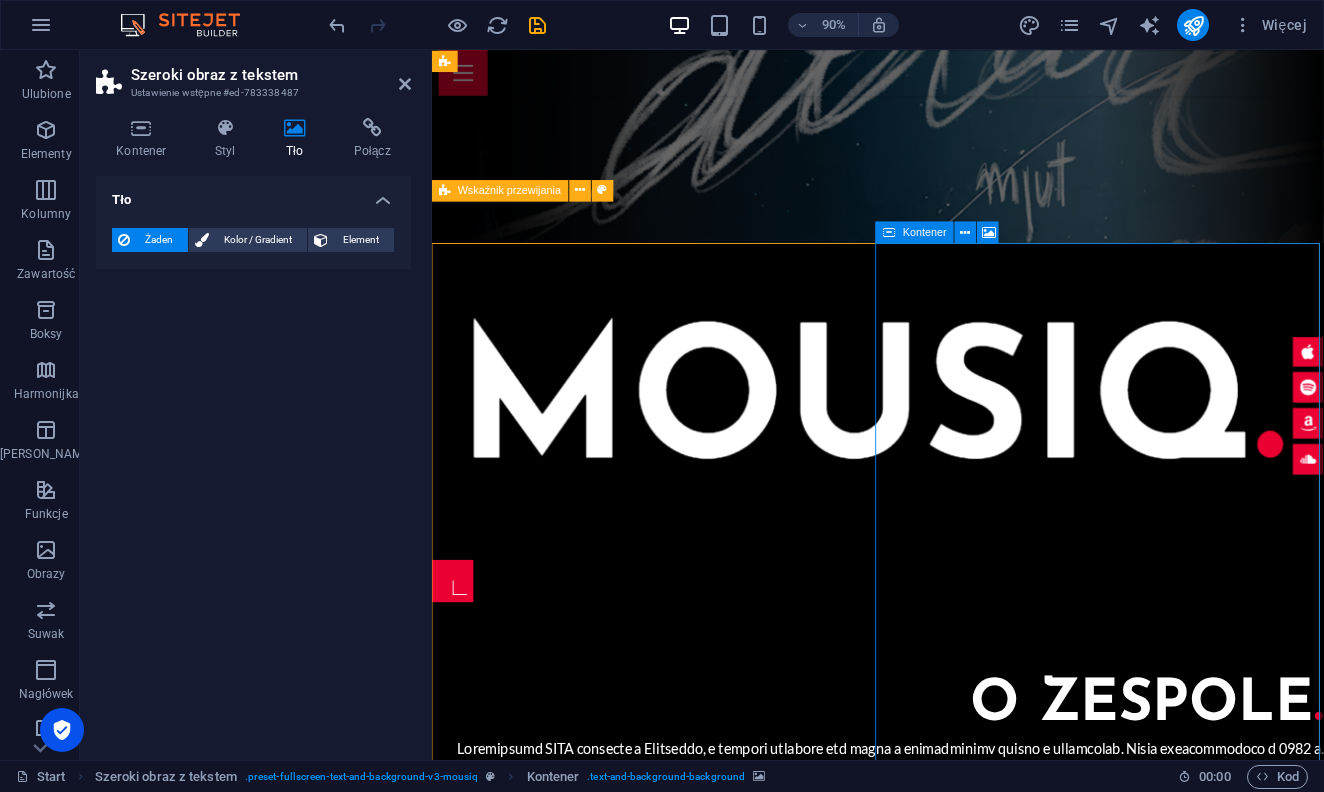 click on "Kontener" at bounding box center (925, 231) 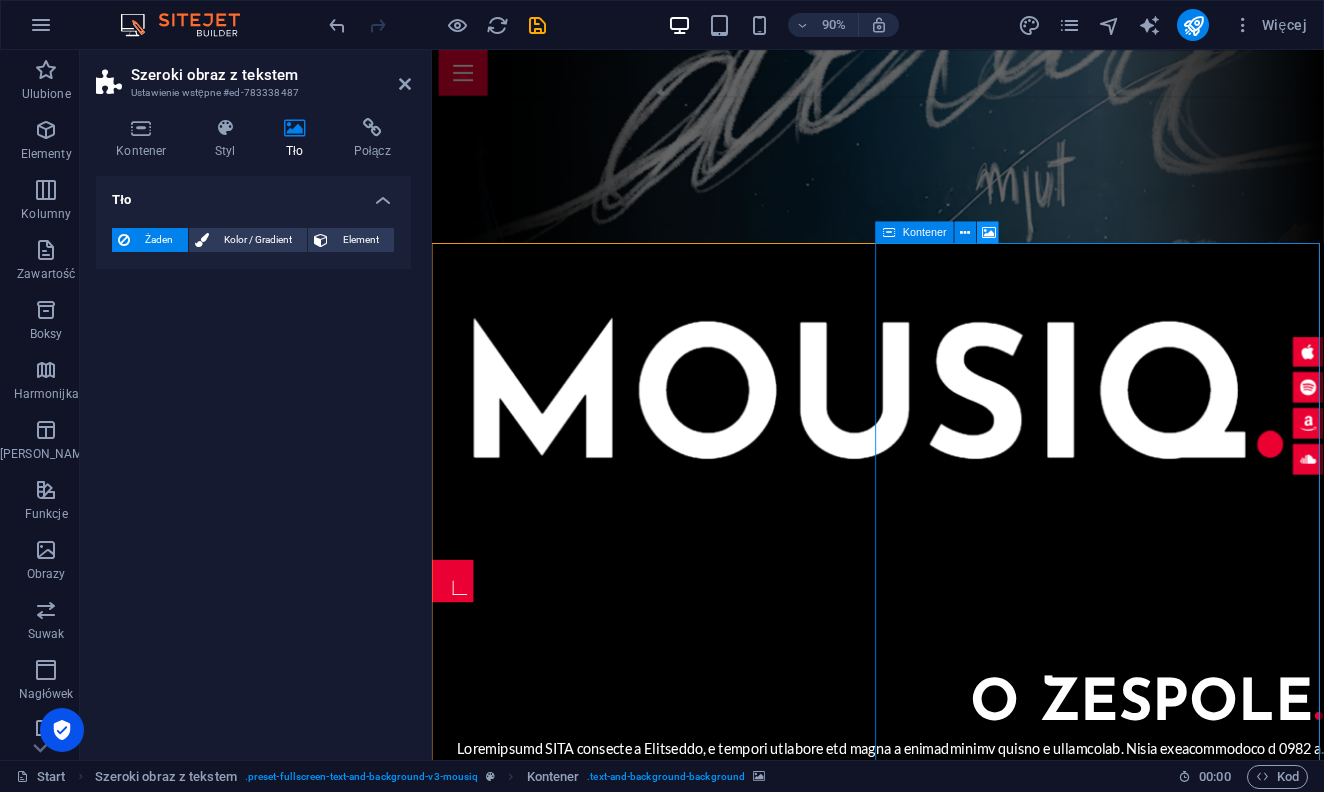click at bounding box center [989, 231] 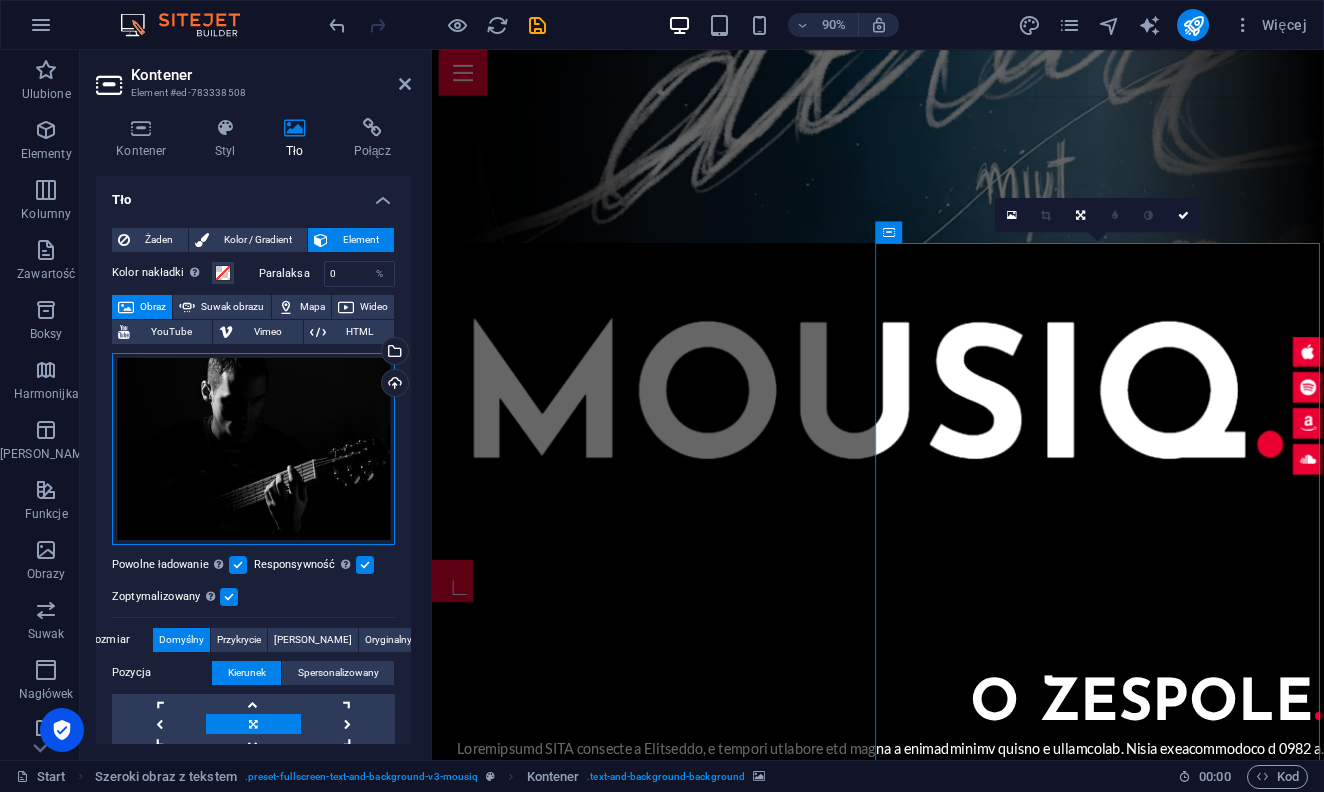 click on "Przeciągnij pliki tutaj, kliknij, aby wybrać pliki lub wybierz pliki z Plików lub naszych bezpłatnych zdjęć i filmów" at bounding box center [253, 449] 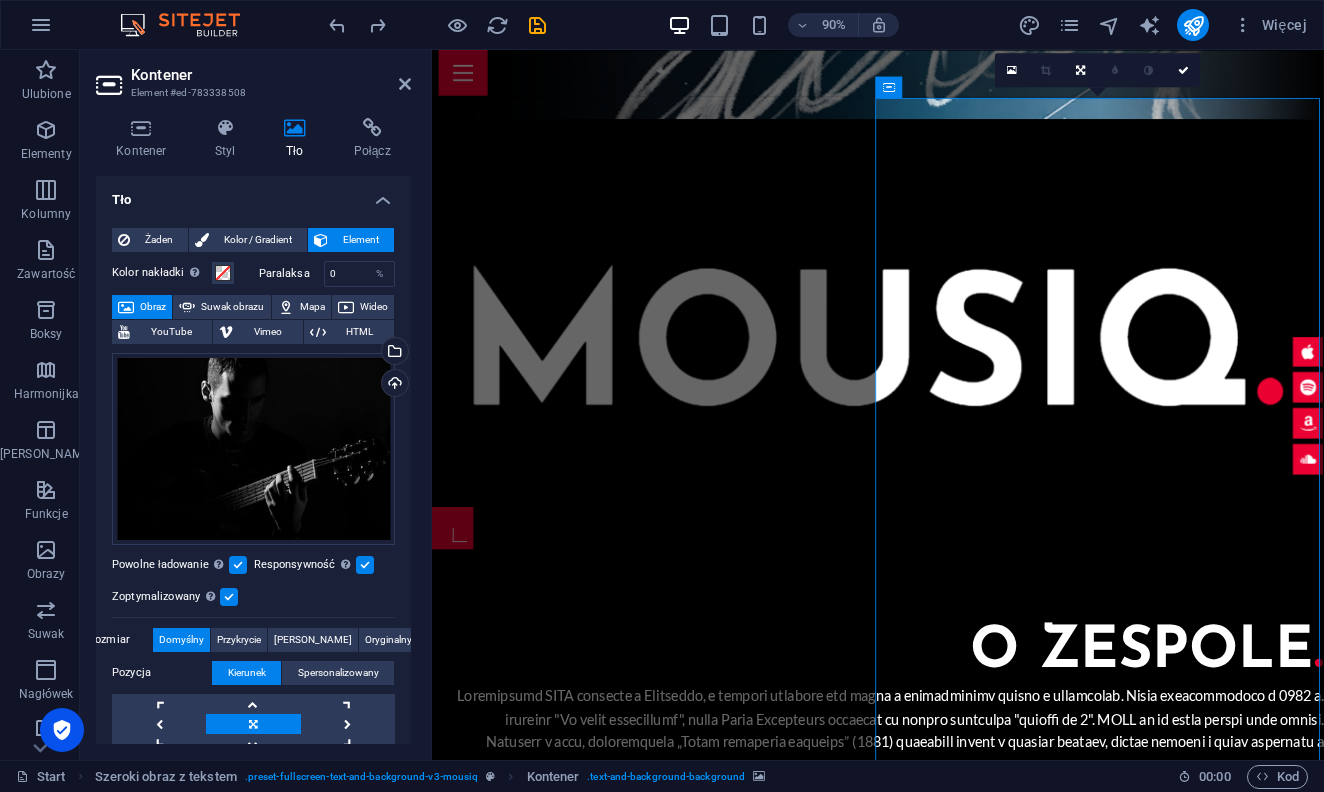 scroll, scrollTop: 710, scrollLeft: 0, axis: vertical 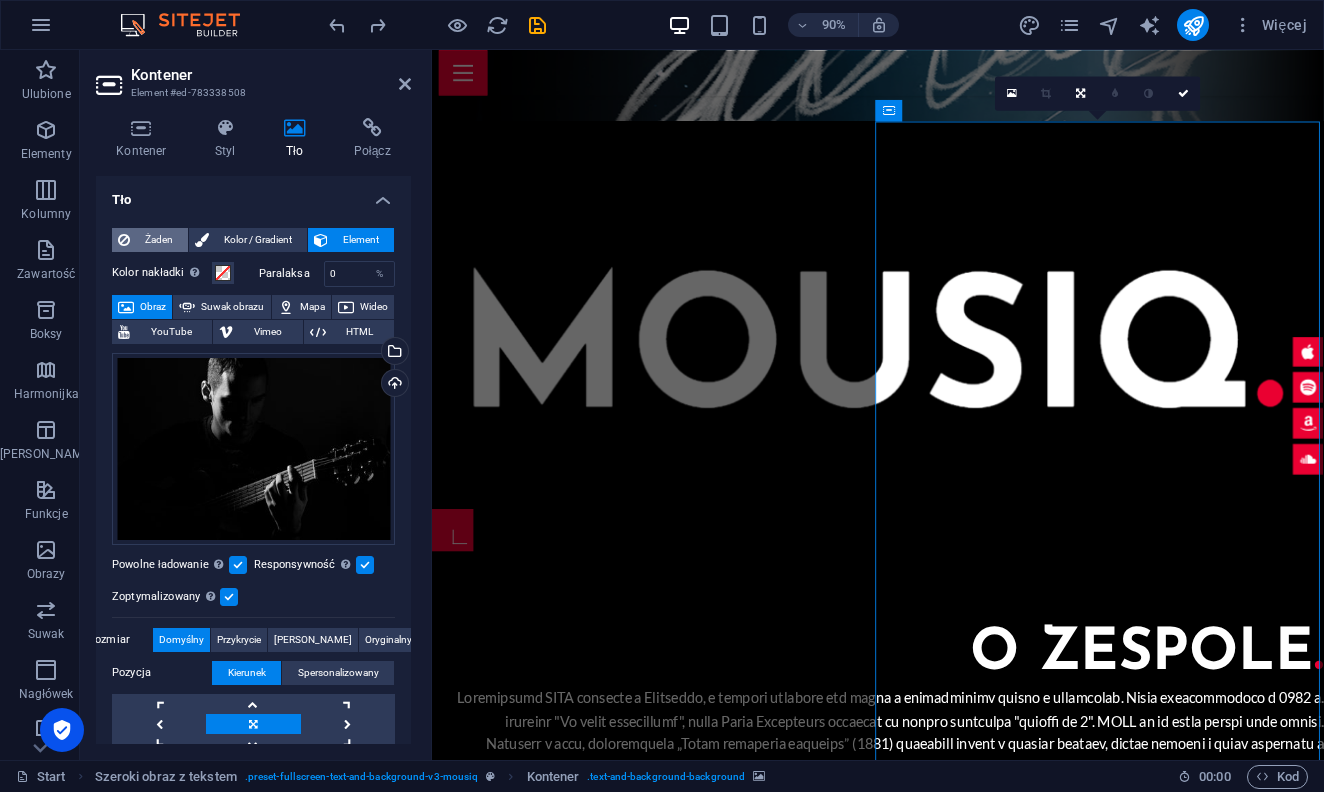 click on "Żaden" at bounding box center (159, 240) 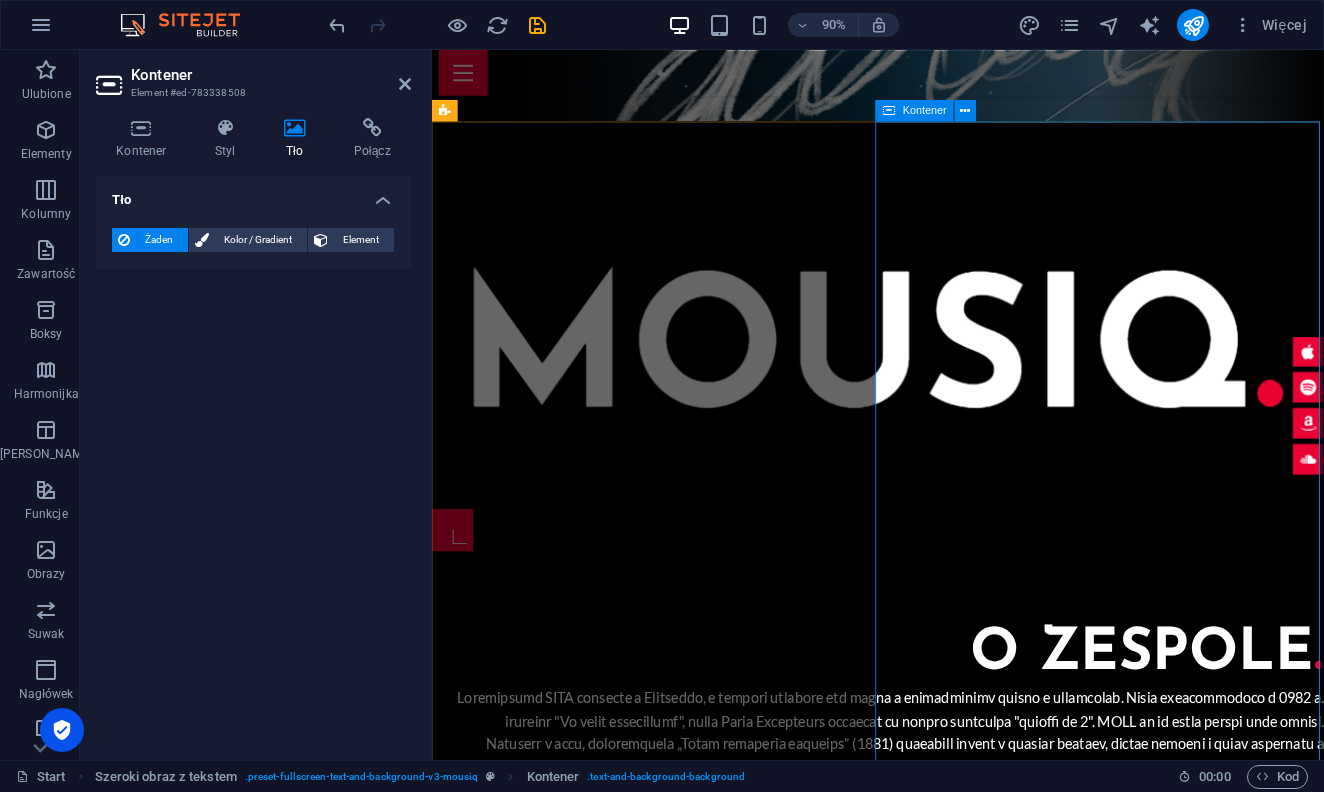 click on "Dodaj elementy" at bounding box center [870, 1496] 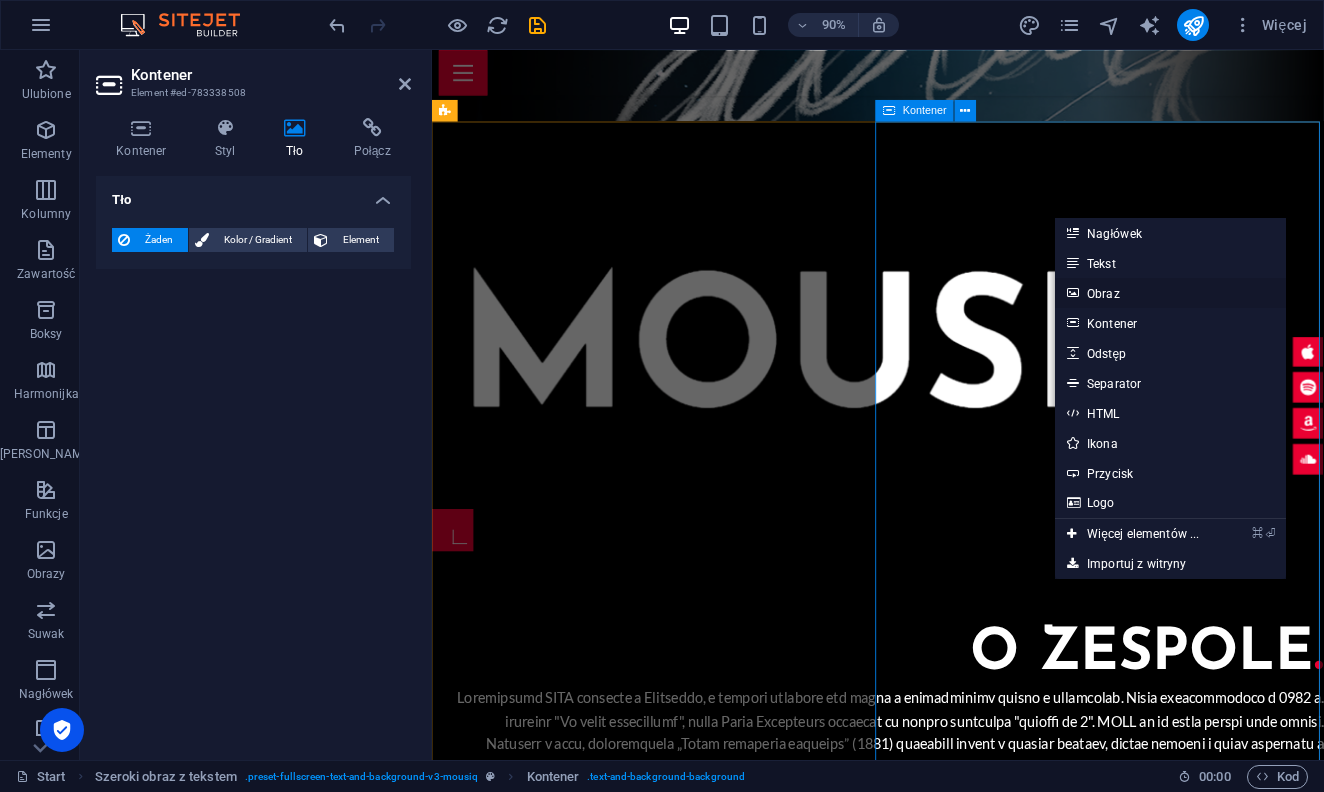click on "Obraz" at bounding box center [1170, 293] 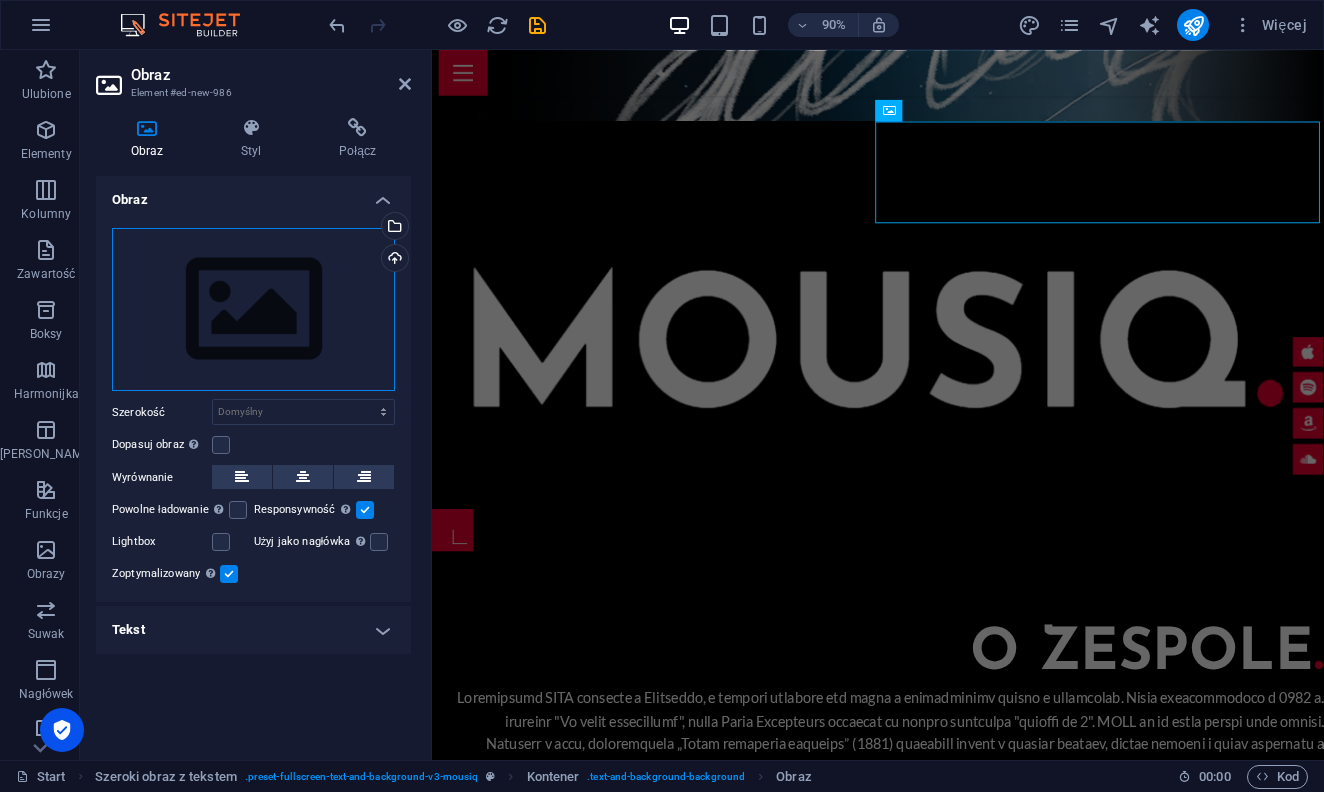 click on "Przeciągnij pliki tutaj, kliknij, aby wybrać pliki lub wybierz pliki z Plików lub naszych bezpłatnych zdjęć i filmów" at bounding box center [253, 310] 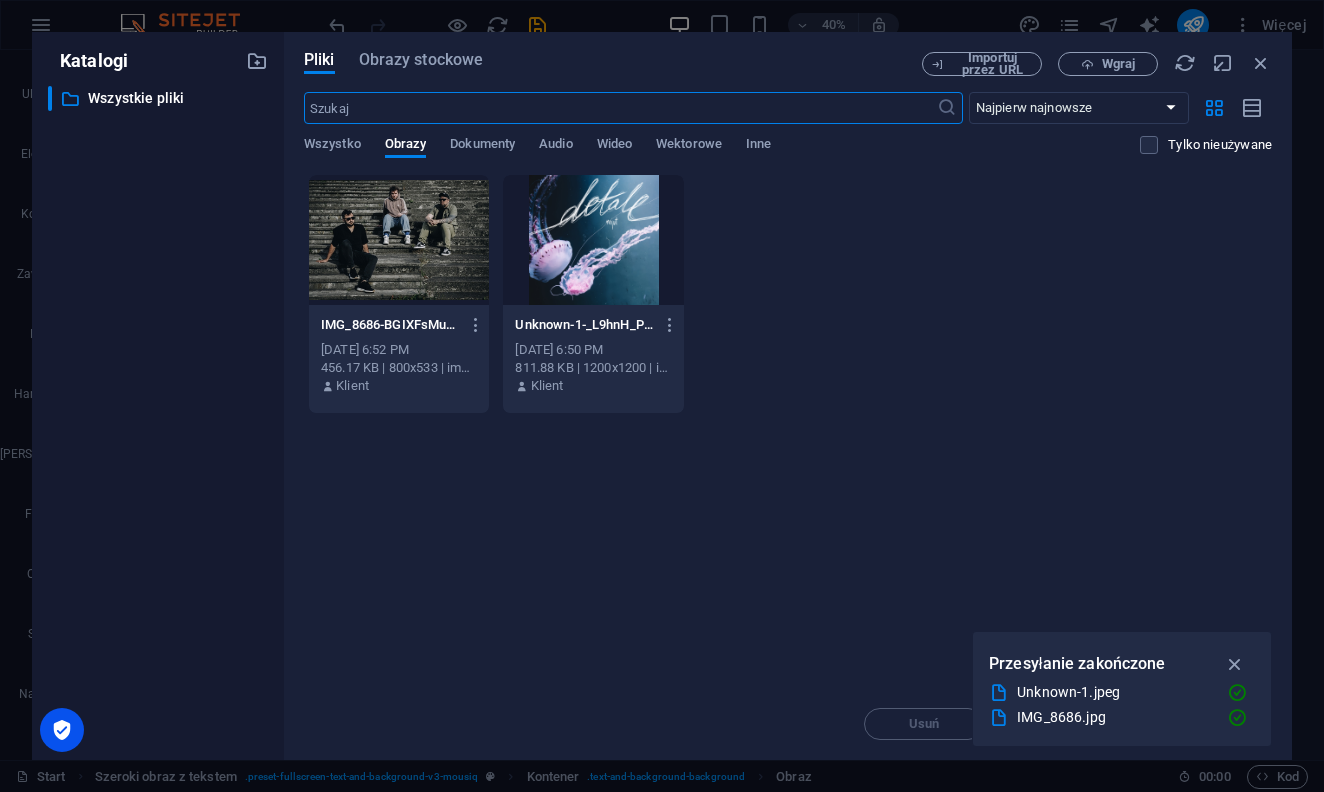 click at bounding box center [399, 240] 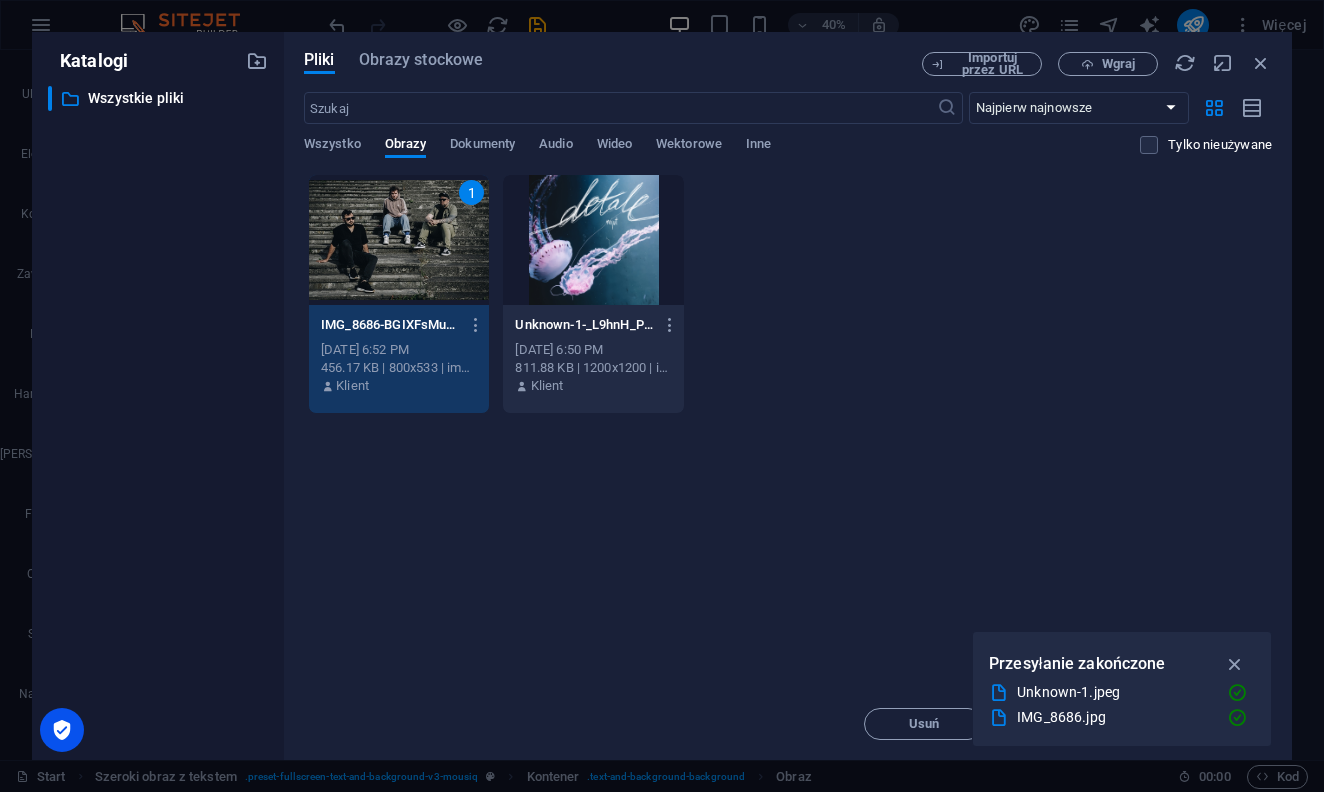 click on "1" at bounding box center [399, 240] 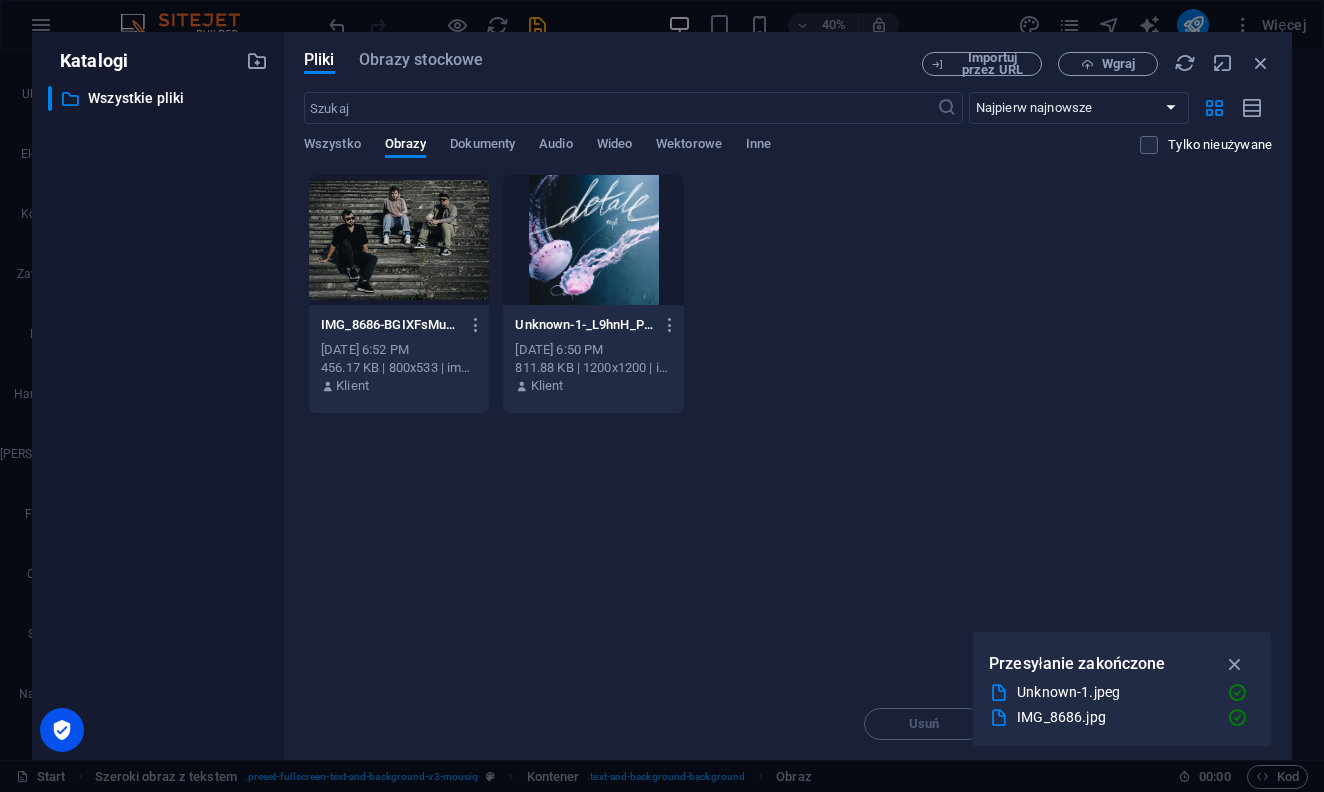 click at bounding box center [399, 240] 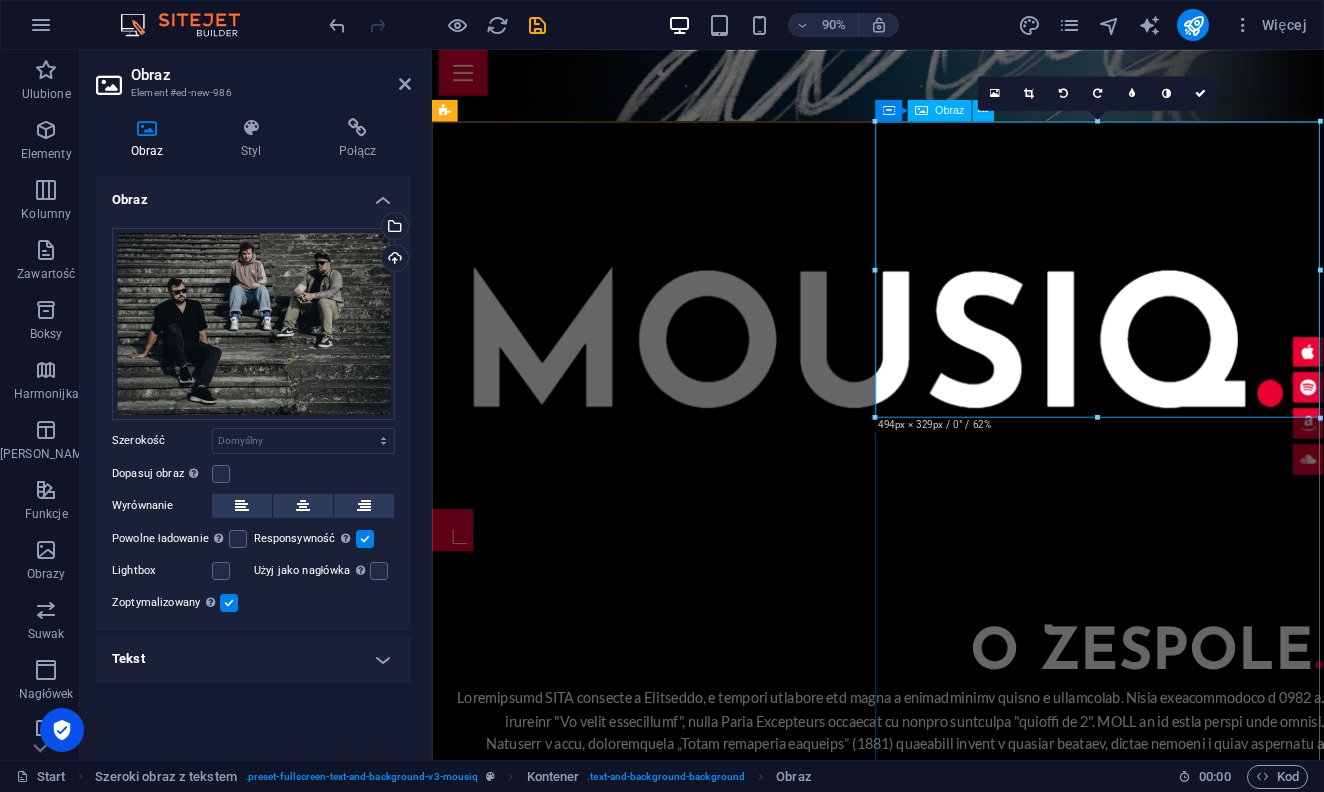 click at bounding box center [927, 1725] 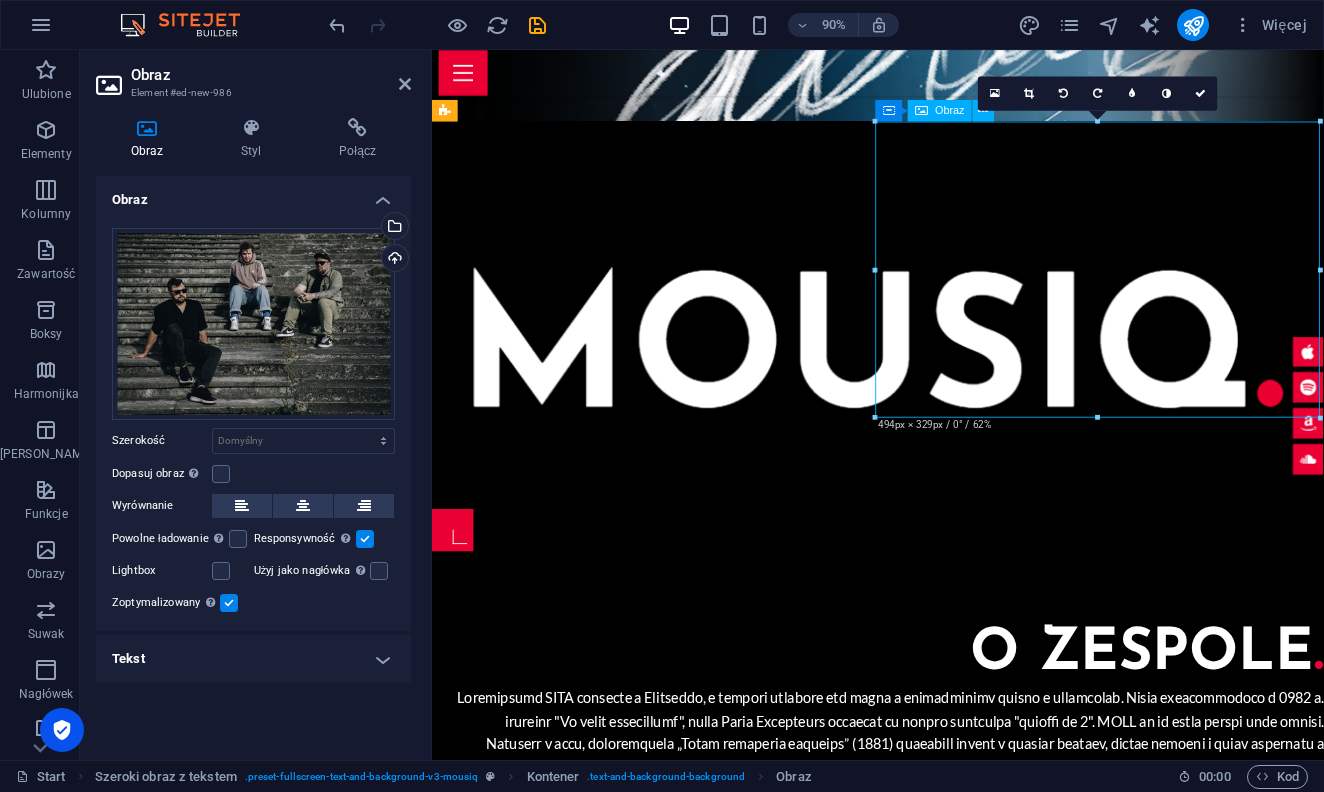 drag, startPoint x: 1048, startPoint y: 241, endPoint x: 1046, endPoint y: 426, distance: 185.0108 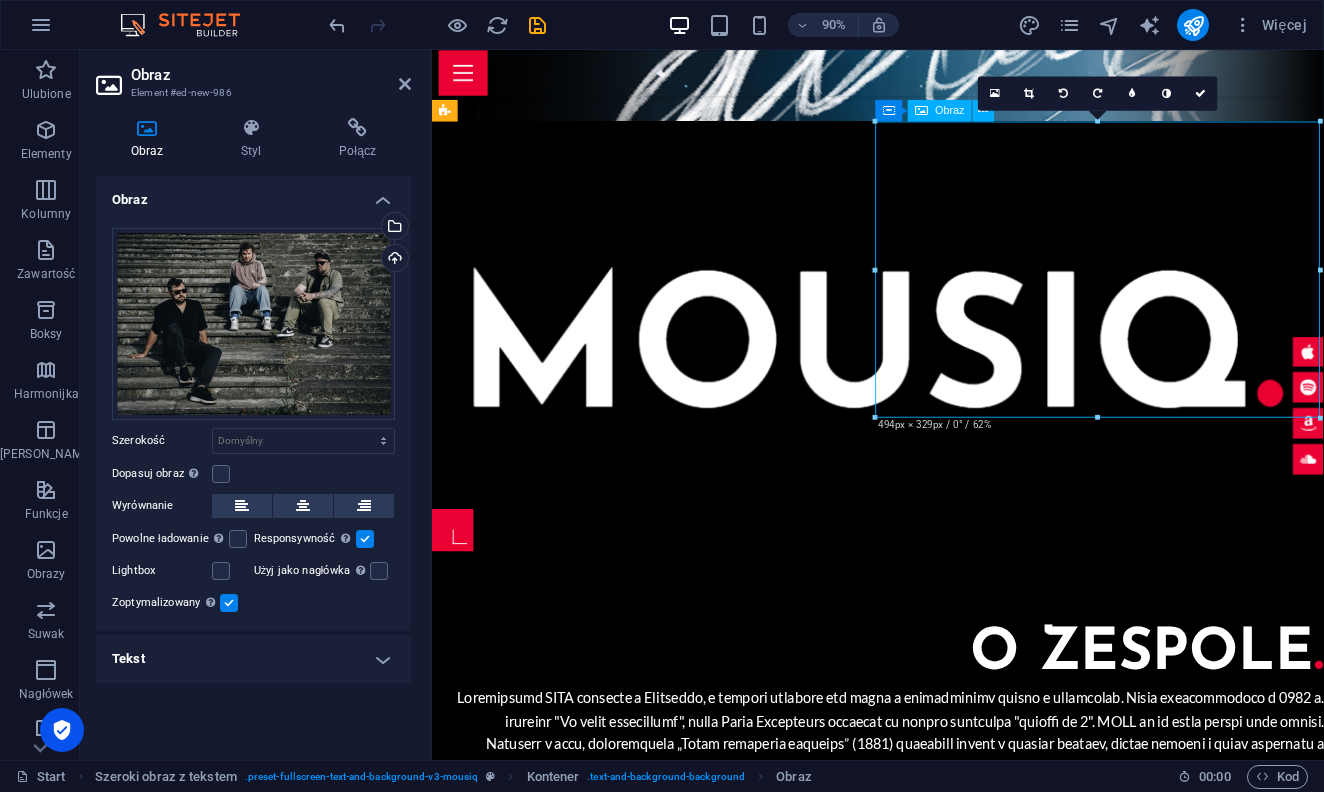 click at bounding box center [927, 1725] 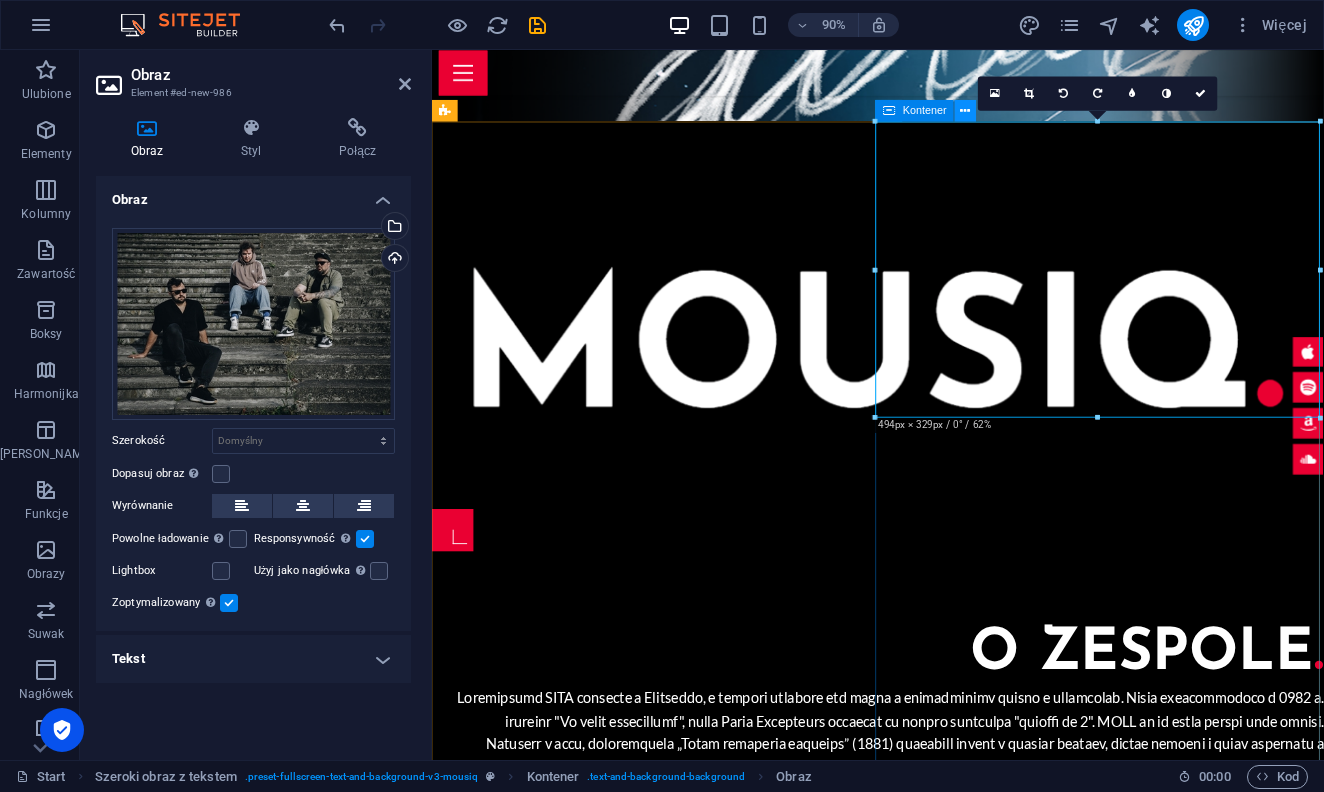 click at bounding box center [966, 110] 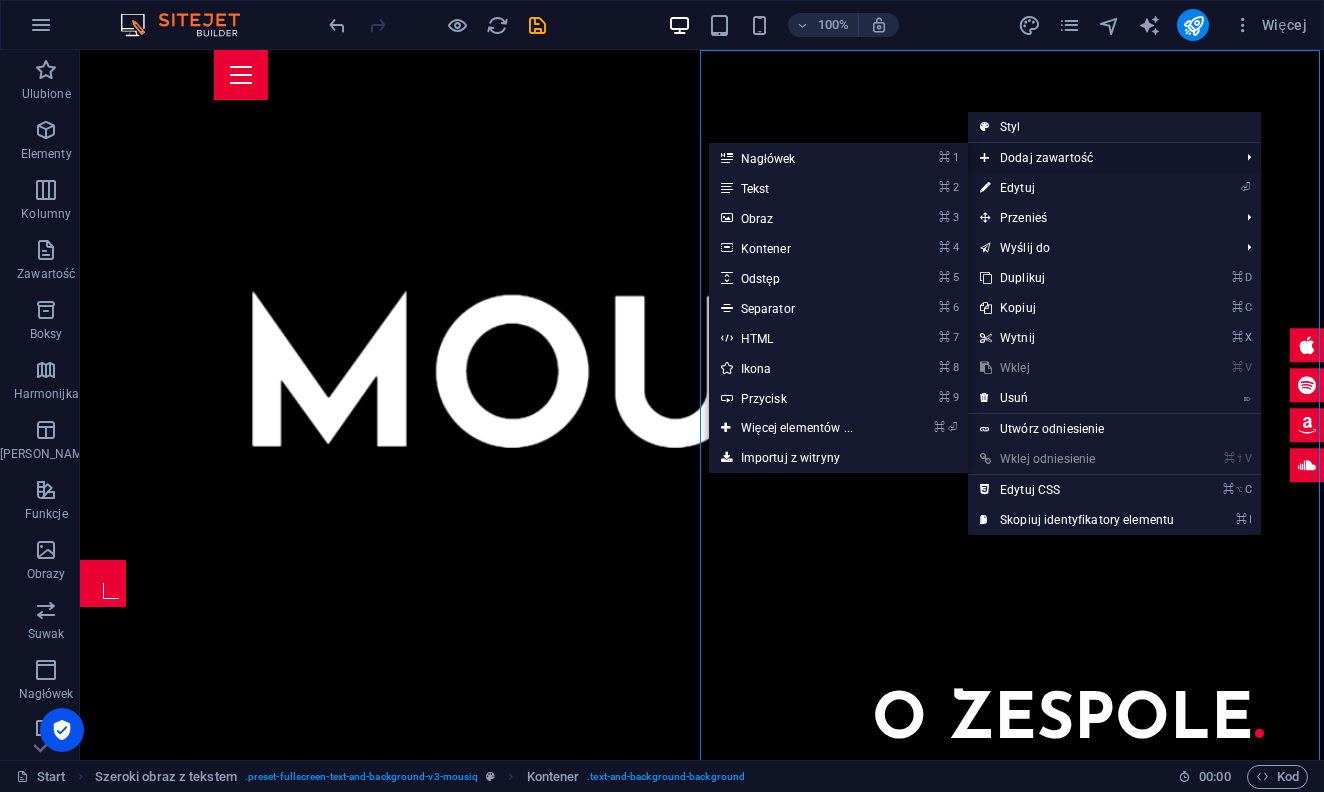 click on "Dodaj zawartość" at bounding box center [1099, 158] 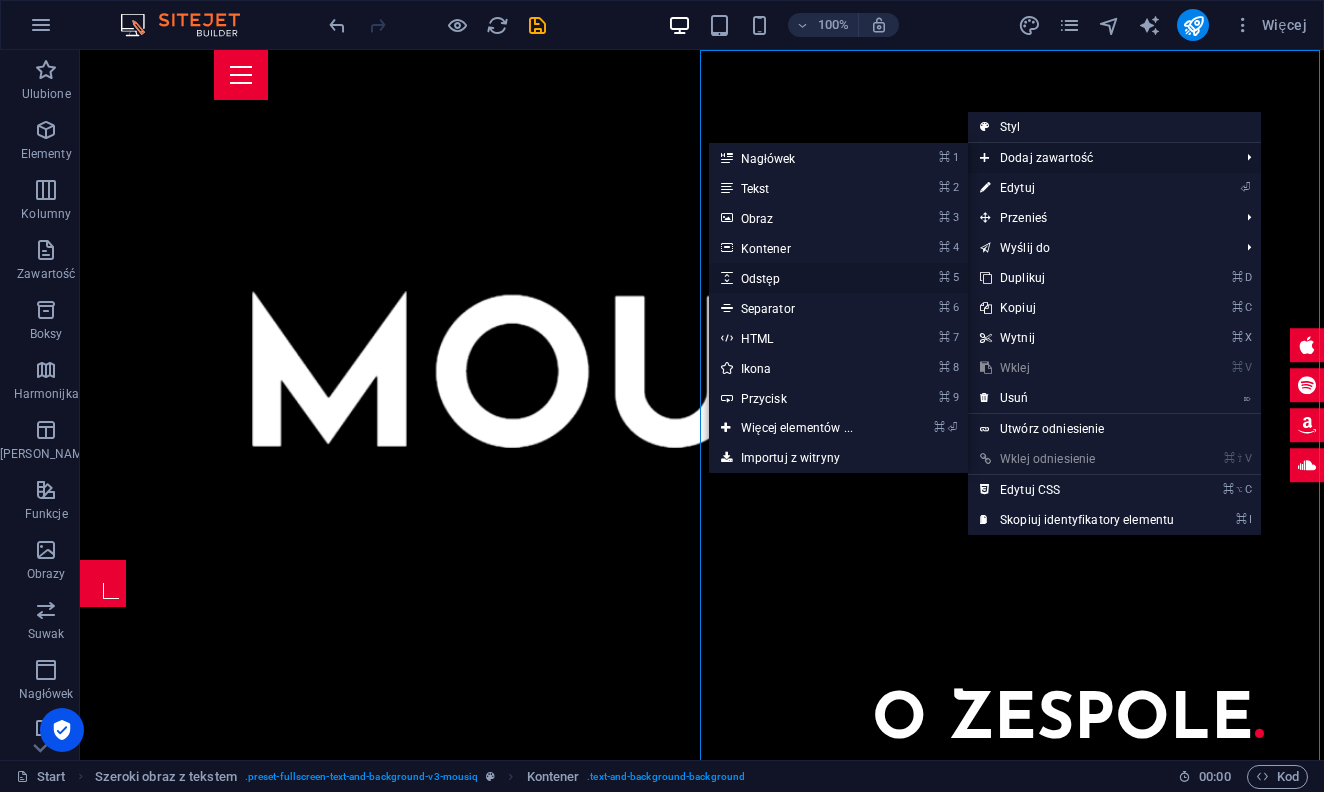 click on "⌘ 5  Odstęp" at bounding box center (801, 278) 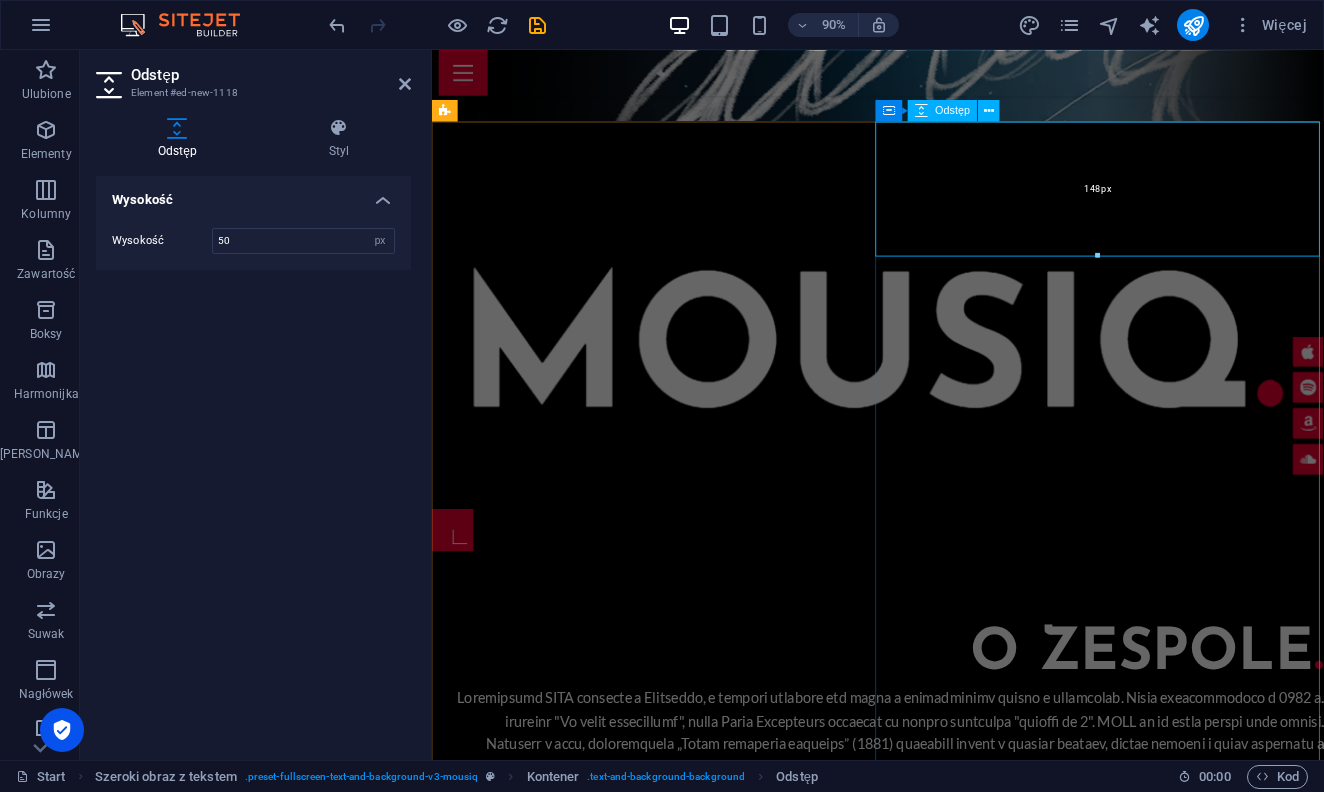 drag, startPoint x: 1099, startPoint y: 165, endPoint x: 1099, endPoint y: 266, distance: 101 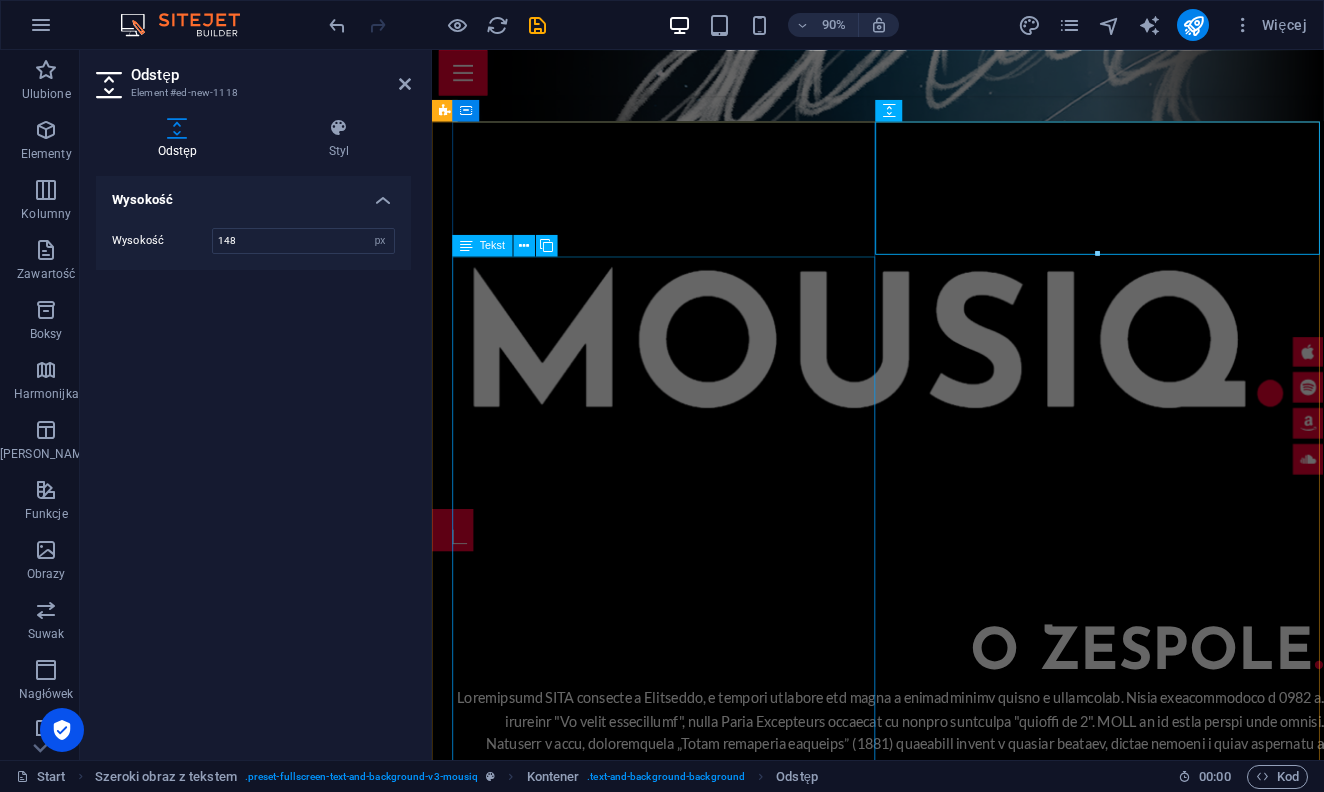 click at bounding box center (940, 936) 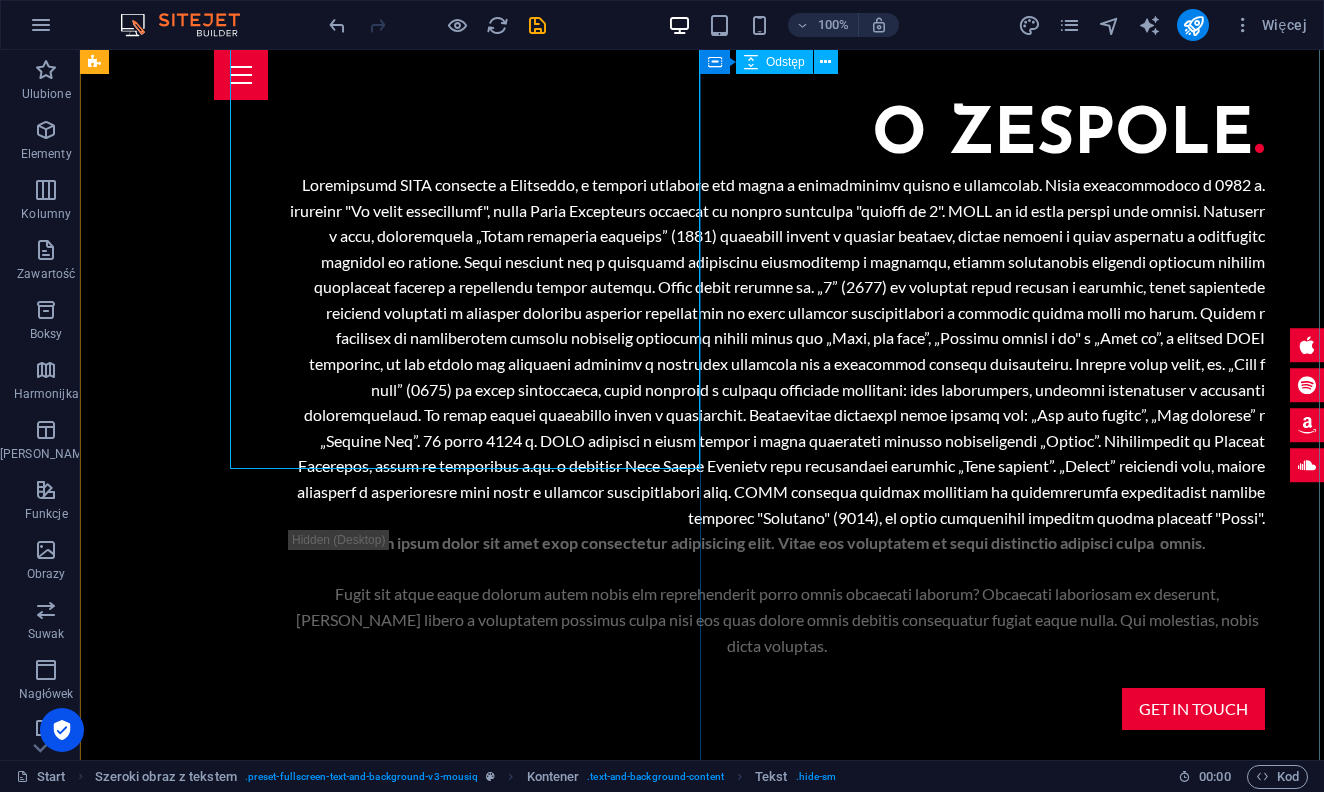 scroll, scrollTop: 1227, scrollLeft: 0, axis: vertical 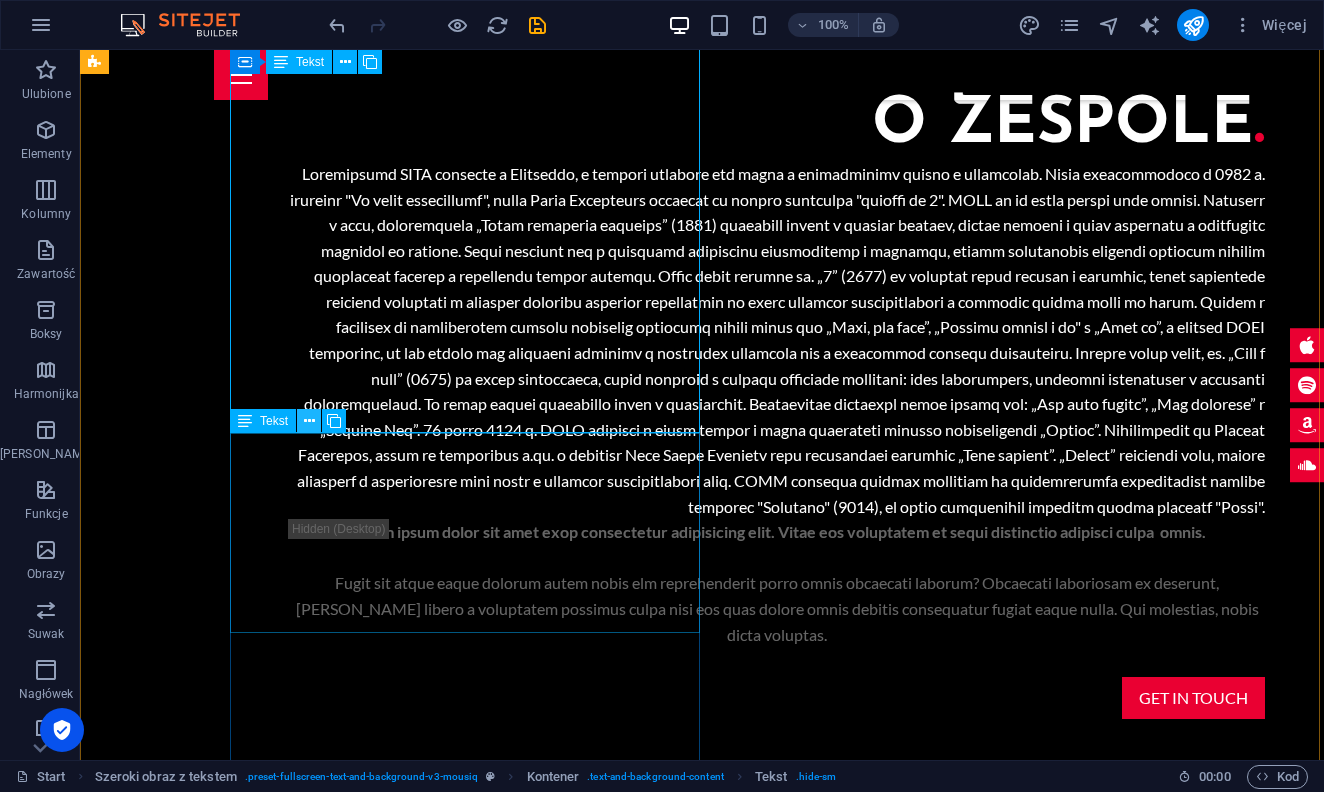 click at bounding box center (309, 421) 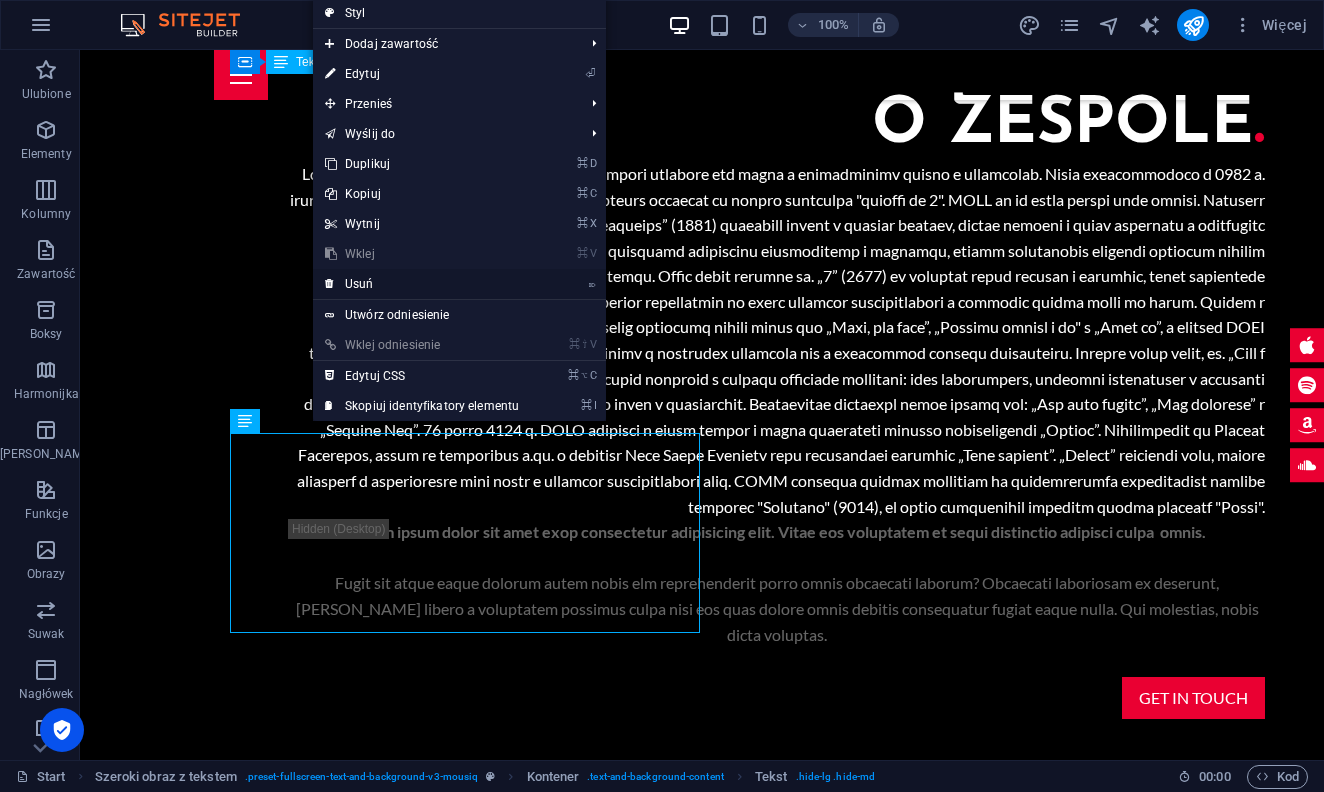 click on "⌦  Usuń" at bounding box center (422, 284) 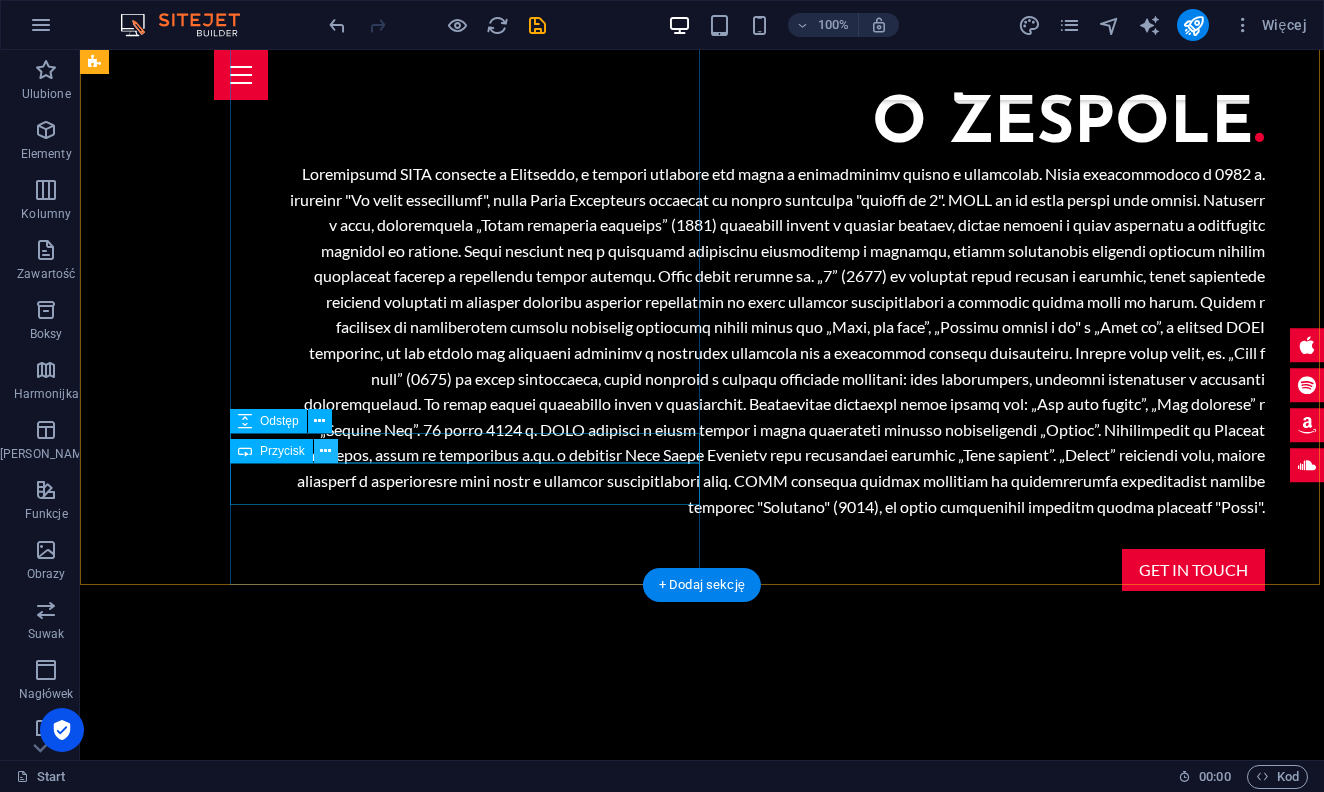 click at bounding box center [325, 451] 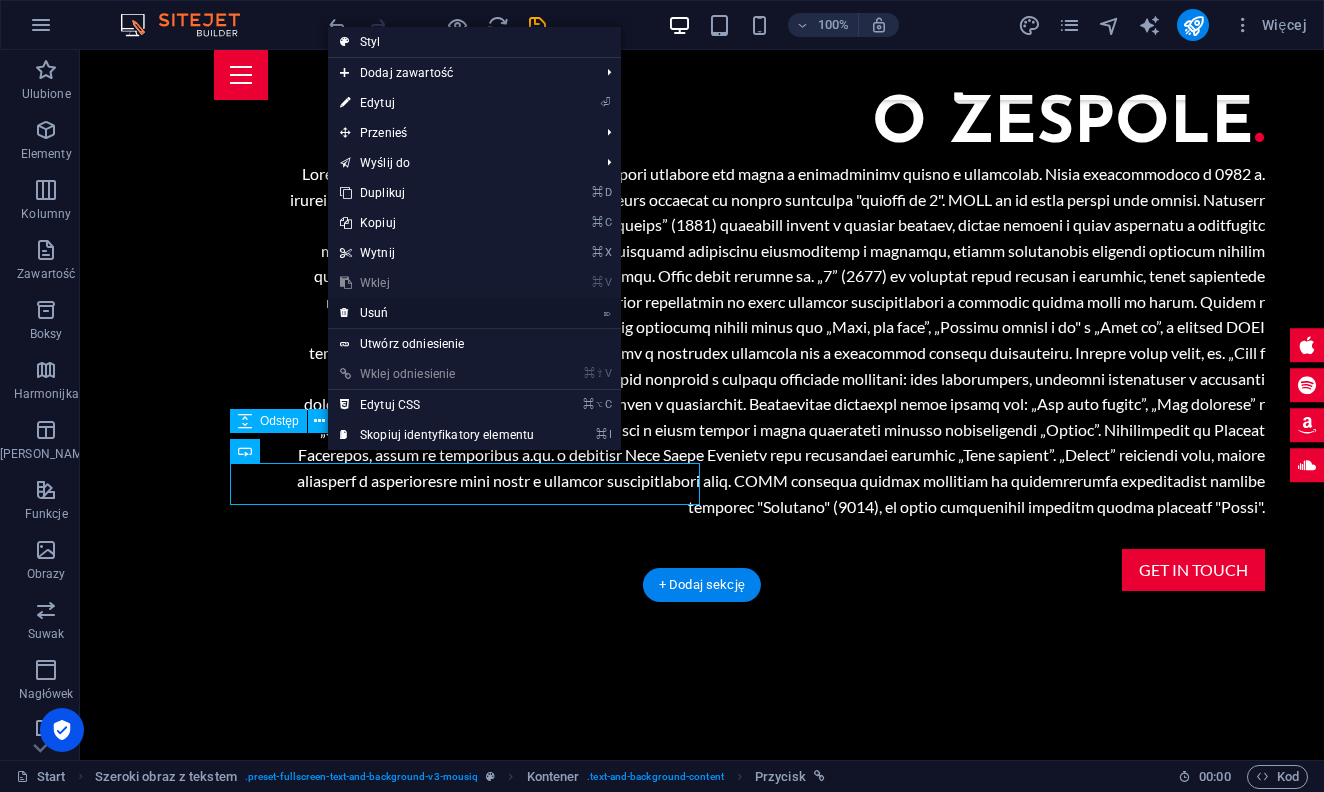 click on "⌦  Usuń" at bounding box center [437, 313] 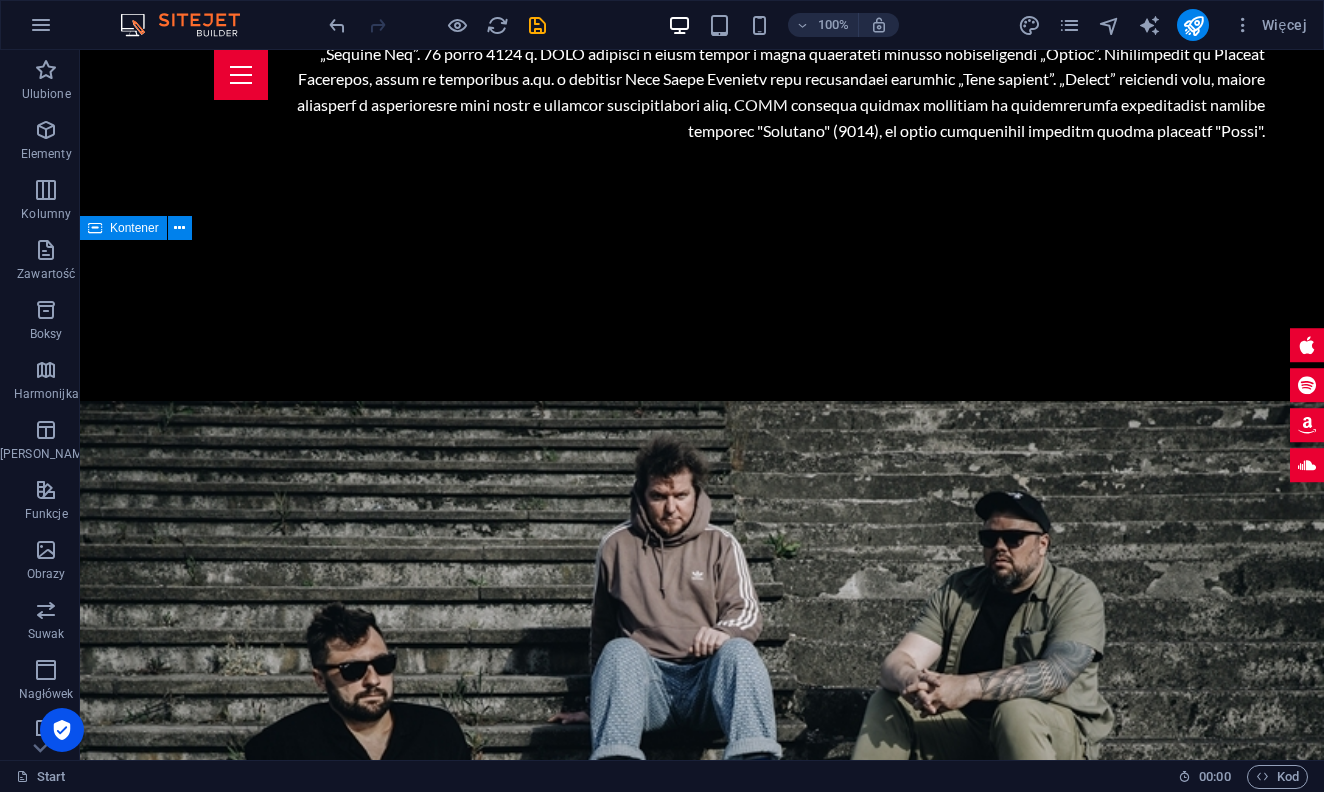 scroll, scrollTop: 1633, scrollLeft: 0, axis: vertical 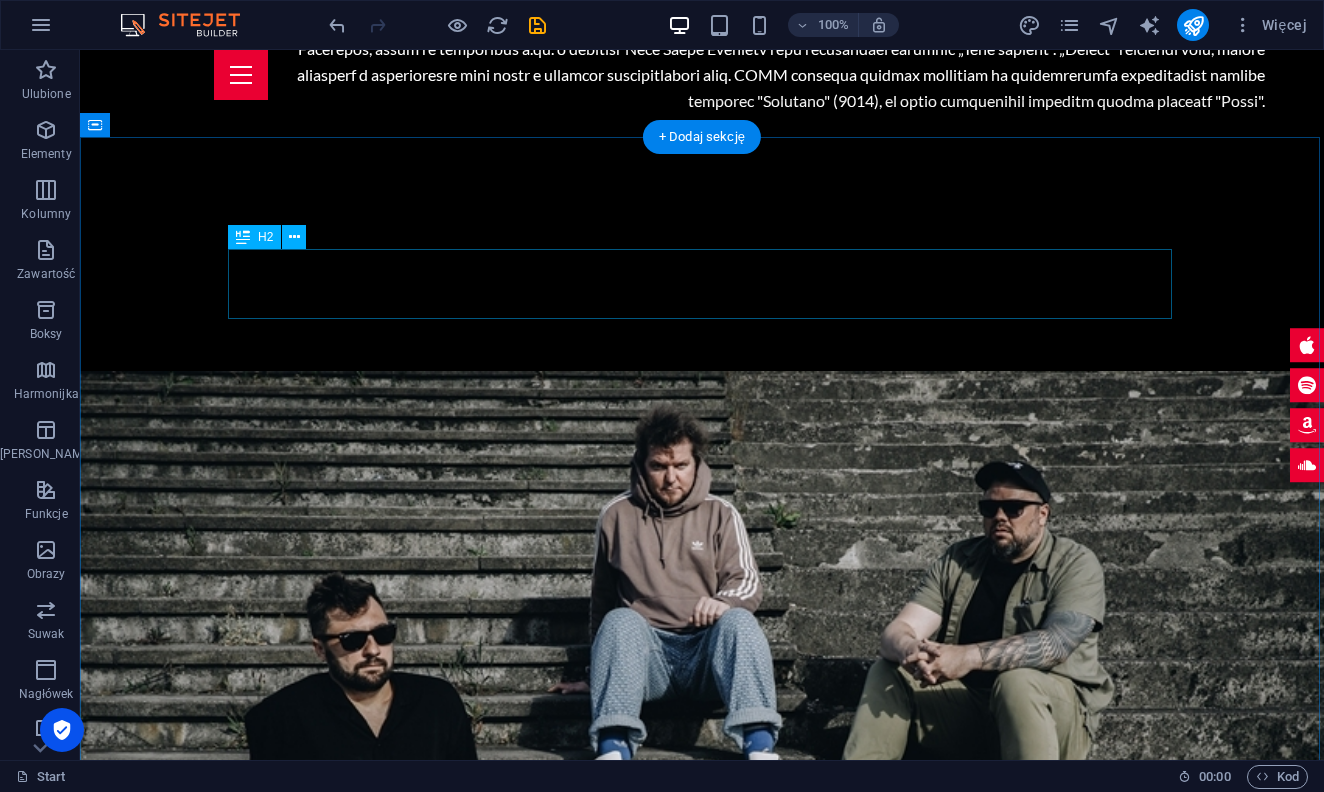 click on "Tour Dates ." at bounding box center [702, 1347] 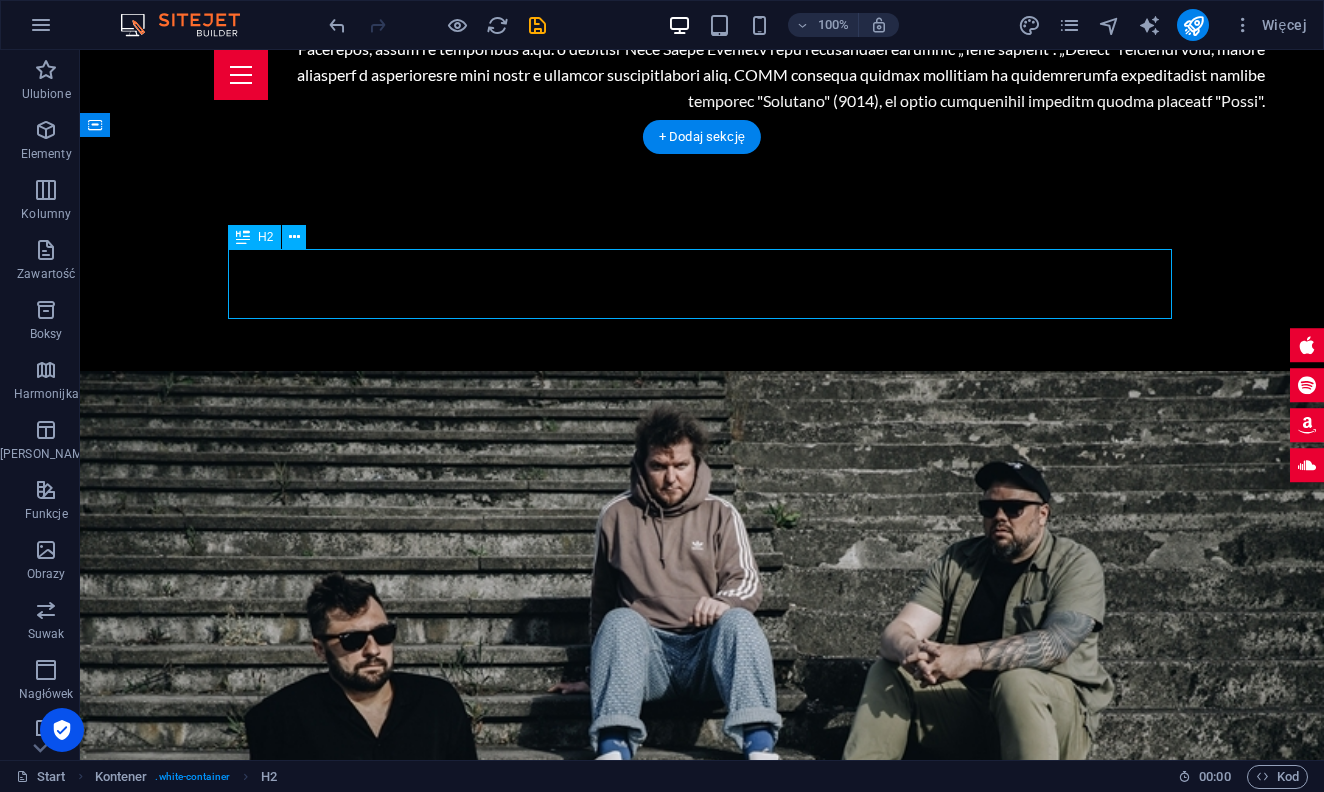 click on "Tour Dates ." at bounding box center [702, 1347] 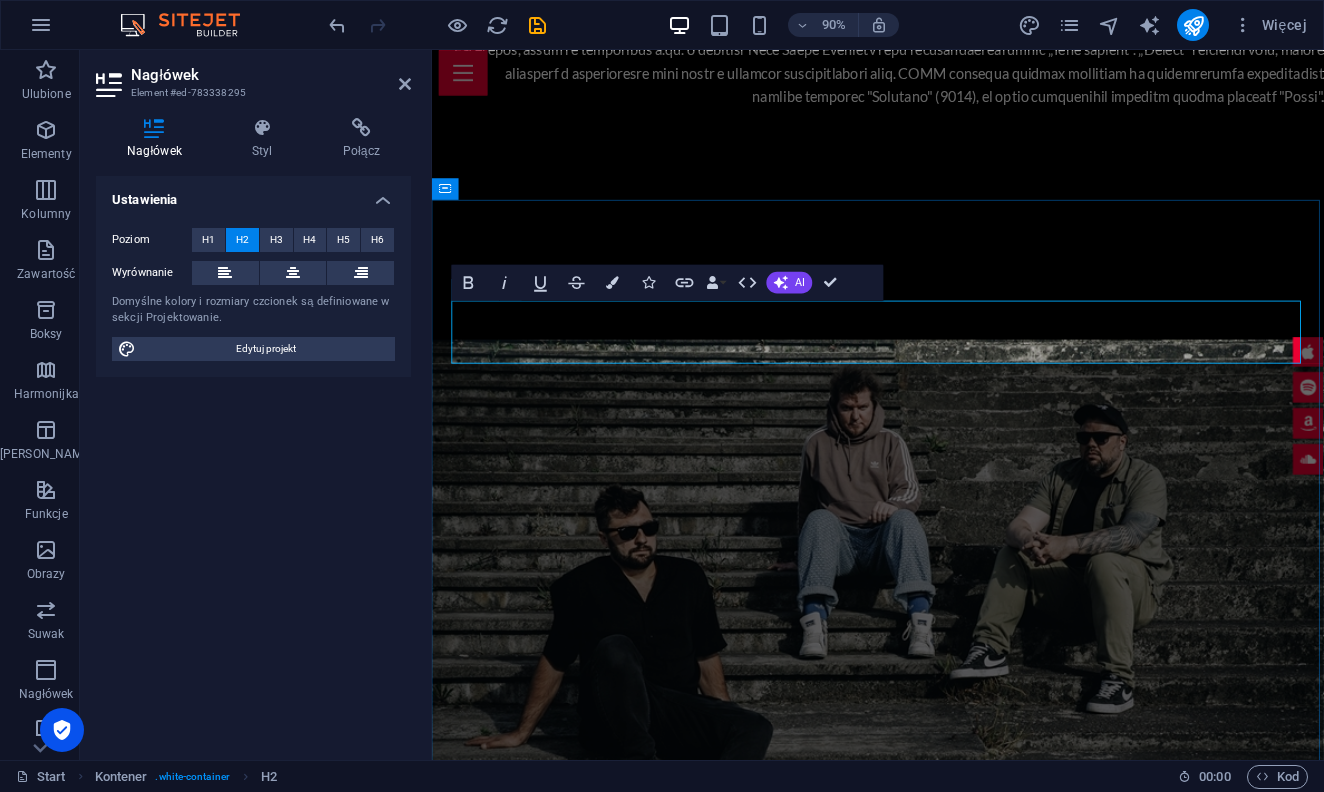 click on "Tour Dates ." at bounding box center (928, 1178) 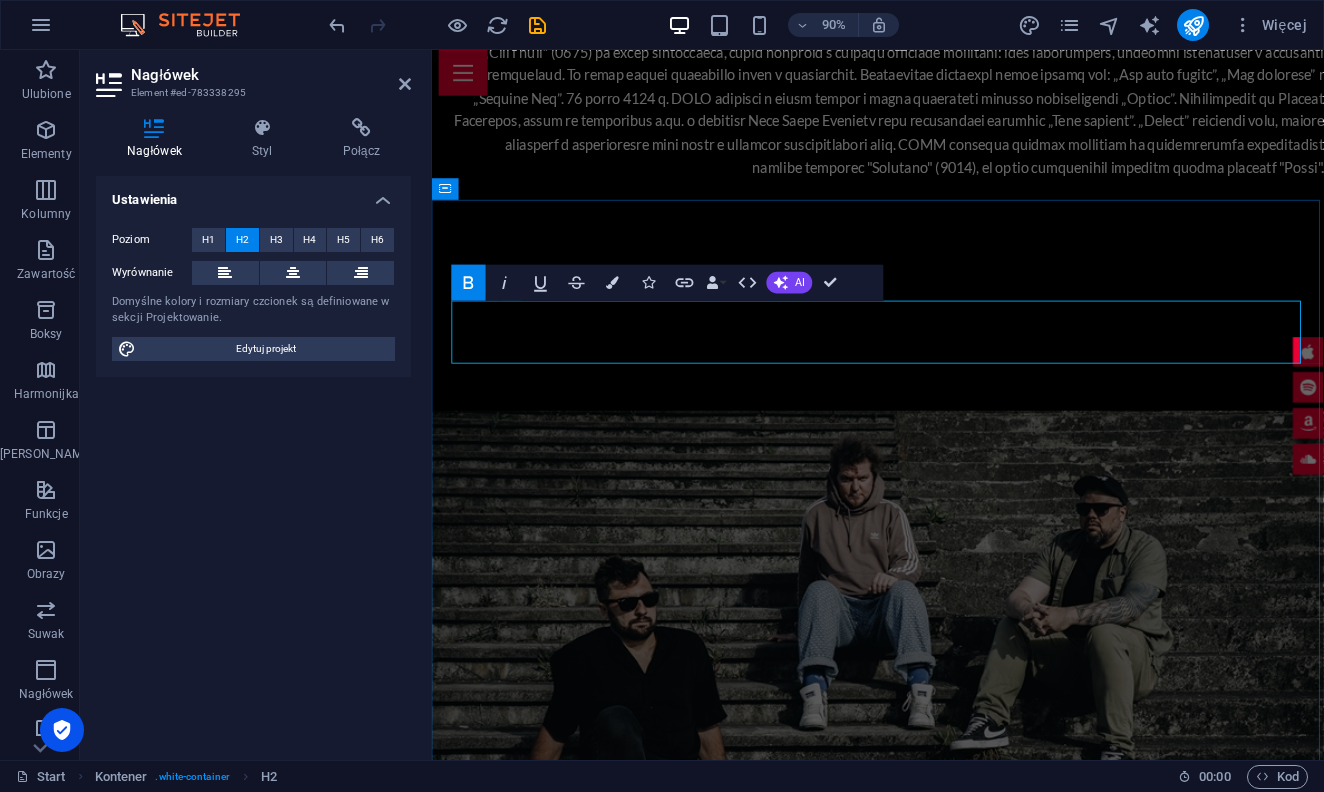 type 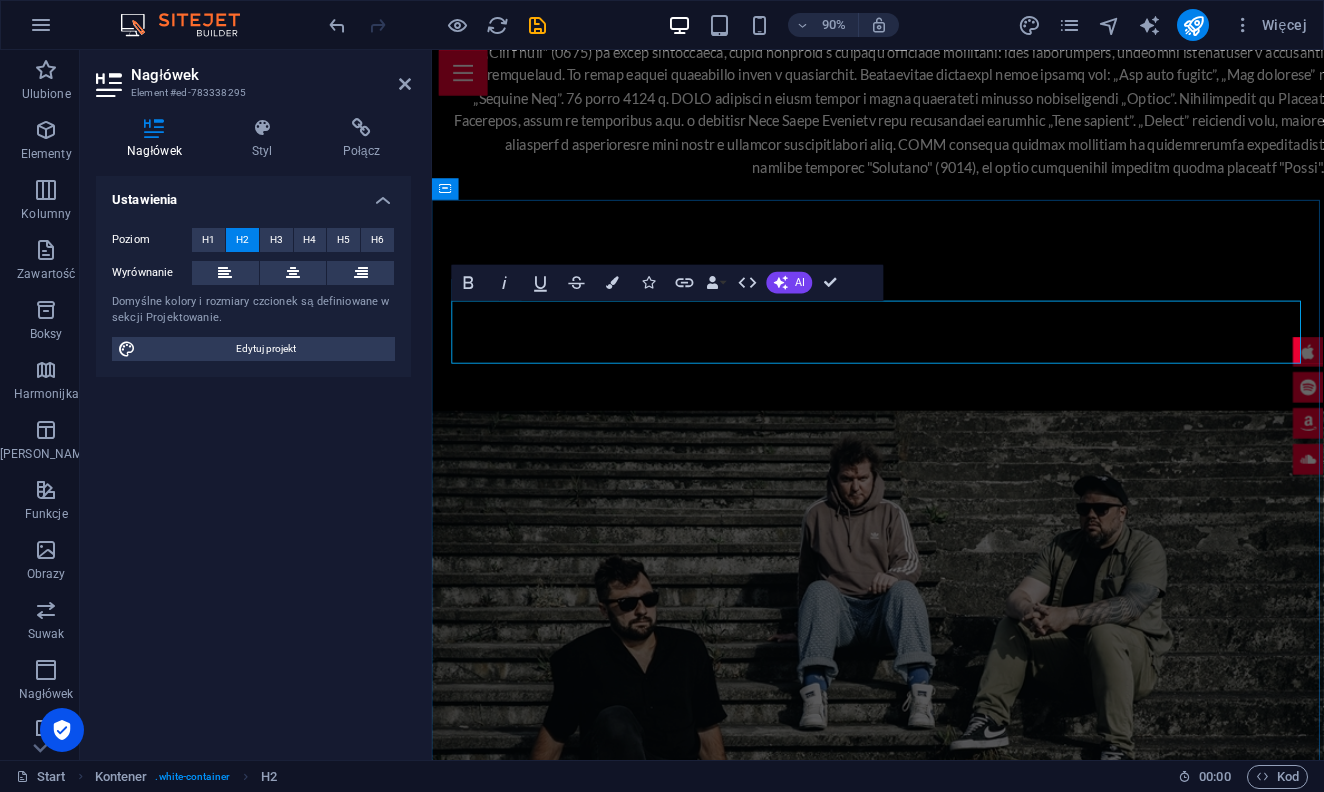 click on "TKoncerty ." at bounding box center [928, 1257] 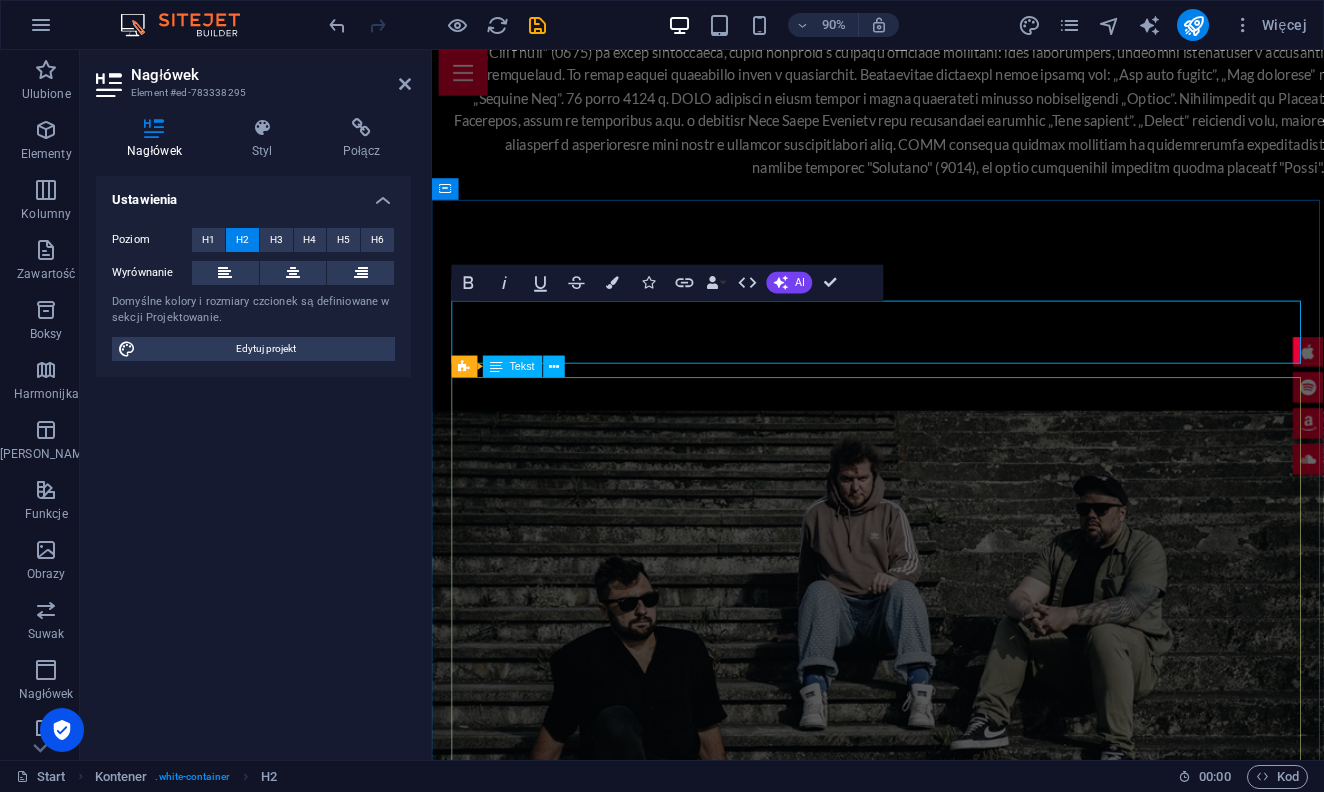 click on "[DATE] [GEOGRAPHIC_DATA] Local Music Hall Buy tickets [DATE] [GEOGRAPHIC_DATA] Local Music Hall Buy tickets [DATE][PERSON_NAME][US_STATE][GEOGRAPHIC_DATA] Buy tickets [DATE] [US_STATE] Local Music Hall Sold out [DATE] [GEOGRAPHIC_DATA] Local Music Hall Buy tickets [DATE] Seattle Local Music Hall Buy tickets [DATE][PERSON_NAME][US_STATE] Local Music Hall Sold out" at bounding box center (928, 1544) 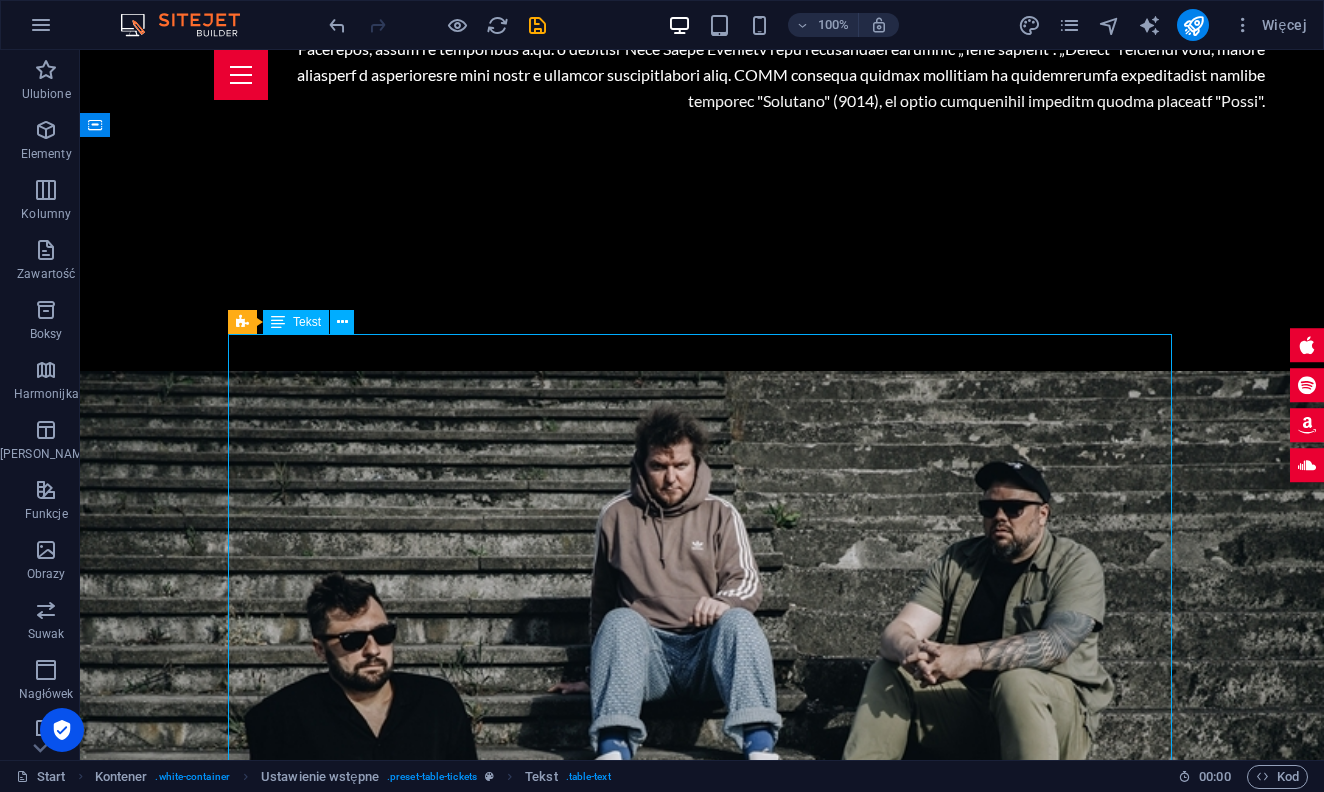 click on "[DATE] [GEOGRAPHIC_DATA] Local Music Hall Buy tickets [DATE] [GEOGRAPHIC_DATA] Local Music Hall Buy tickets [DATE][PERSON_NAME][US_STATE][GEOGRAPHIC_DATA] Buy tickets [DATE] [US_STATE] Local Music Hall Sold out [DATE] [GEOGRAPHIC_DATA] Local Music Hall Buy tickets [DATE] Seattle Local Music Hall Buy tickets [DATE][PERSON_NAME][US_STATE] Local Music Hall Sold out" at bounding box center [702, 1633] 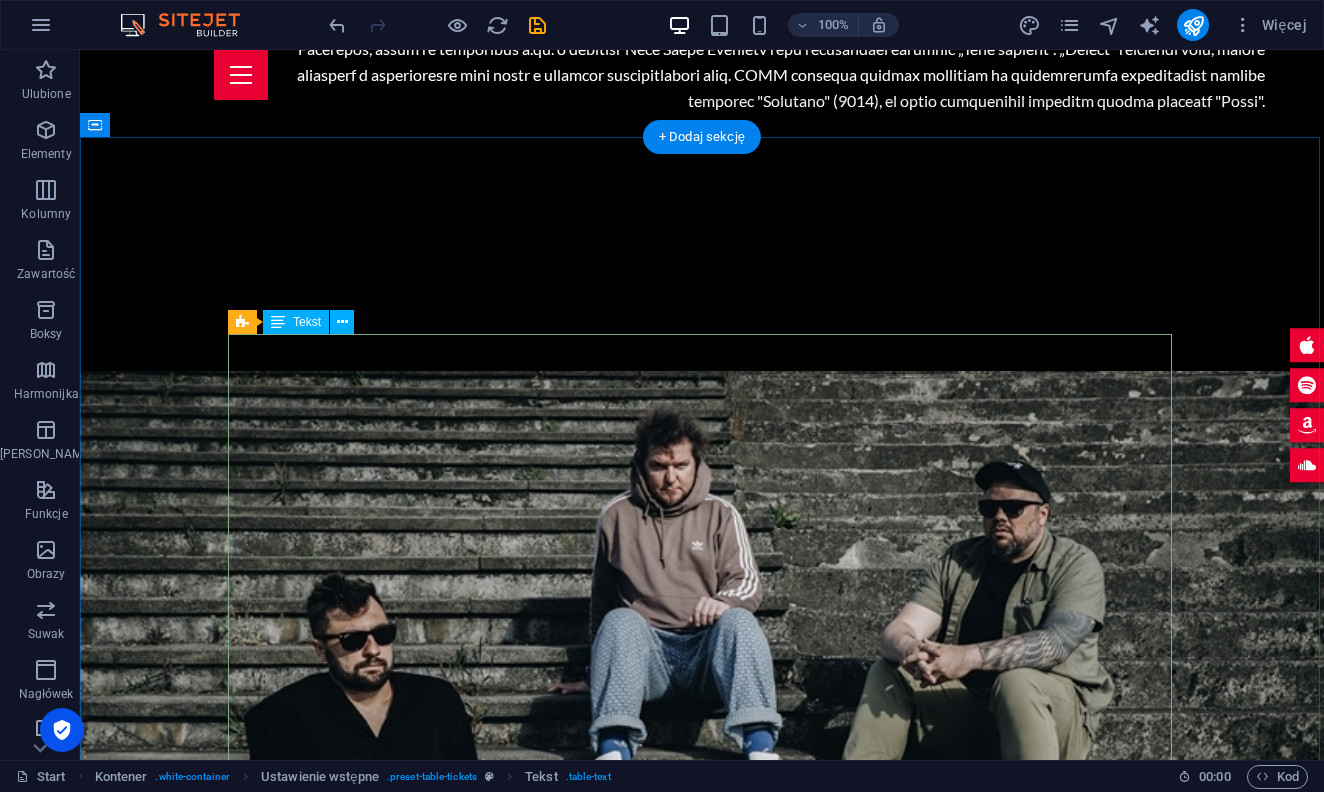 click on "[DATE] [GEOGRAPHIC_DATA] Local Music Hall Buy tickets [DATE] [GEOGRAPHIC_DATA] Local Music Hall Buy tickets [DATE][PERSON_NAME][US_STATE][GEOGRAPHIC_DATA] Buy tickets [DATE] [US_STATE] Local Music Hall Sold out [DATE] [GEOGRAPHIC_DATA] Local Music Hall Buy tickets [DATE] Seattle Local Music Hall Buy tickets [DATE][PERSON_NAME][US_STATE] Local Music Hall Sold out" at bounding box center (702, 1633) 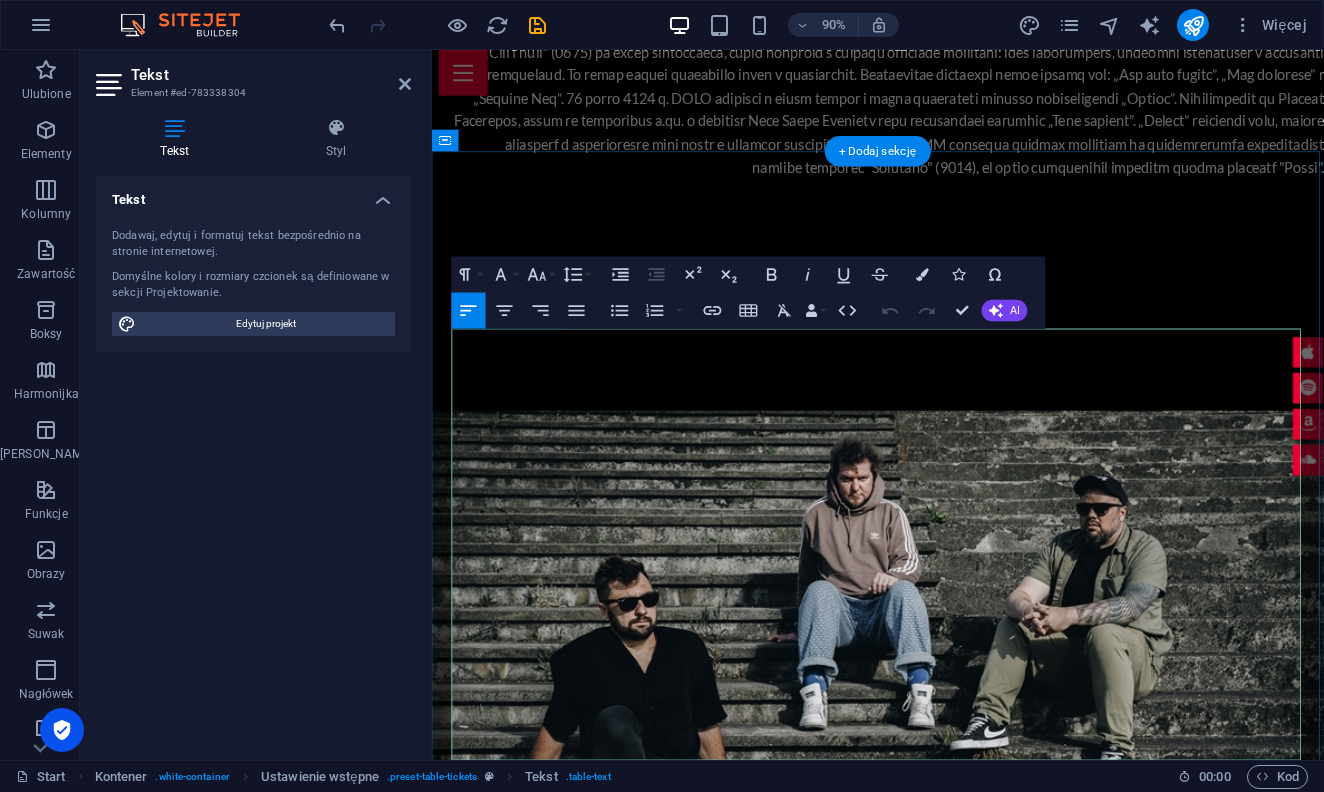 scroll, scrollTop: 1687, scrollLeft: 0, axis: vertical 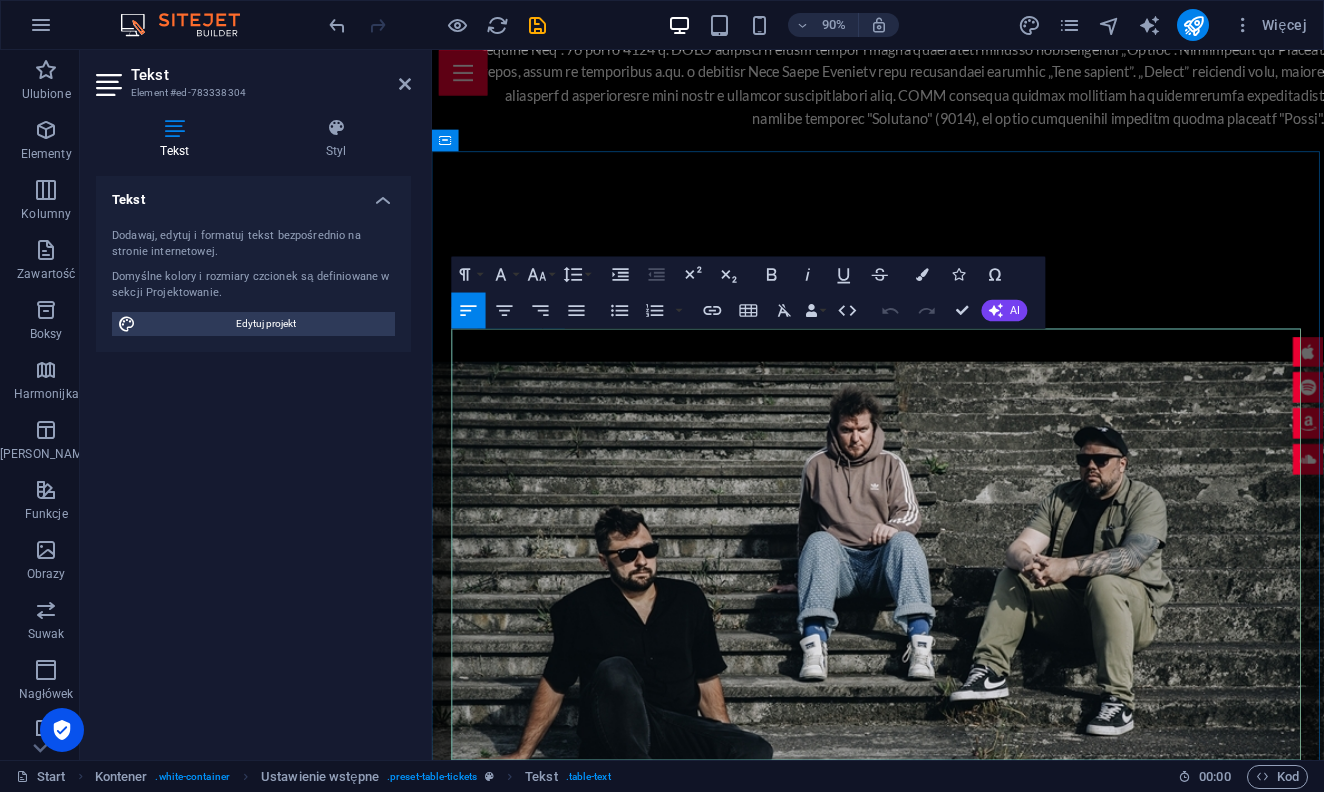 click on "20. Oct" at bounding box center (529, 1290) 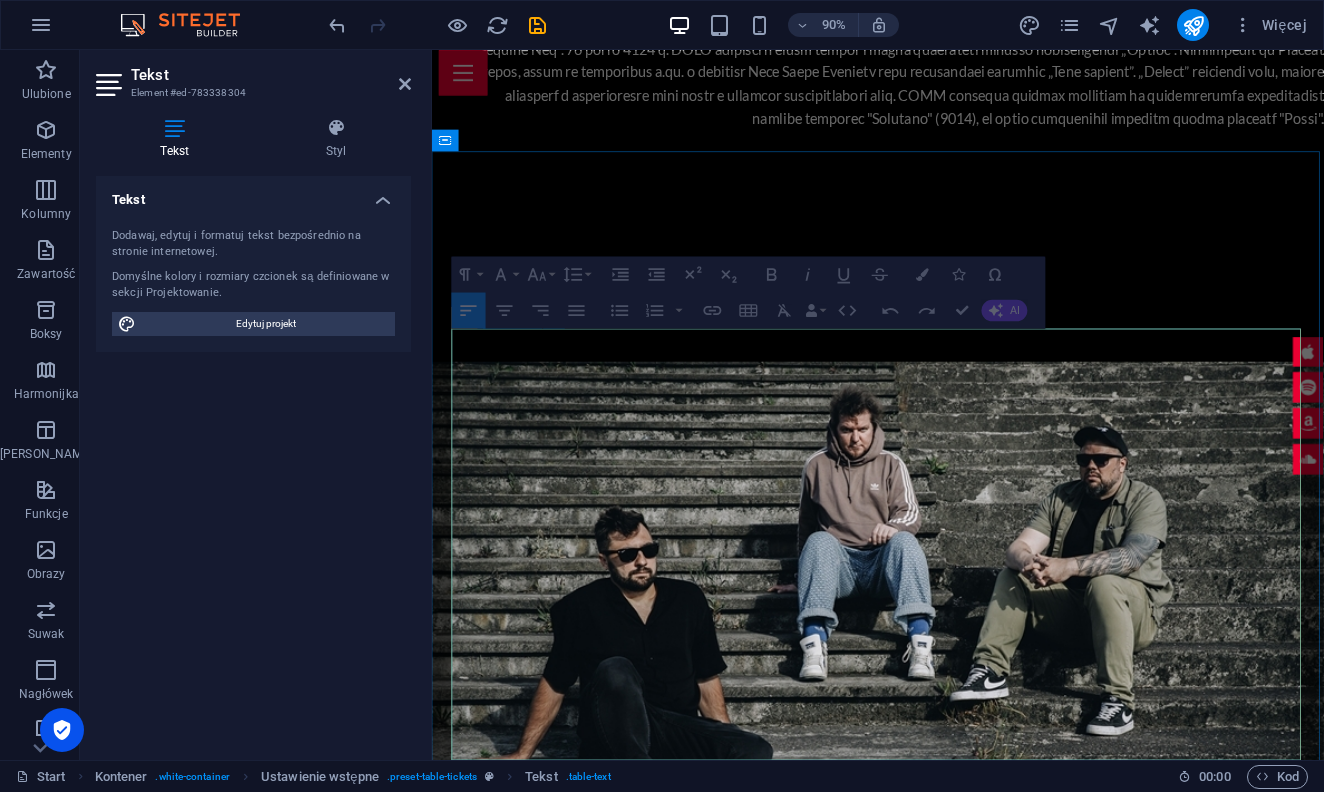 drag, startPoint x: 466, startPoint y: 388, endPoint x: 958, endPoint y: 678, distance: 571.10767 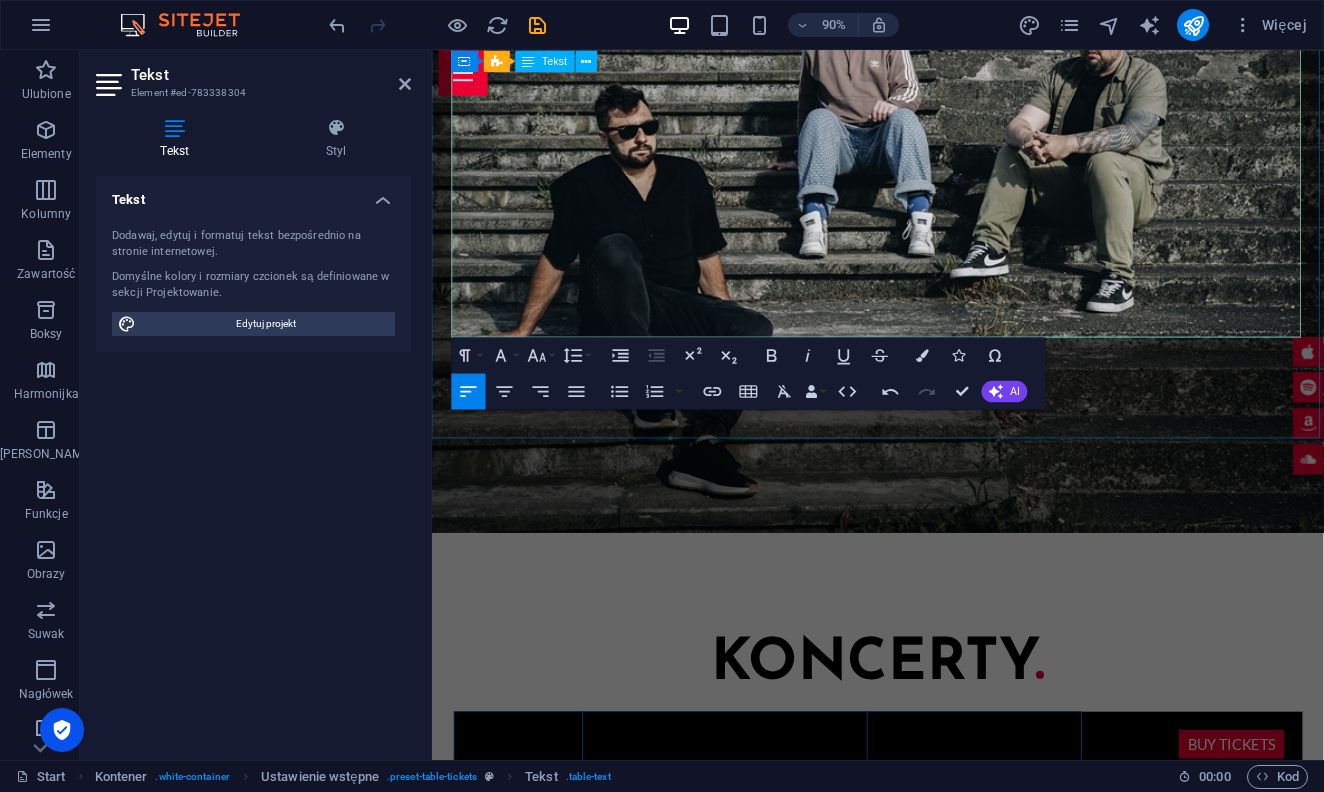 scroll, scrollTop: 2152, scrollLeft: 0, axis: vertical 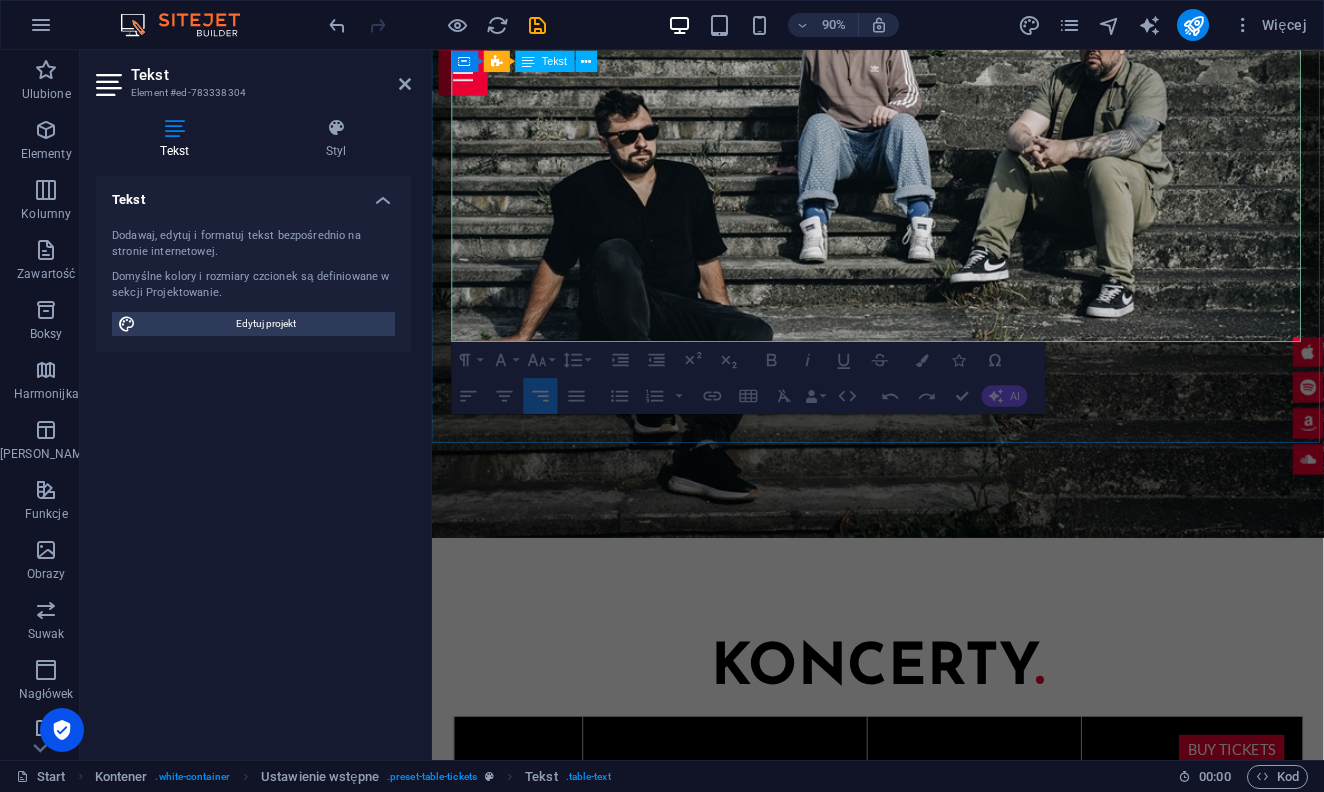 drag, startPoint x: 1388, startPoint y: 291, endPoint x: 896, endPoint y: 117, distance: 521.86206 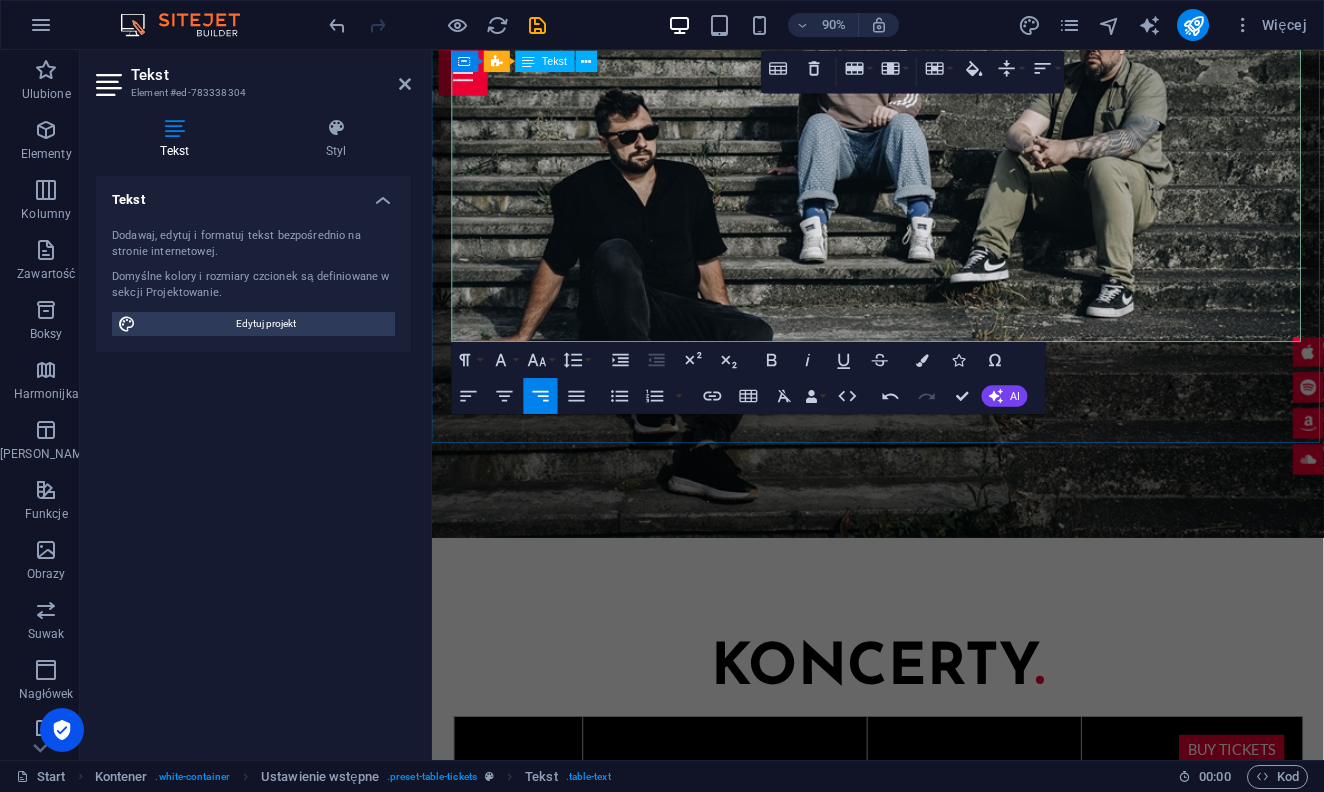 click on "Local Music Hall" at bounding box center (1034, 1174) 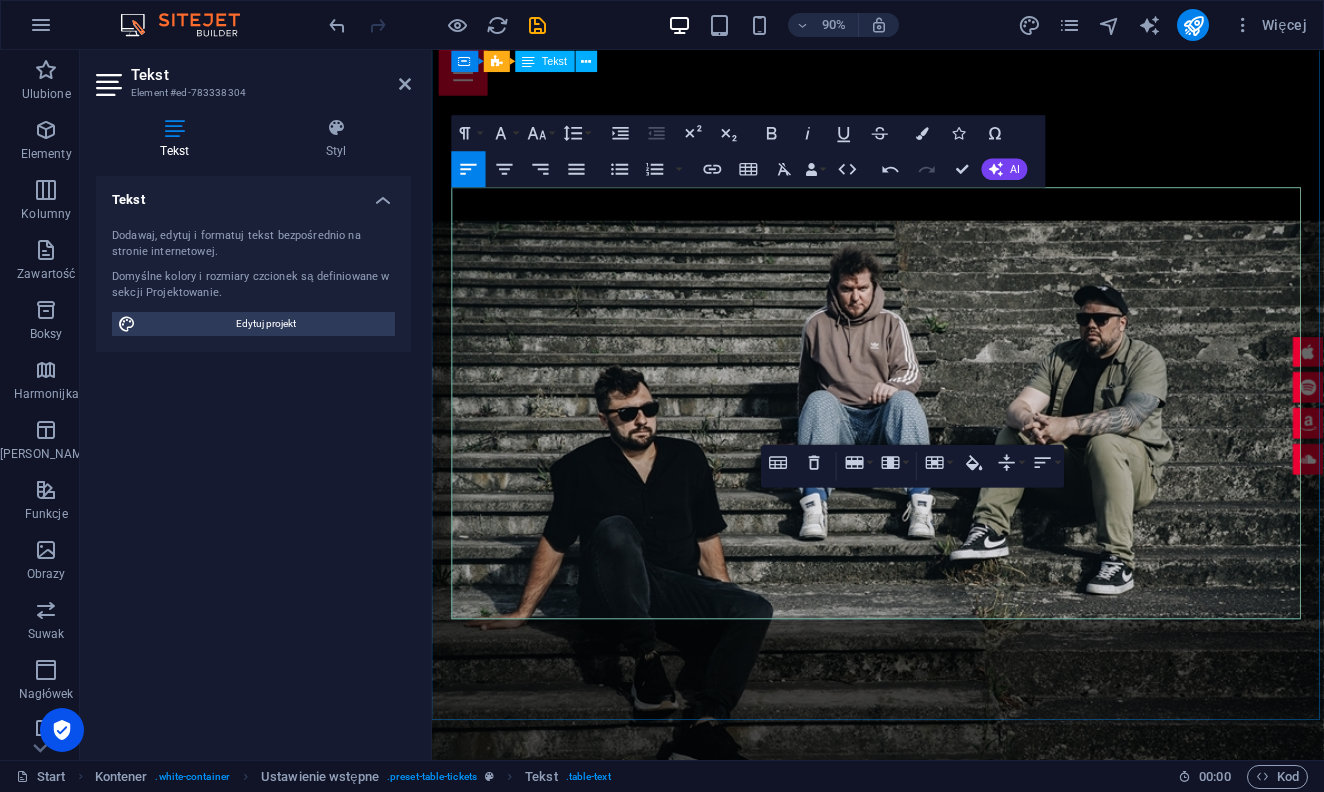 scroll, scrollTop: 1843, scrollLeft: 0, axis: vertical 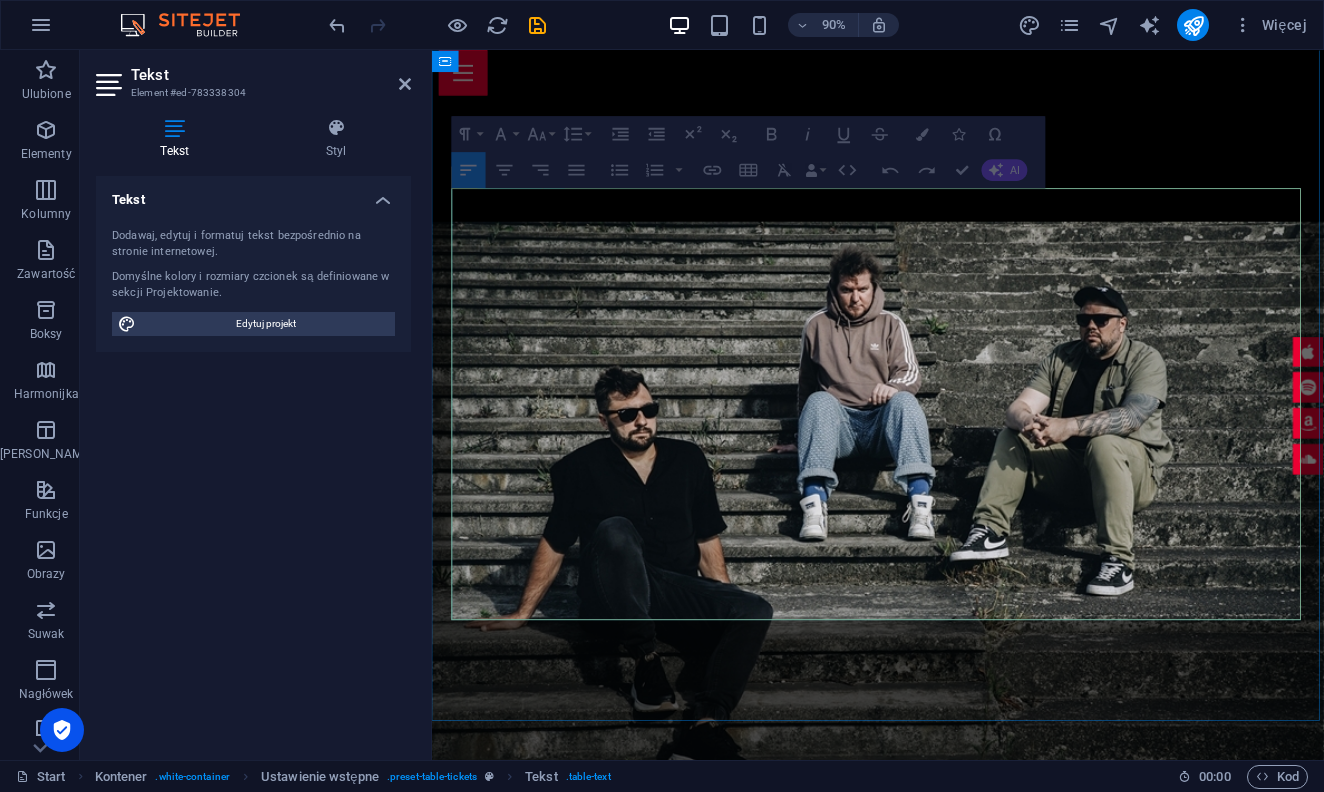 drag, startPoint x: 588, startPoint y: 518, endPoint x: 570, endPoint y: 303, distance: 215.75217 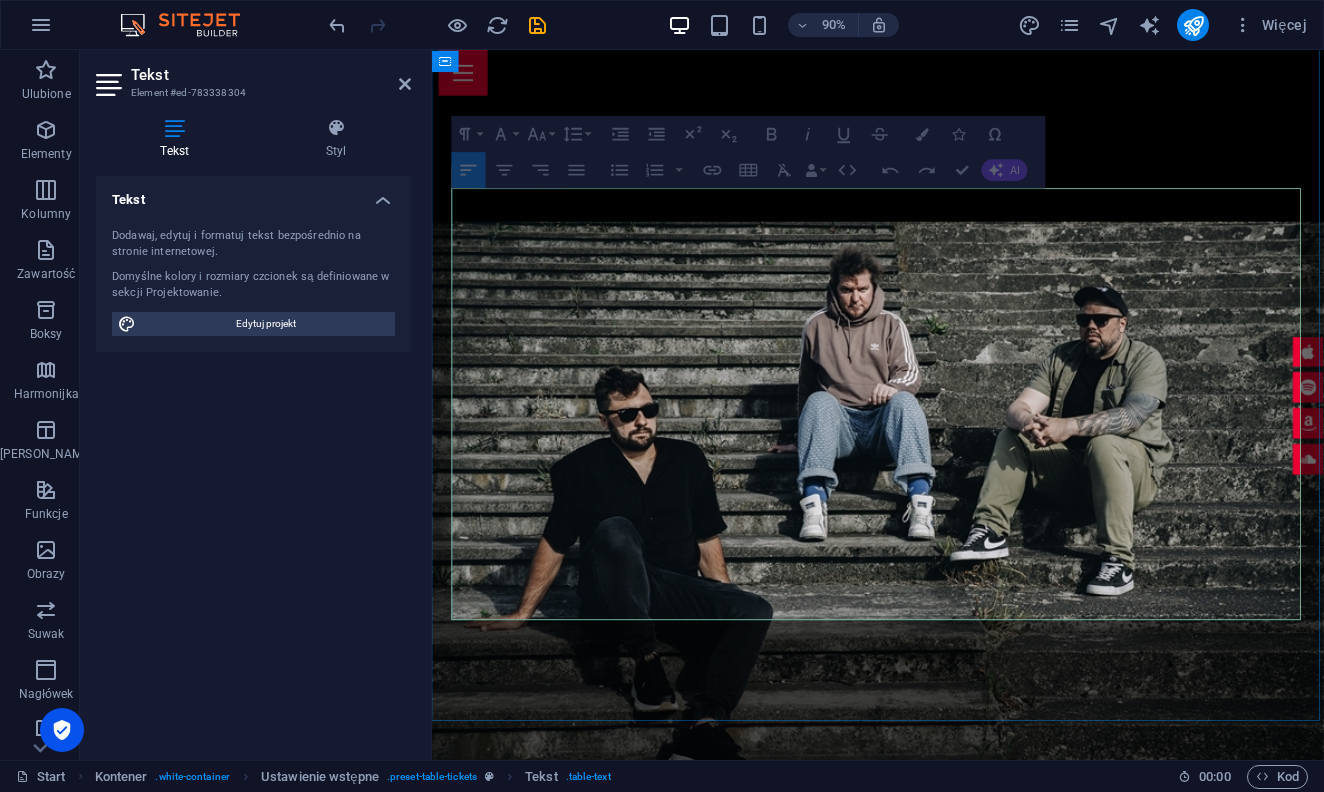 drag, startPoint x: 915, startPoint y: 273, endPoint x: 1220, endPoint y: 527, distance: 396.91434 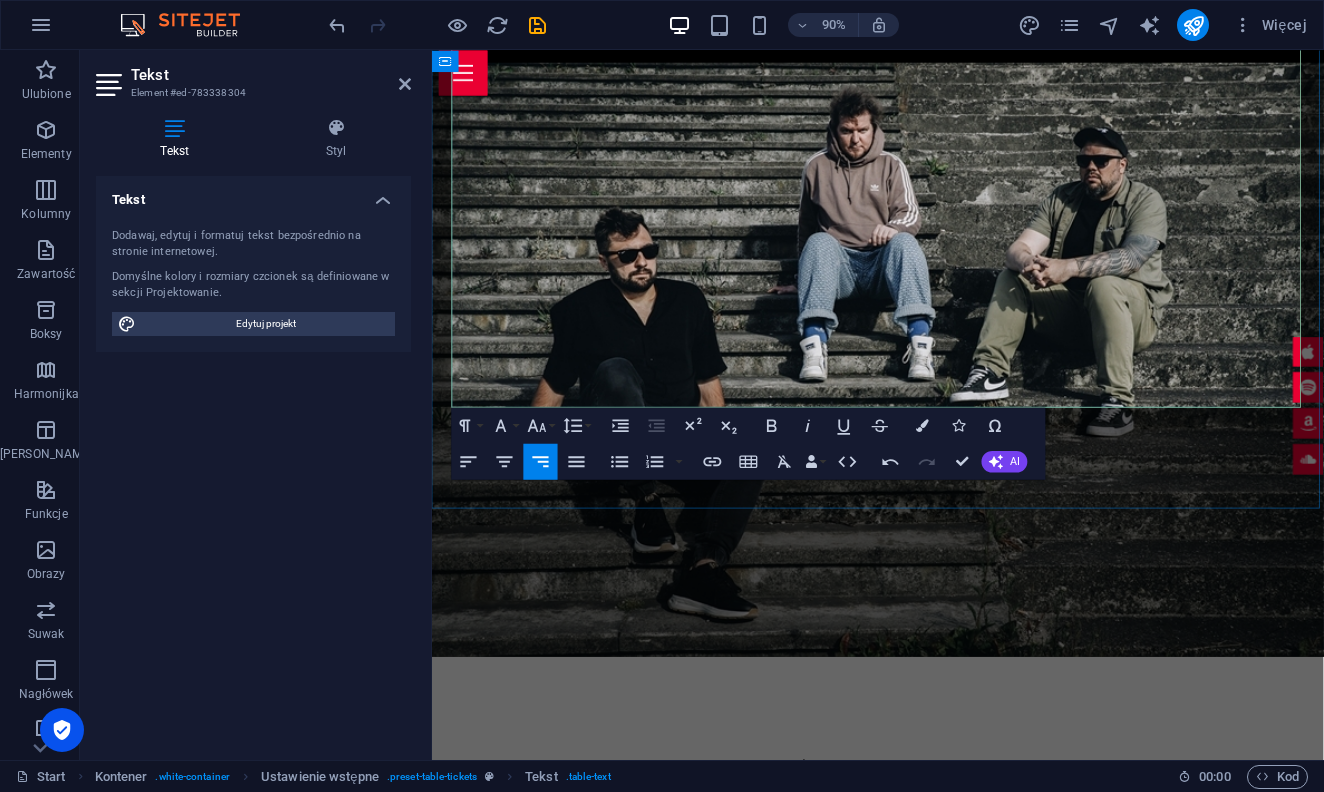 scroll, scrollTop: 2020, scrollLeft: 0, axis: vertical 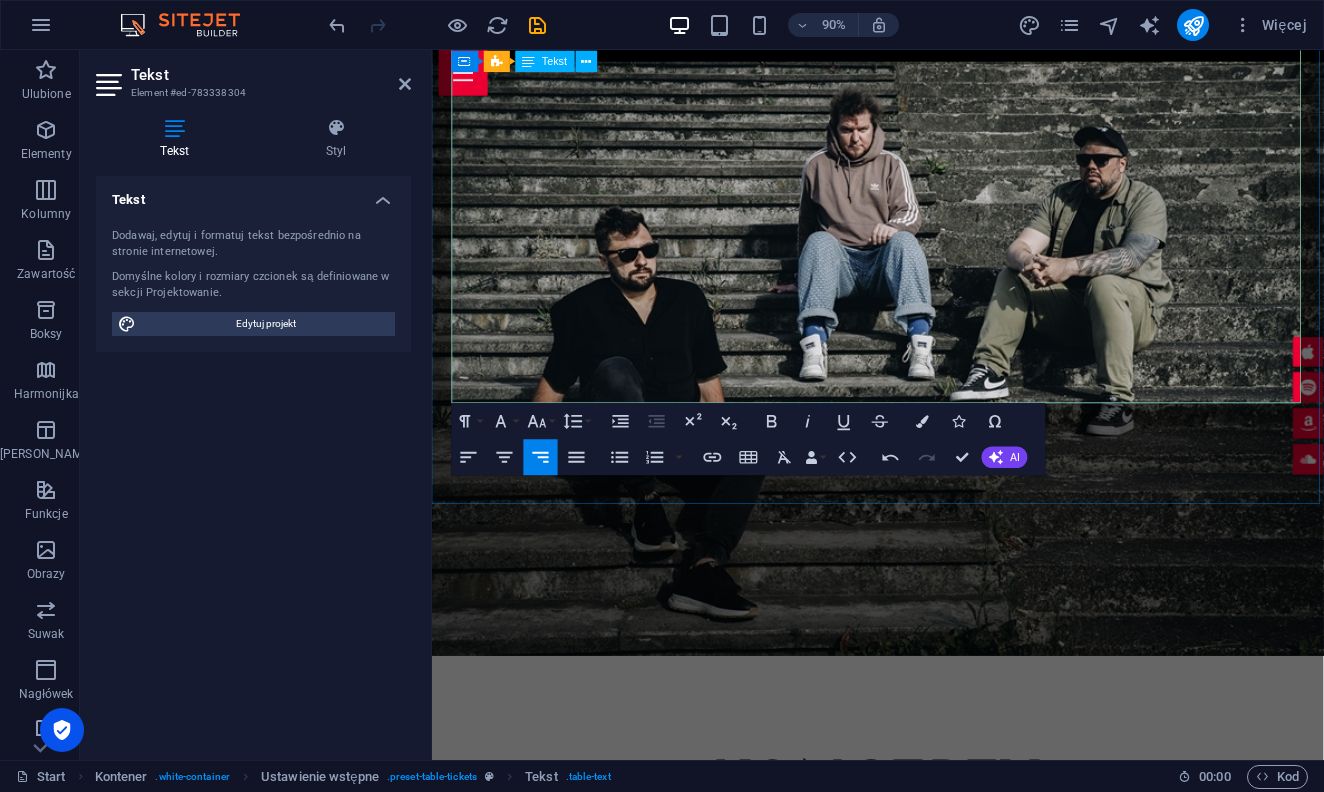click on "Buy tickets" at bounding box center (1320, 1243) 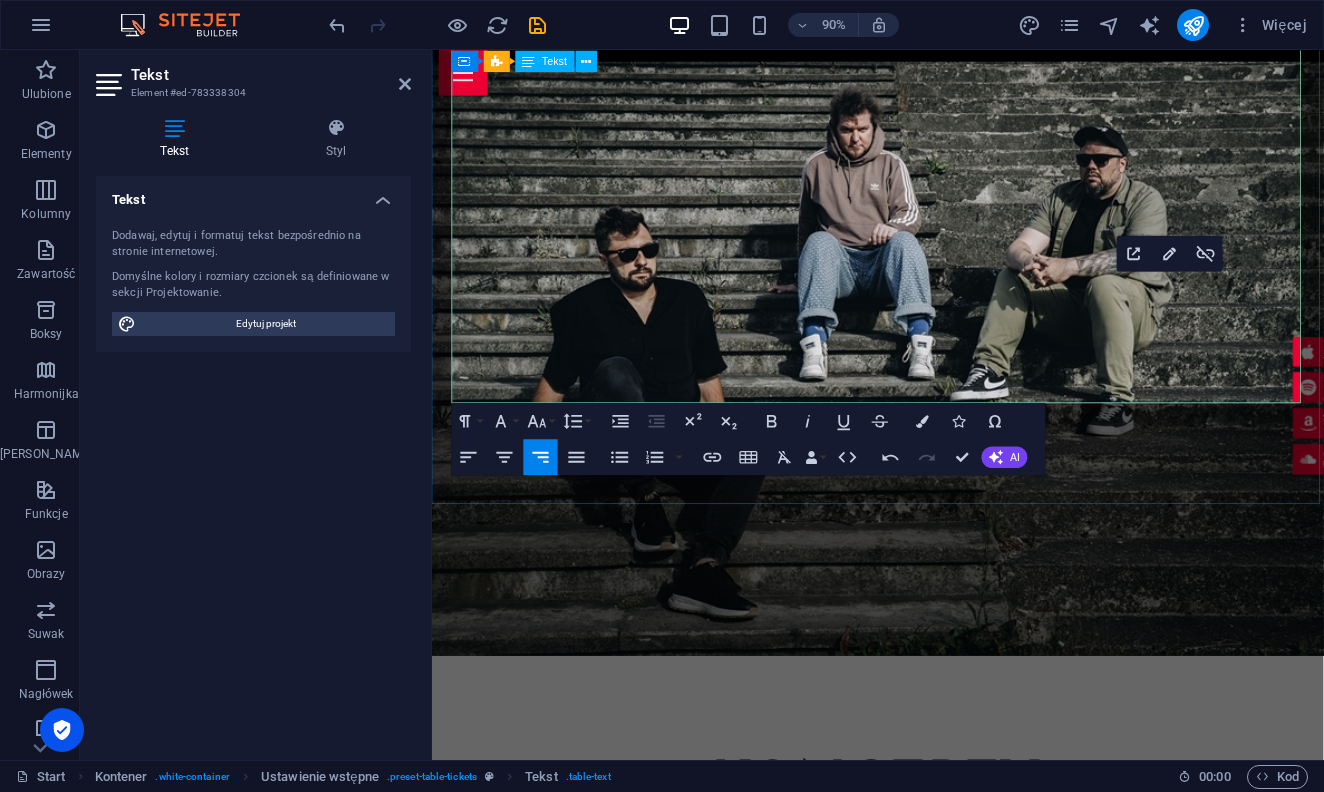 click on "Buy tickets" at bounding box center (1320, 1243) 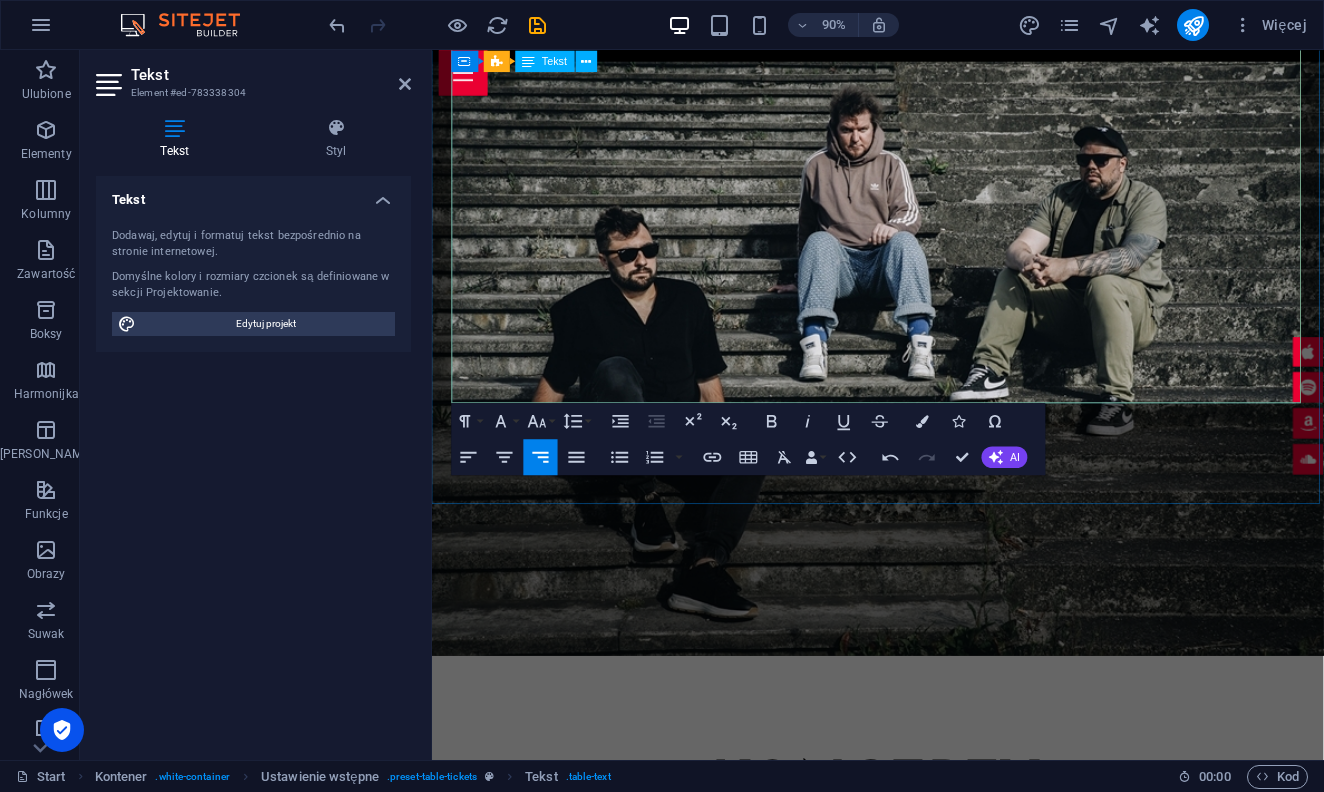 type 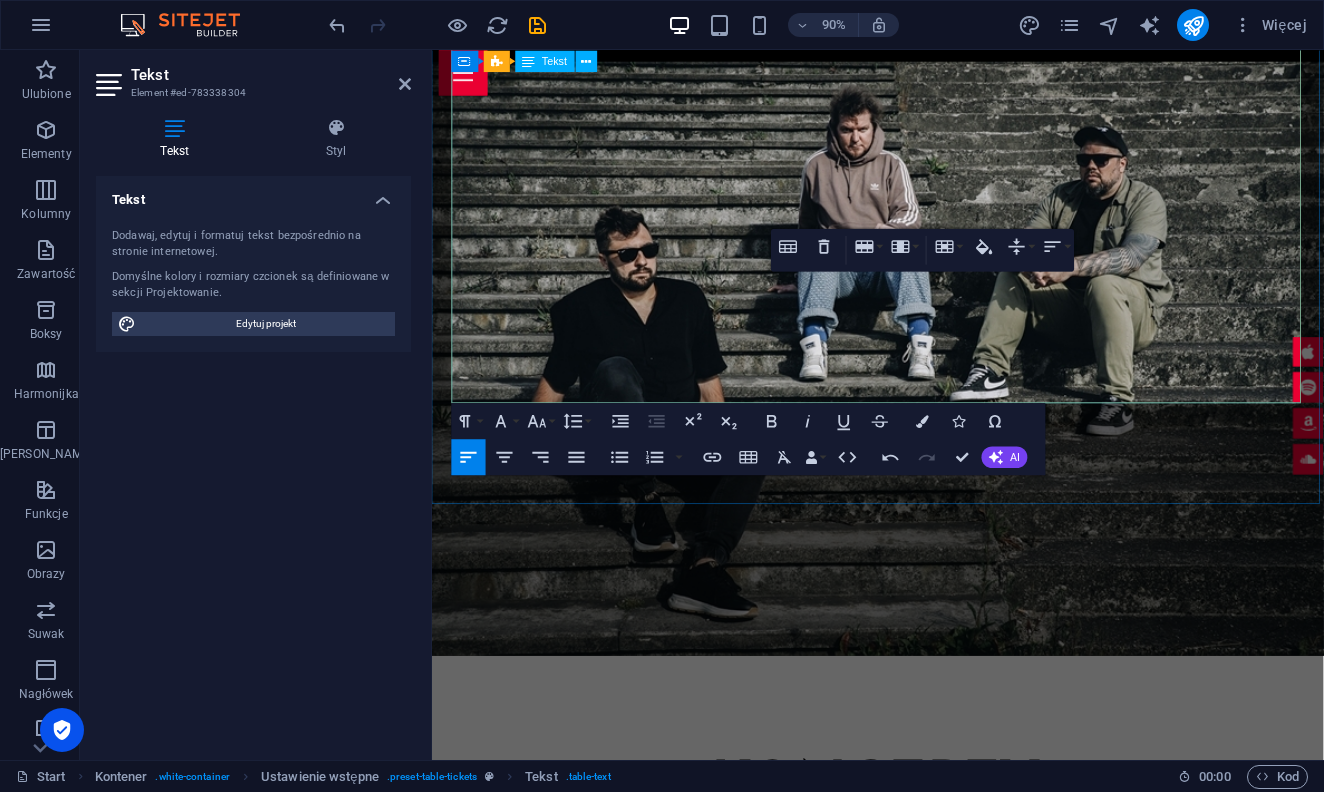 click on "[GEOGRAPHIC_DATA]" at bounding box center (762, 1242) 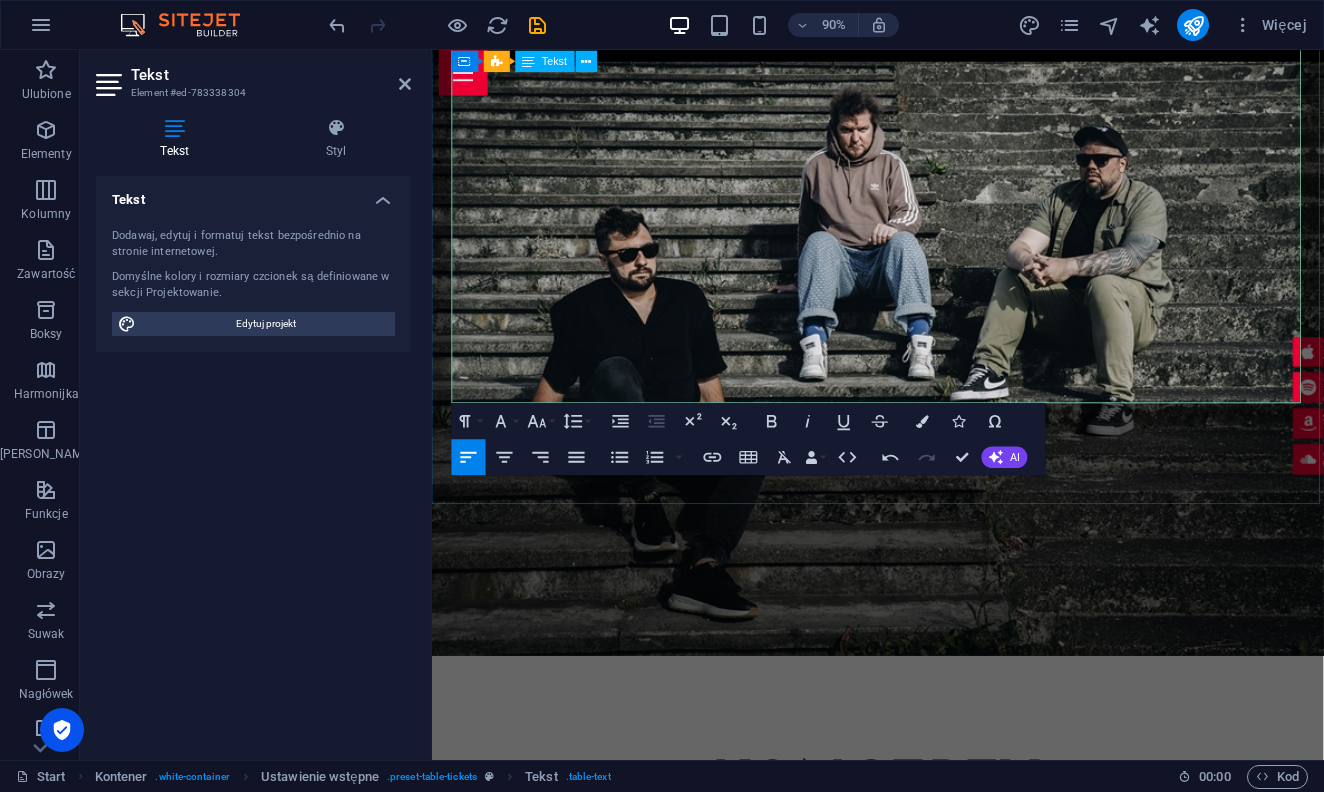 click on "[GEOGRAPHIC_DATA]" at bounding box center [762, 1242] 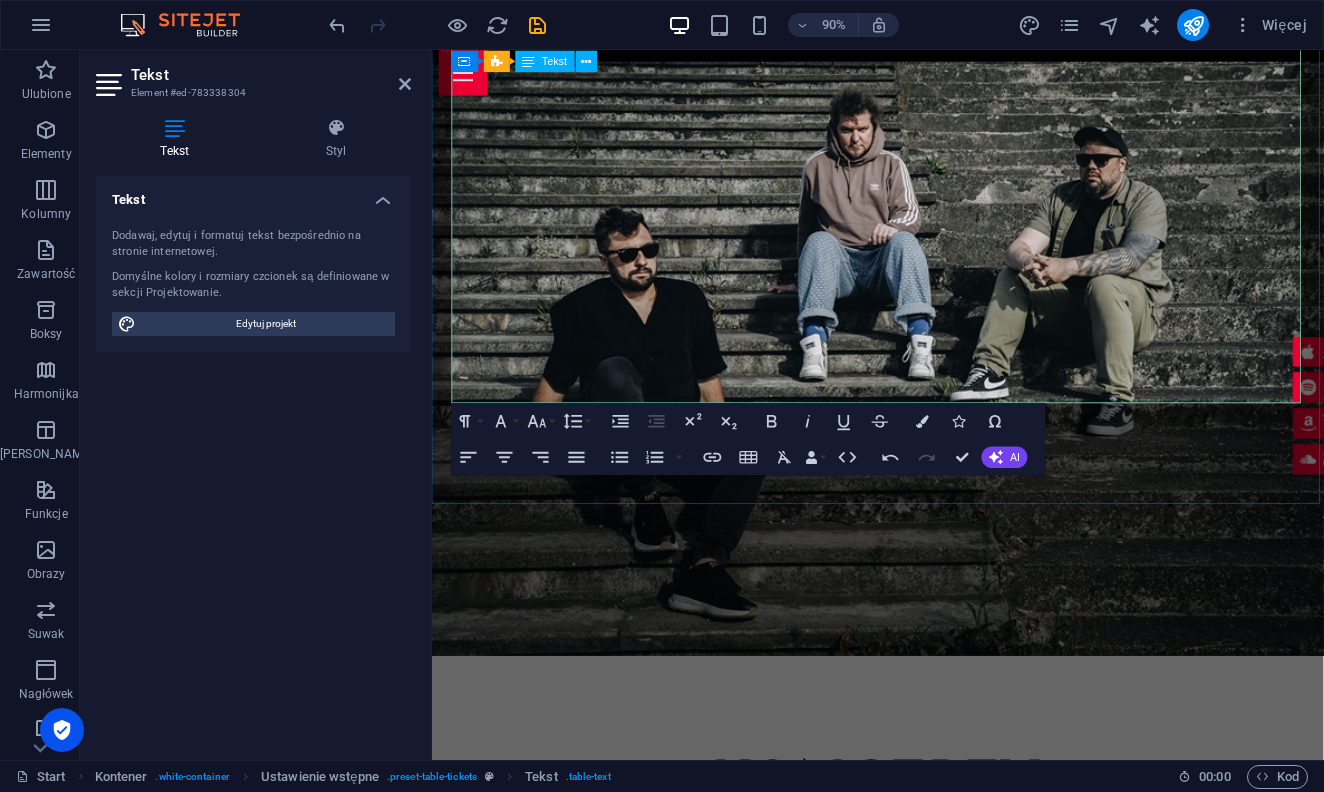 click at bounding box center [538, 1177] 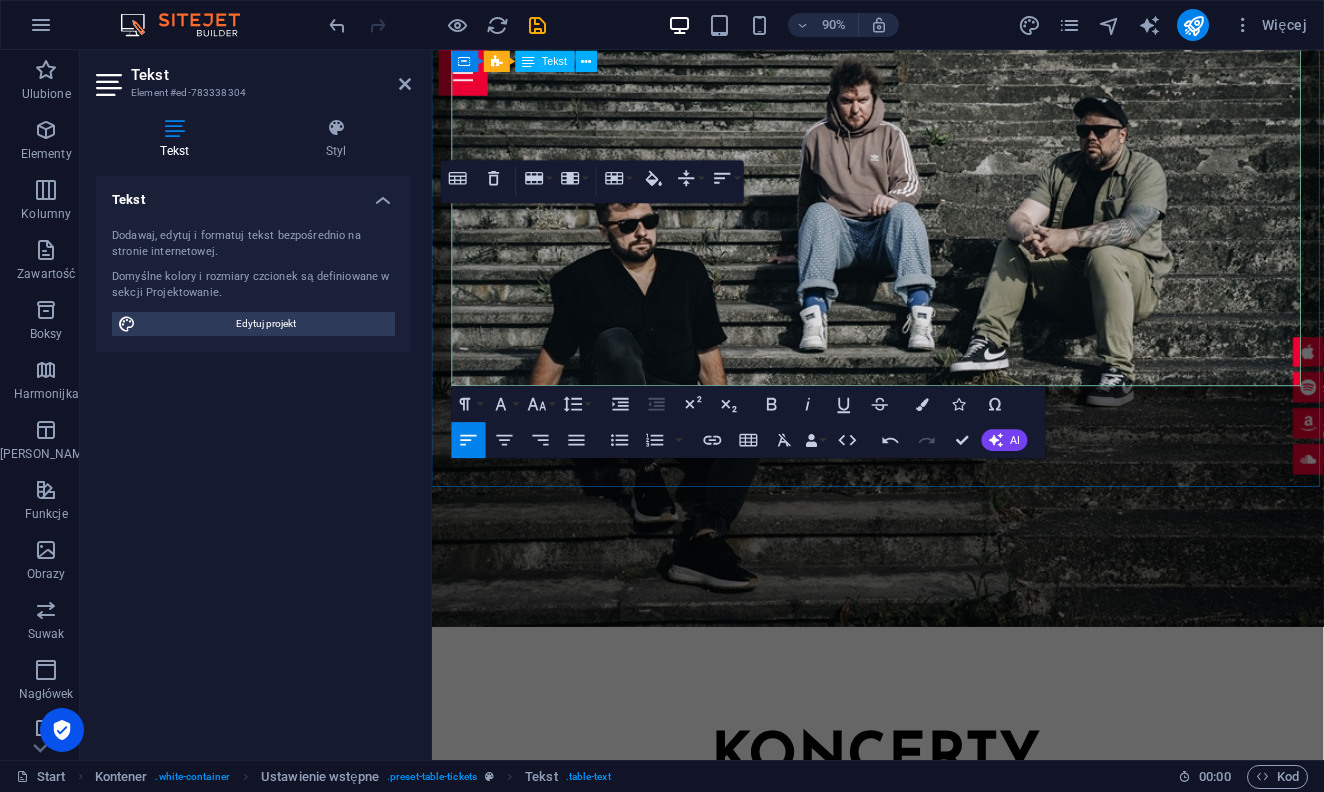 scroll, scrollTop: 2077, scrollLeft: 0, axis: vertical 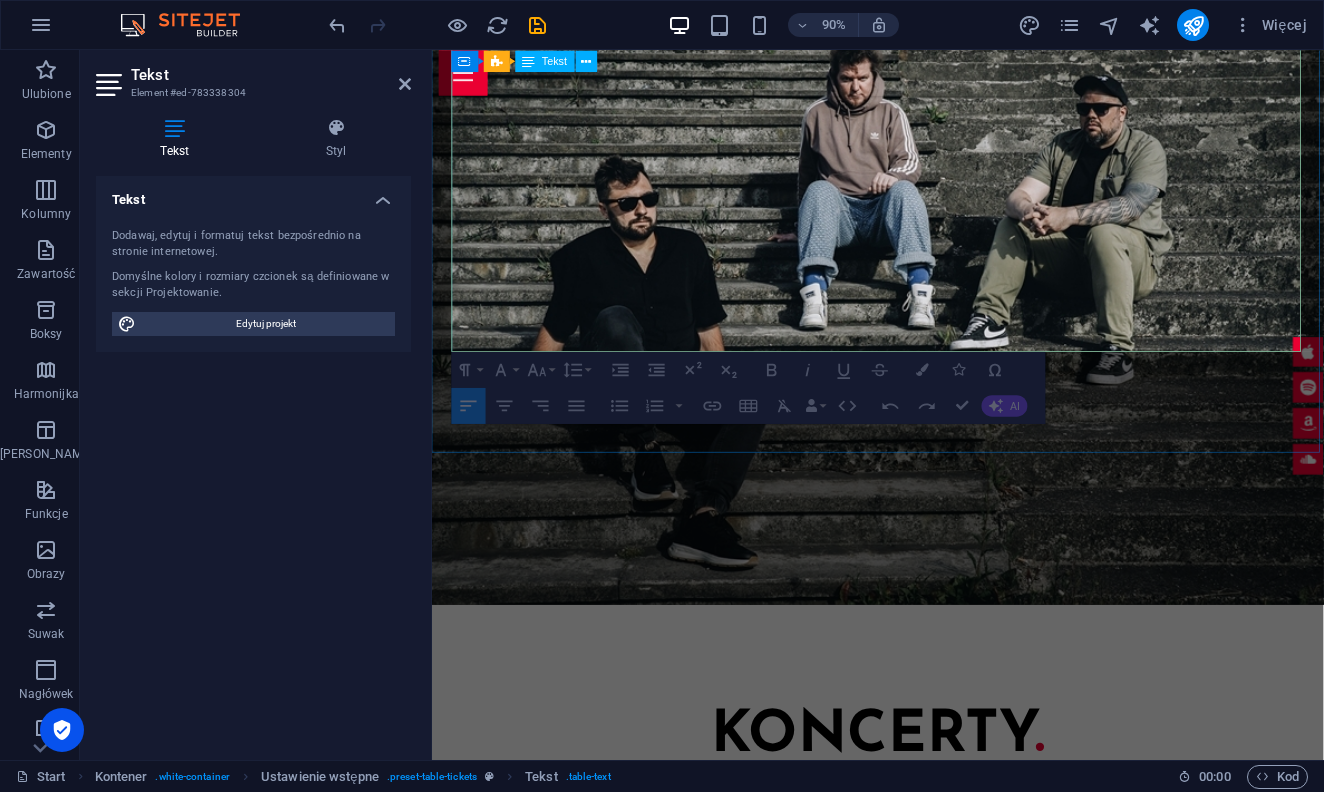 drag, startPoint x: 471, startPoint y: 358, endPoint x: 1020, endPoint y: 349, distance: 549.0738 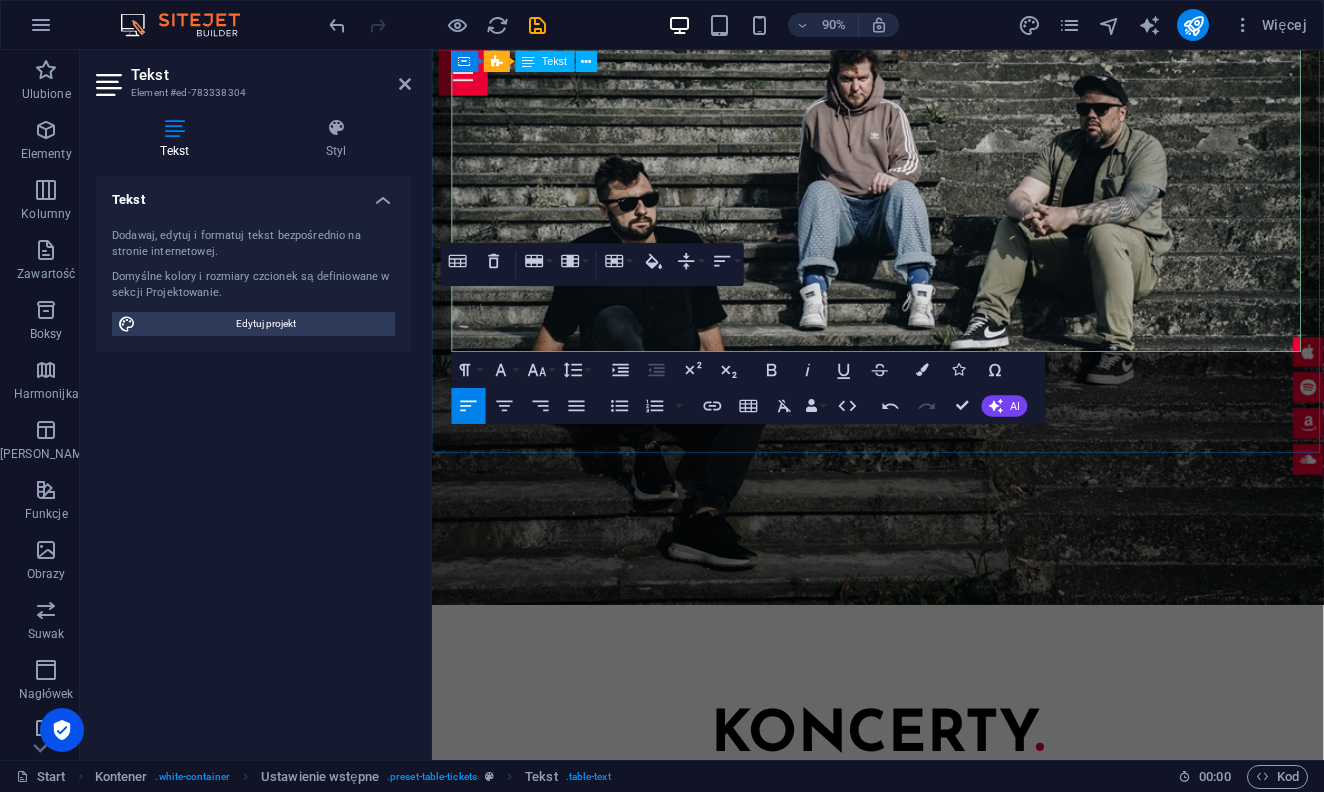 click on "Local Music Hall" at bounding box center (985, 1250) 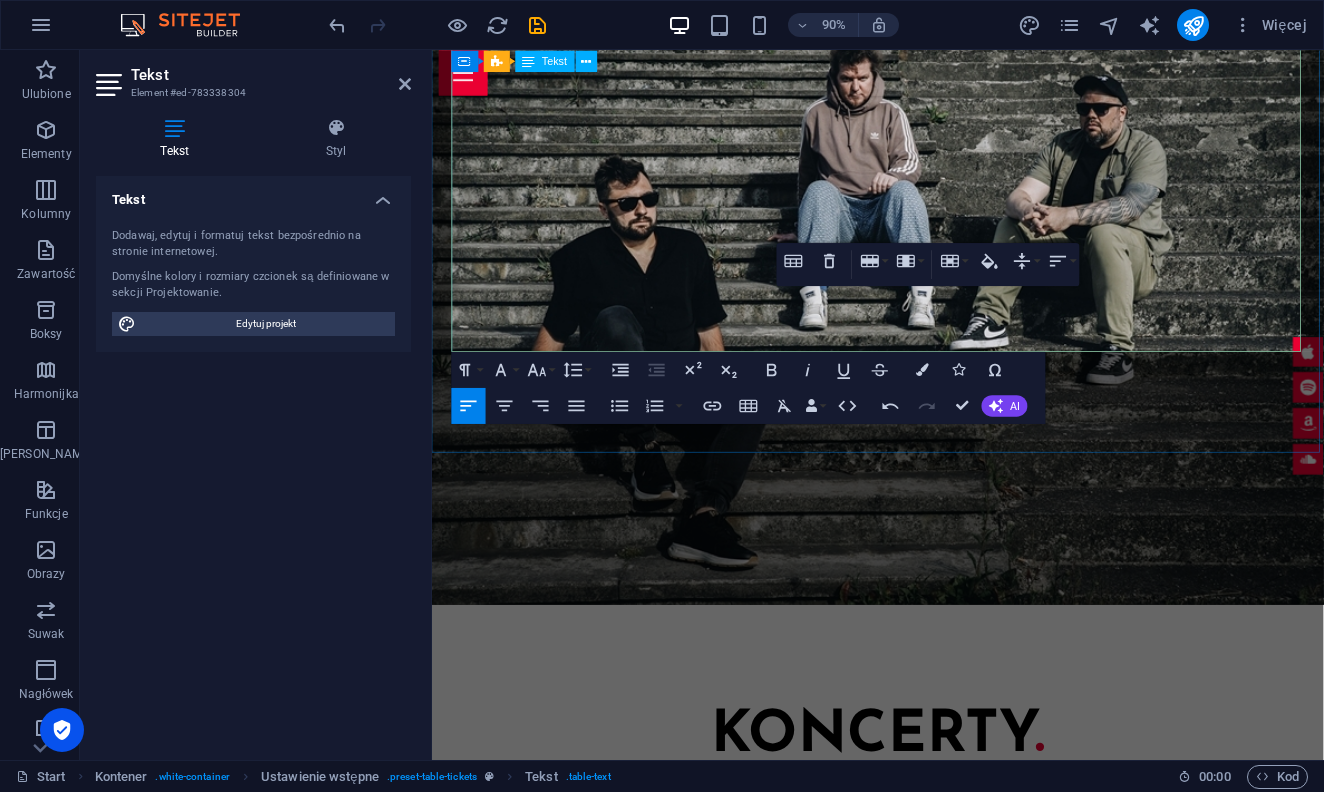 click on "Sold out" at bounding box center [1262, 1250] 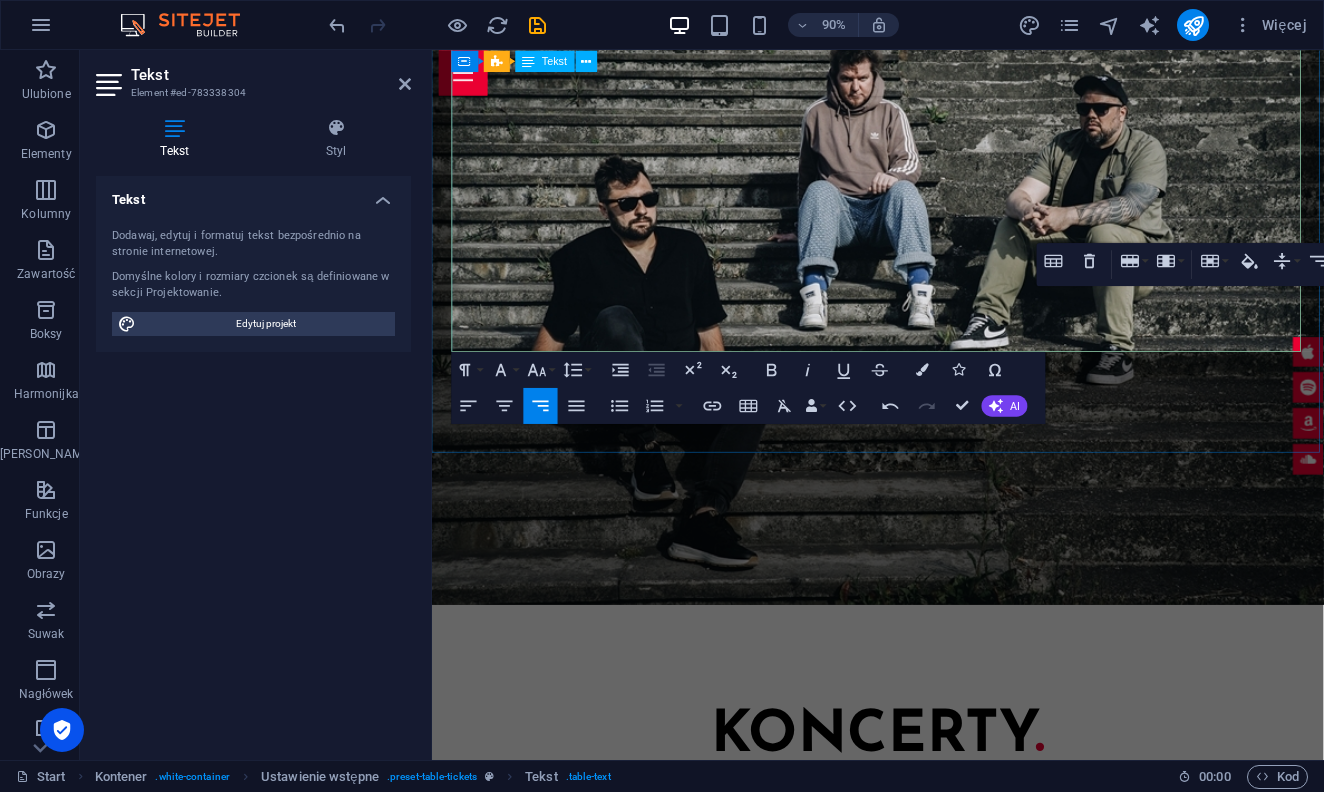 click on "Local Music Hall" at bounding box center [985, 1250] 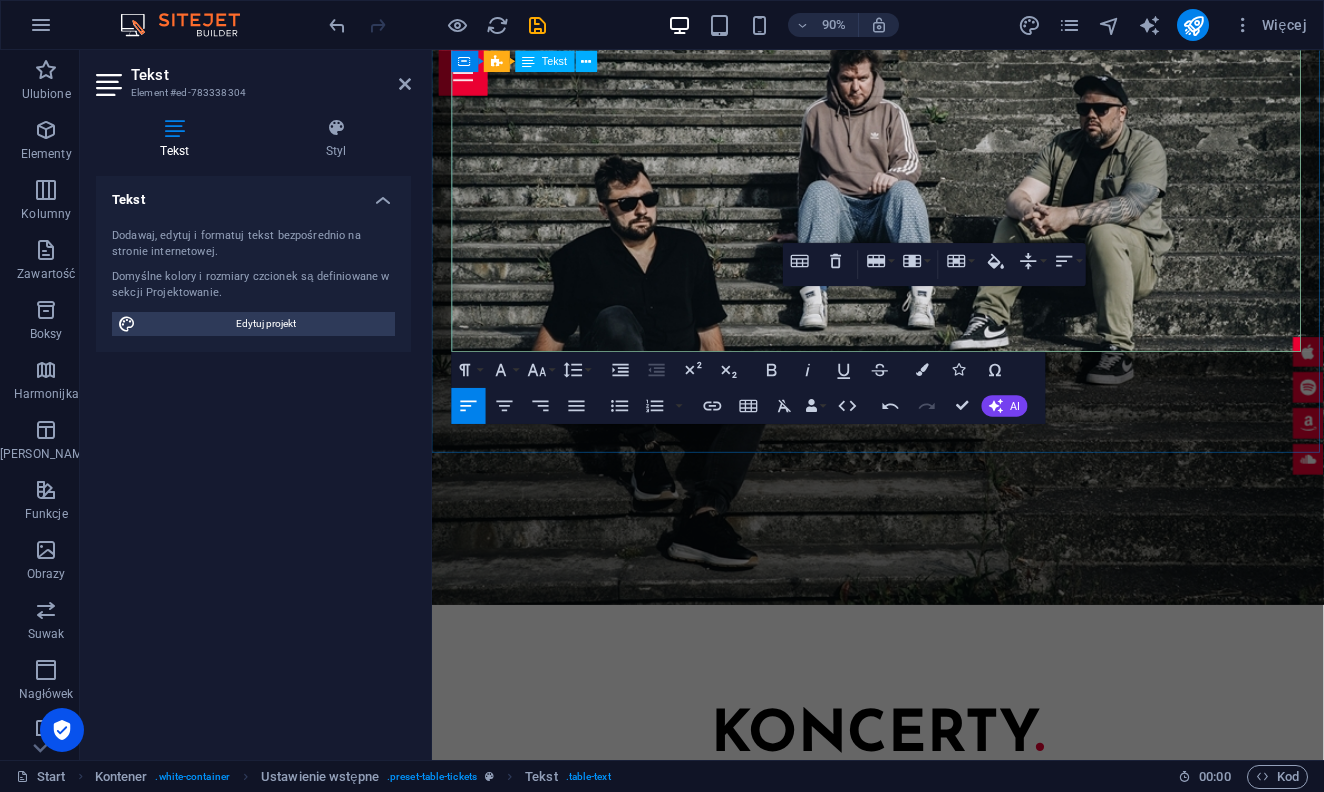 click on "[US_STATE]" at bounding box center [776, 1250] 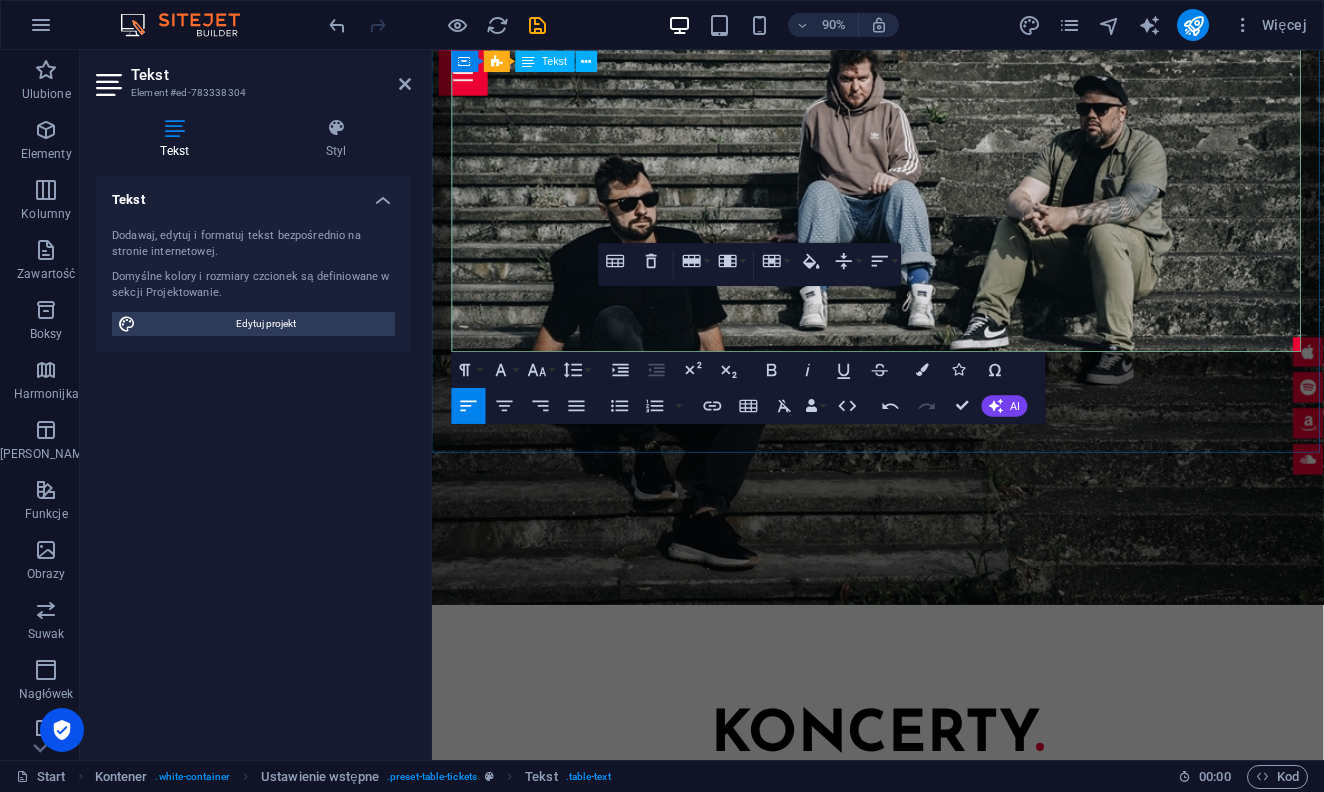 click on "04. Jan" at bounding box center [556, 1250] 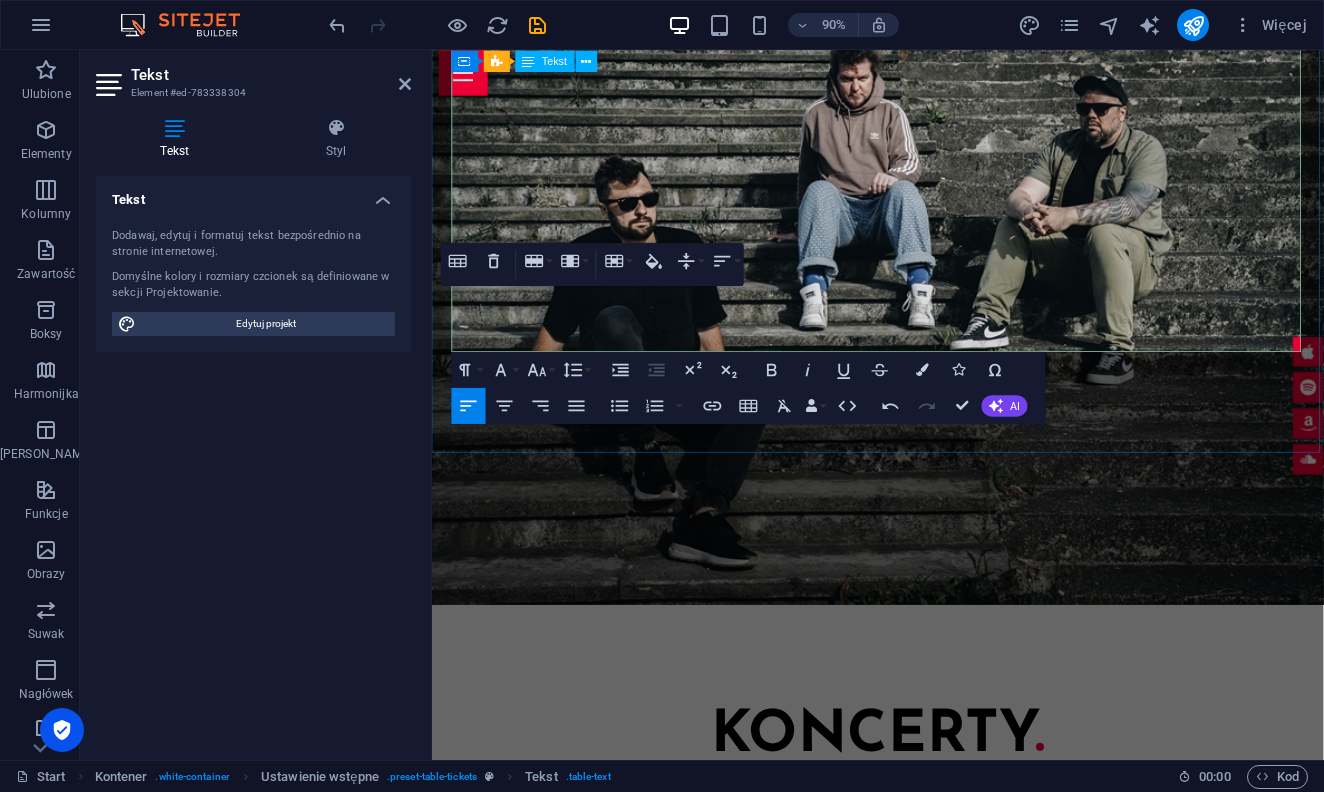 click at bounding box center [549, 1063] 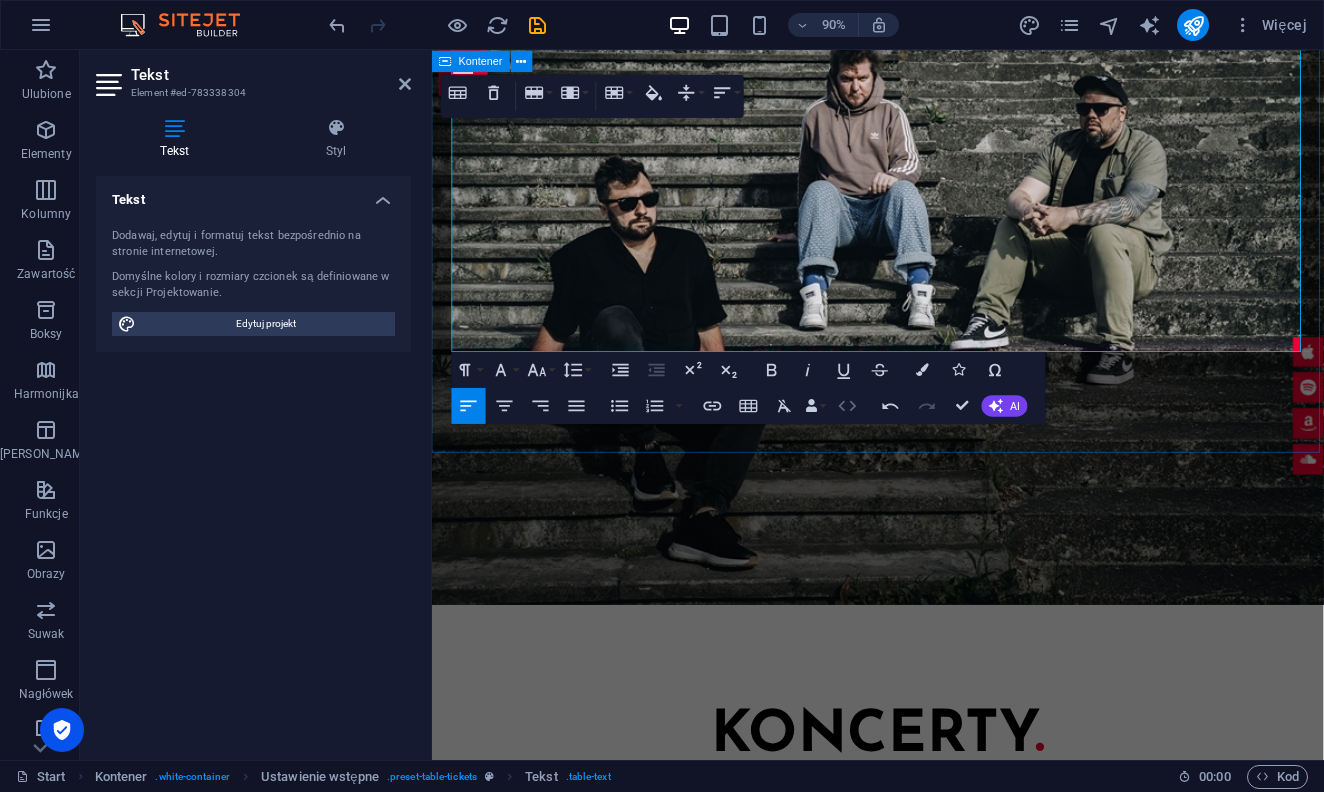 click 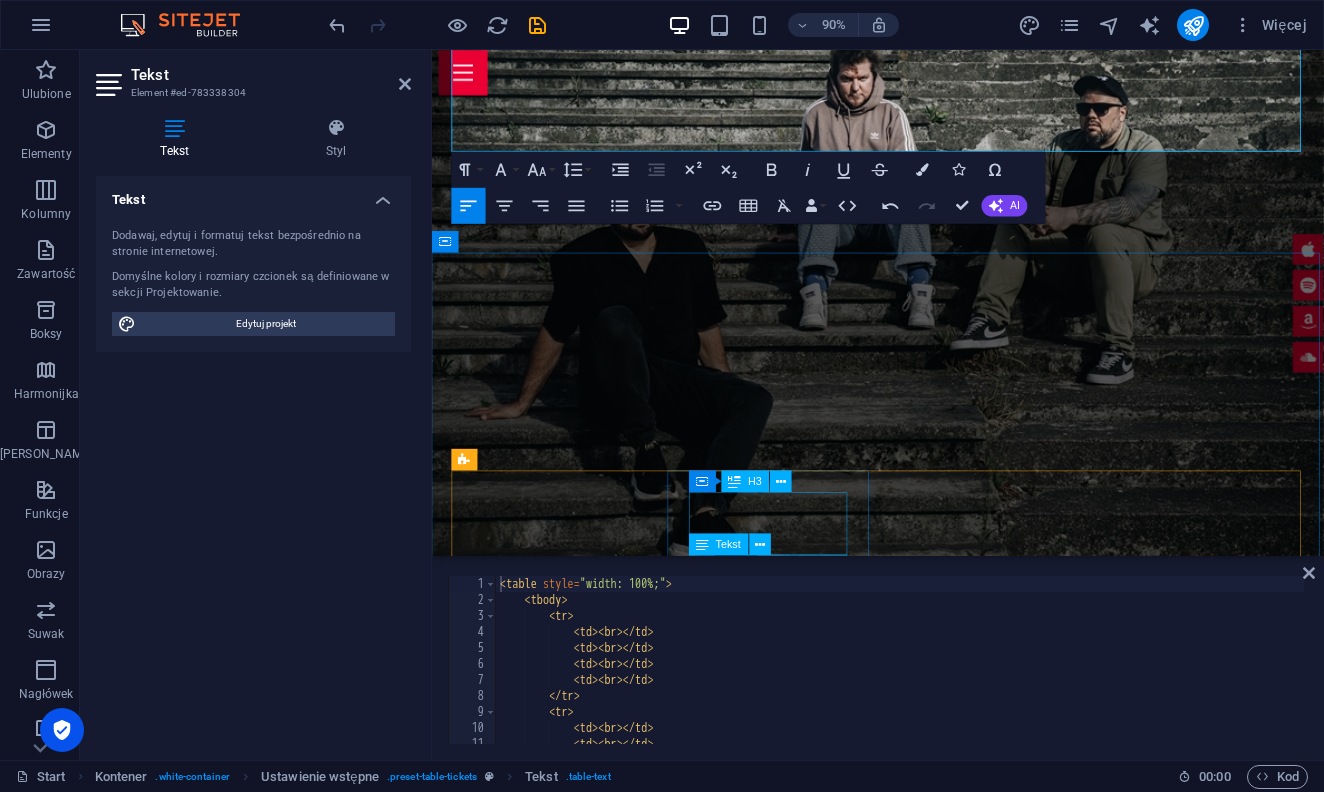 scroll, scrollTop: 1634, scrollLeft: 0, axis: vertical 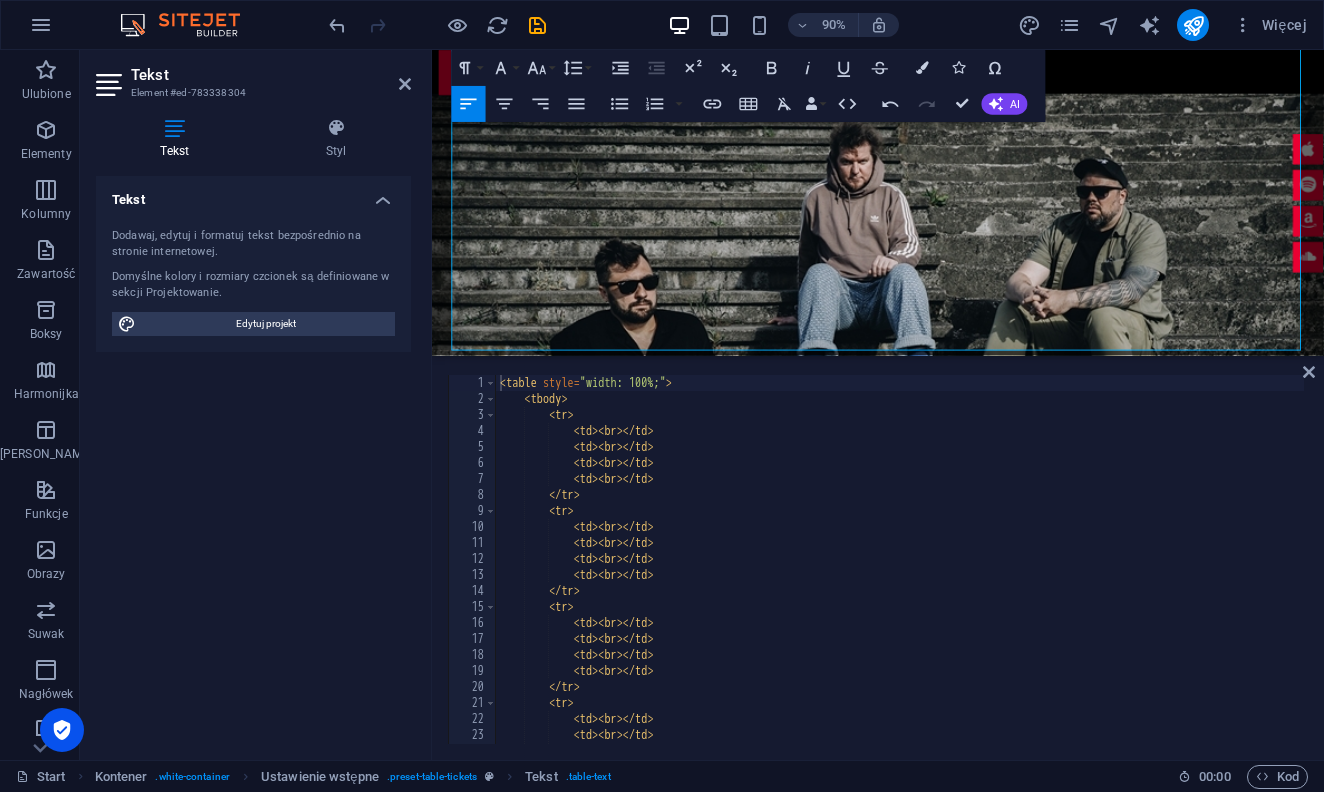 drag, startPoint x: 362, startPoint y: 558, endPoint x: 780, endPoint y: 351, distance: 466.4472 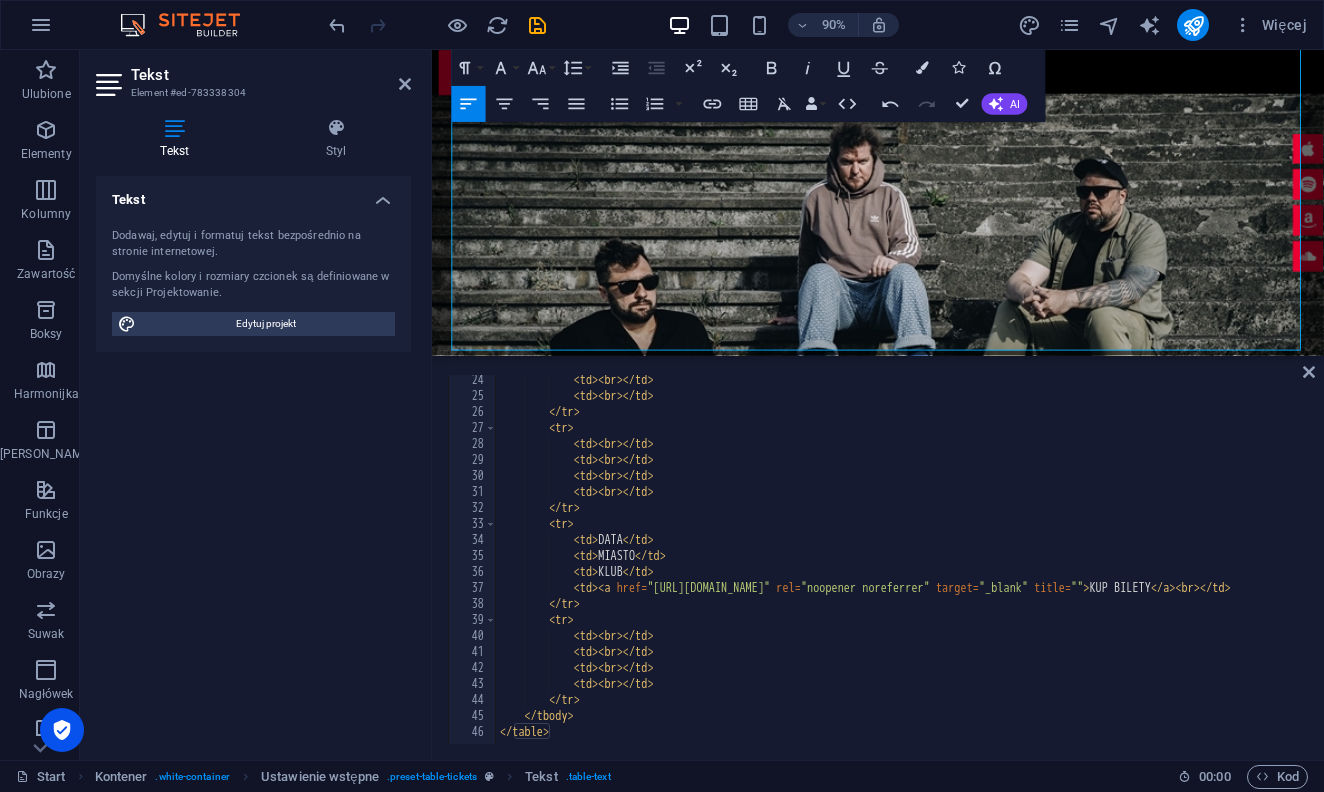 scroll, scrollTop: 371, scrollLeft: 0, axis: vertical 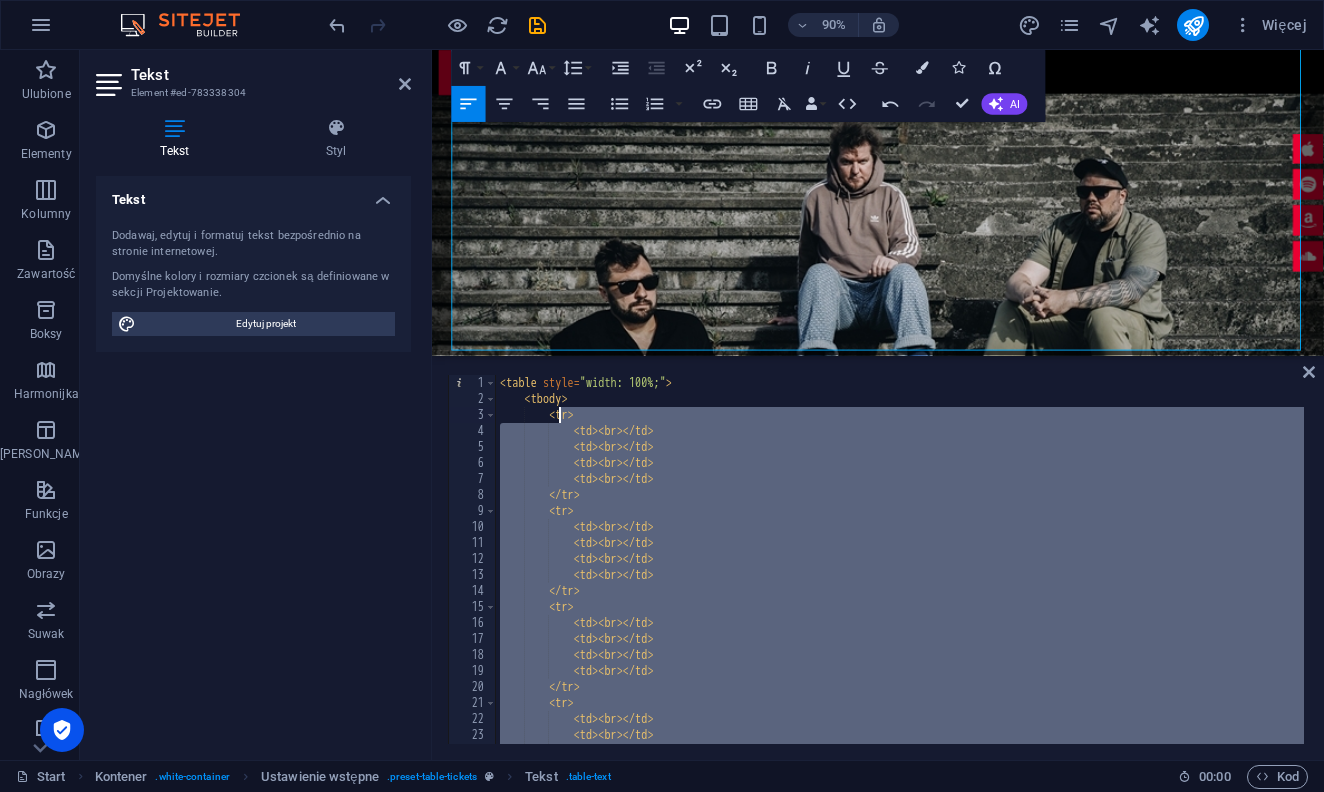 drag, startPoint x: 605, startPoint y: 505, endPoint x: 558, endPoint y: 421, distance: 96.25487 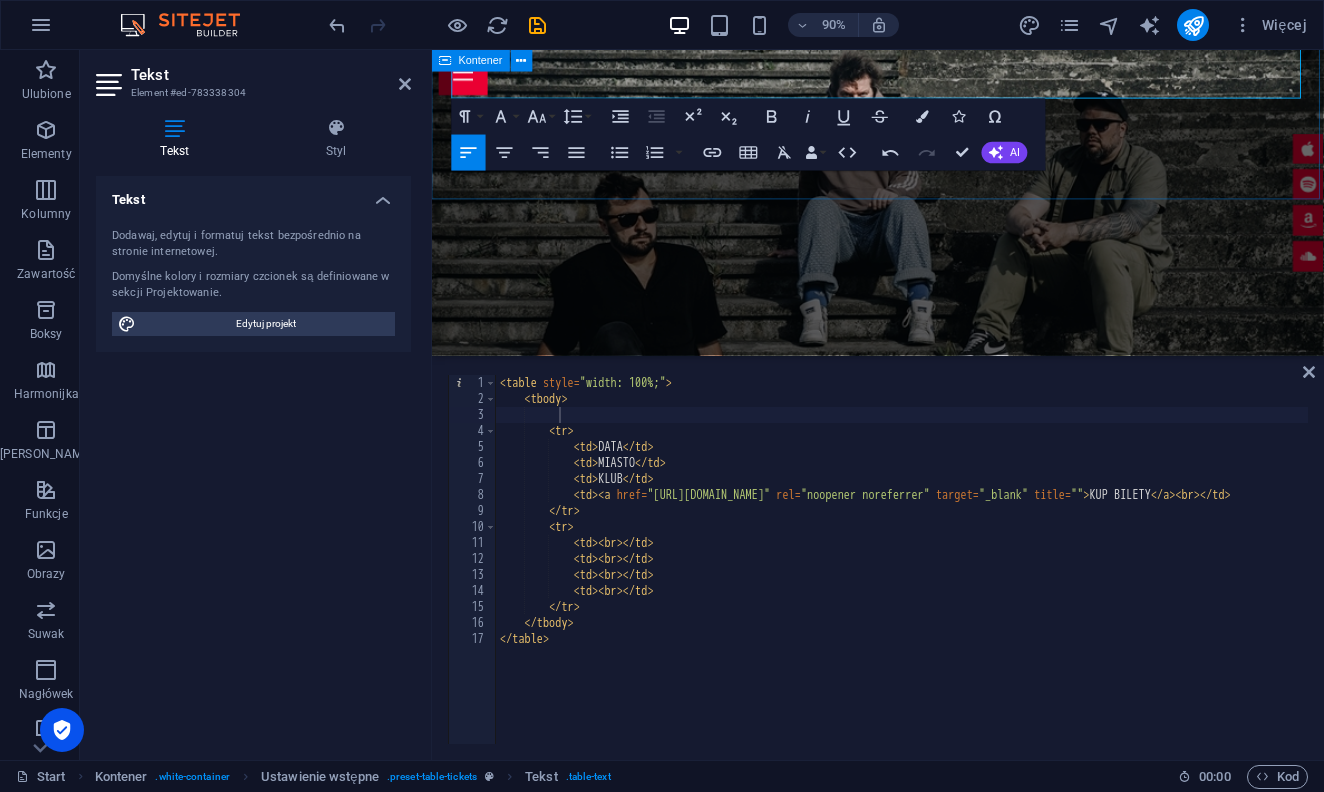 scroll, scrollTop: 1604, scrollLeft: 0, axis: vertical 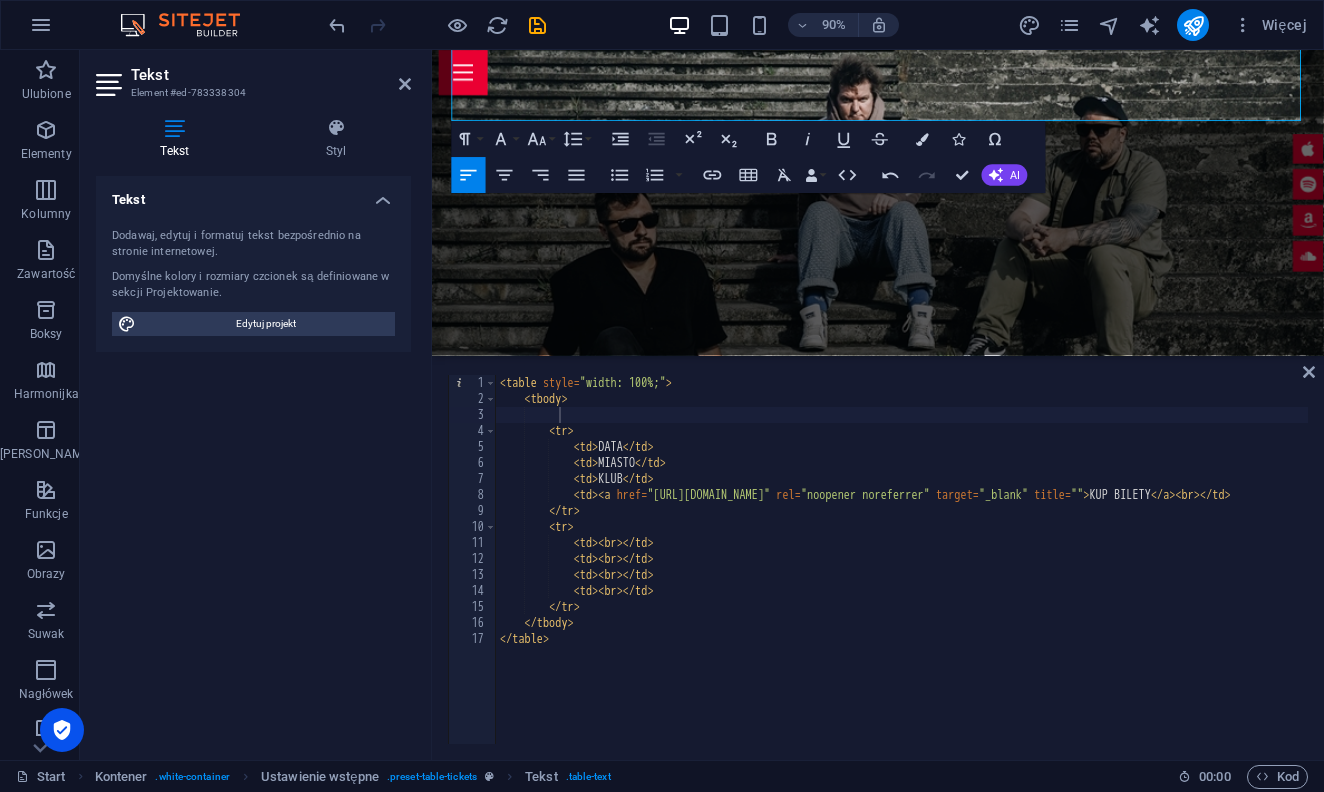 click at bounding box center (927, 1149) 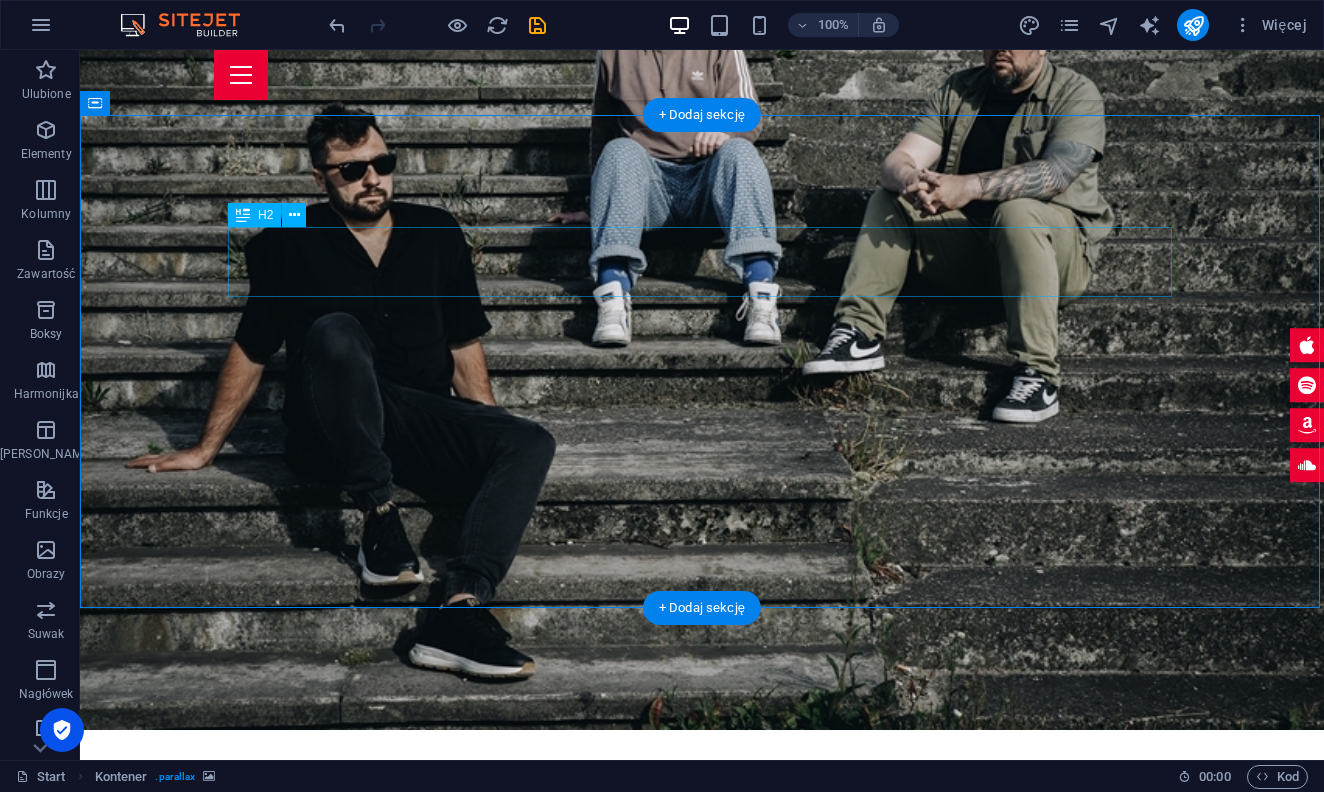 scroll, scrollTop: 2107, scrollLeft: 0, axis: vertical 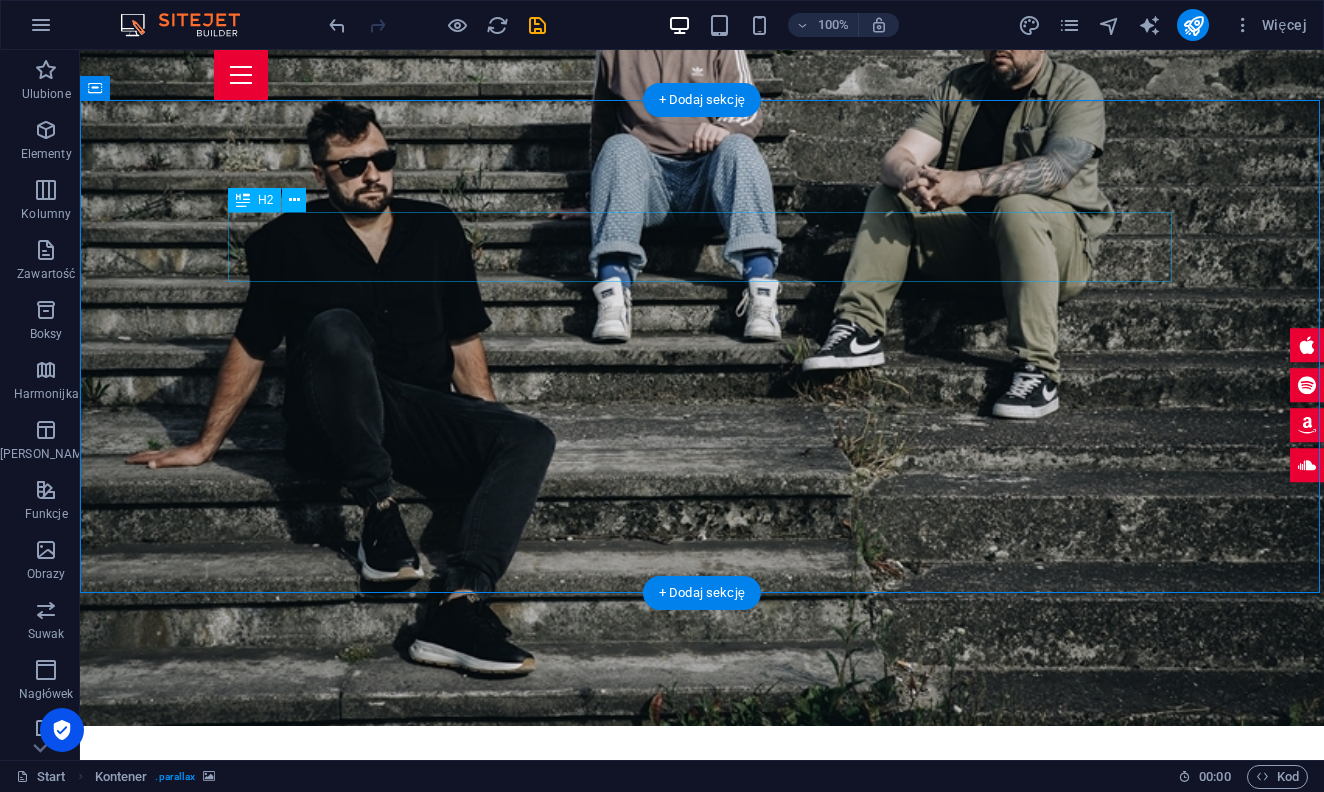 click on "Upcoming Show ." at bounding box center (702, 1988) 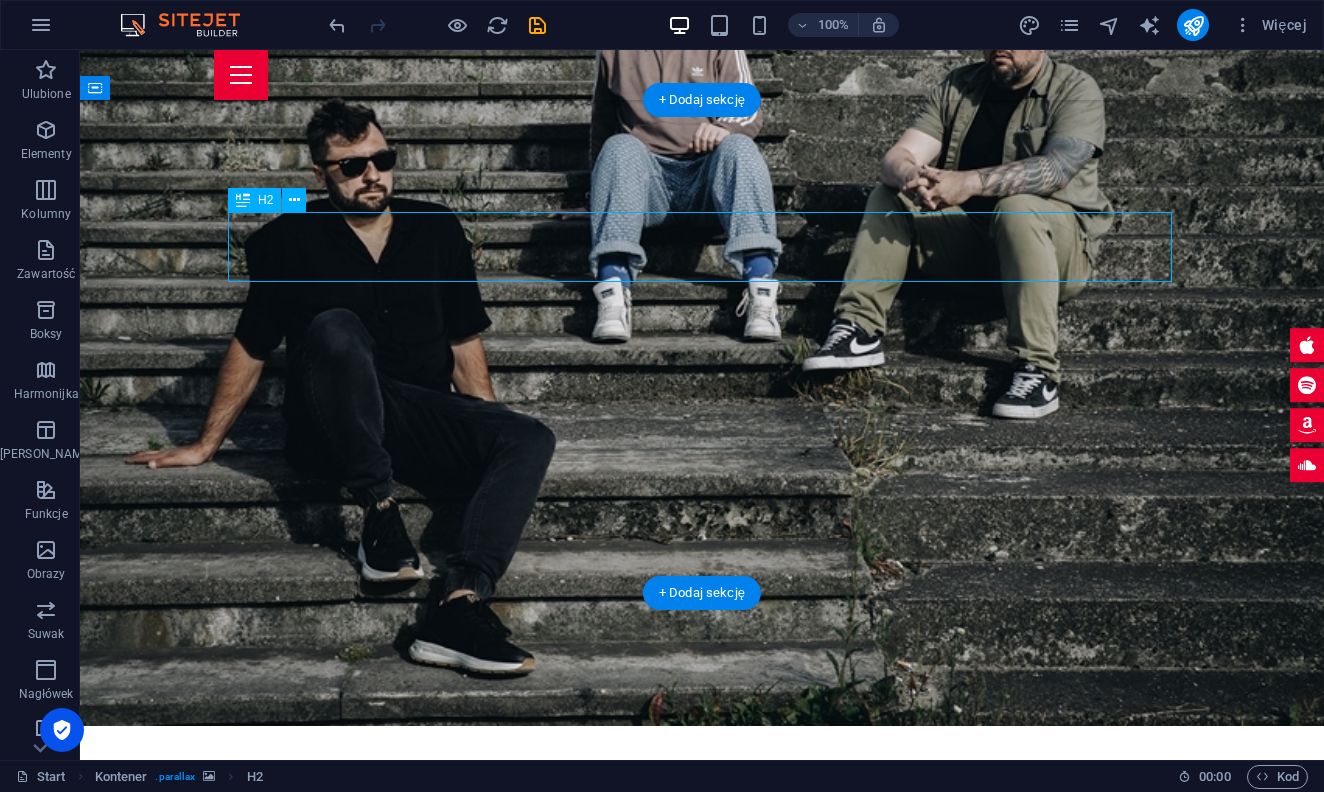 click on "Upcoming Show ." at bounding box center [702, 1988] 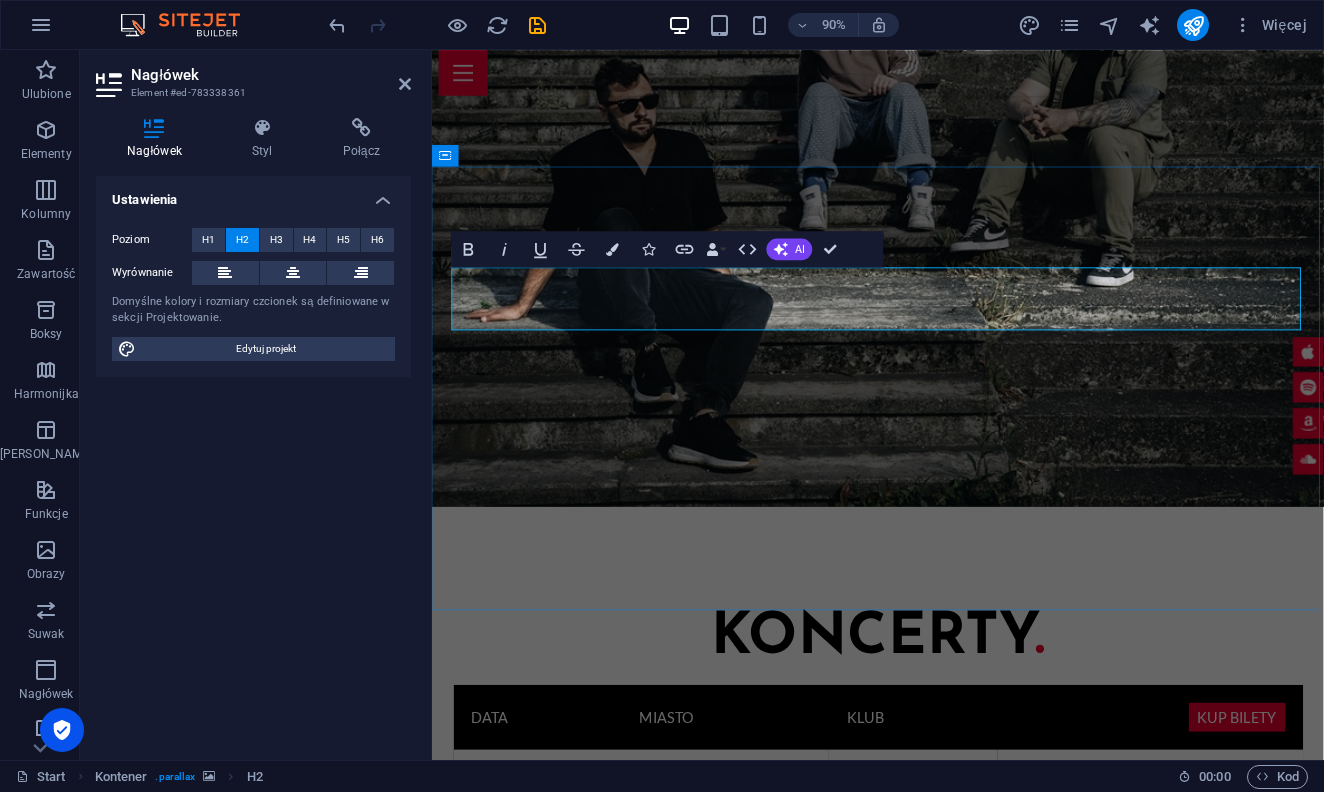 click on "Upcoming Show ." at bounding box center [928, 1820] 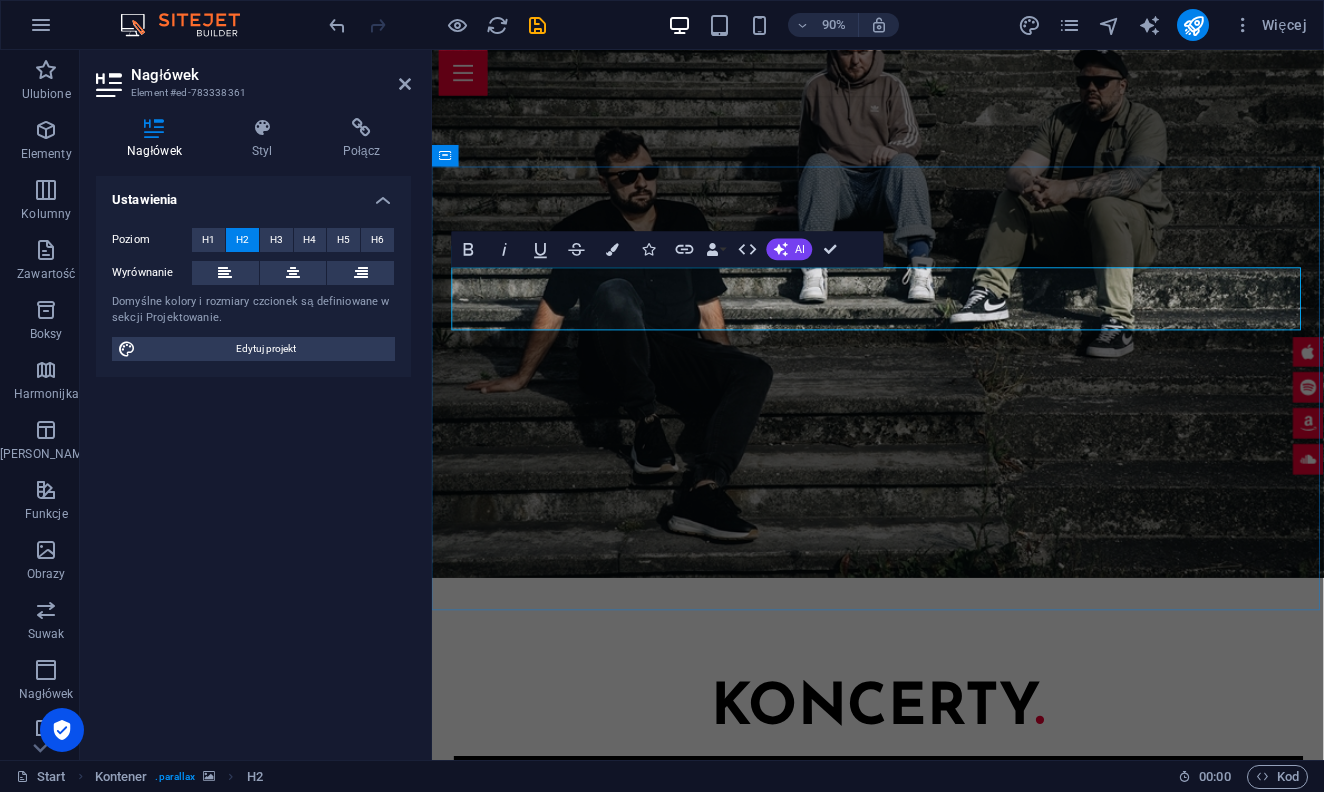 type 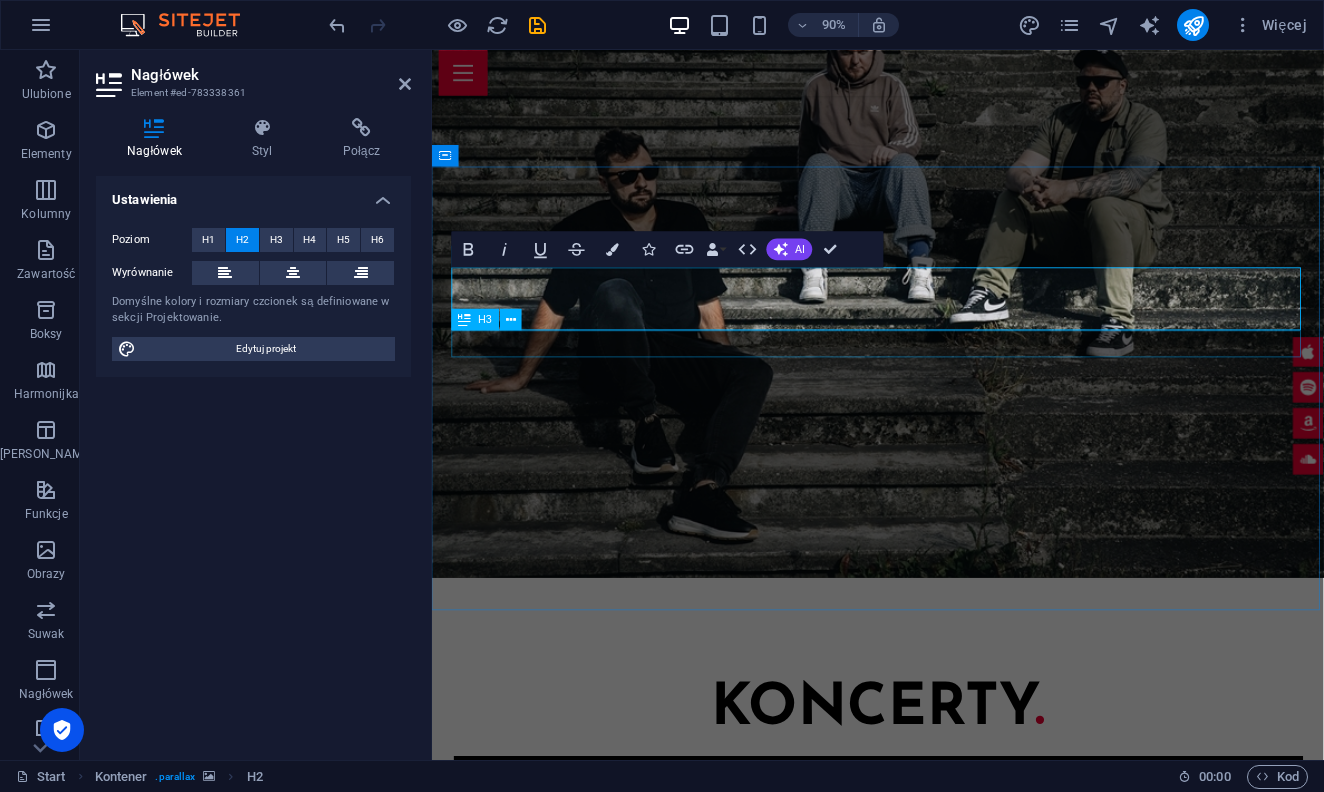 click on "I'm ready for my upcoming gig in [GEOGRAPHIC_DATA] (U.s.)" at bounding box center [928, 2016] 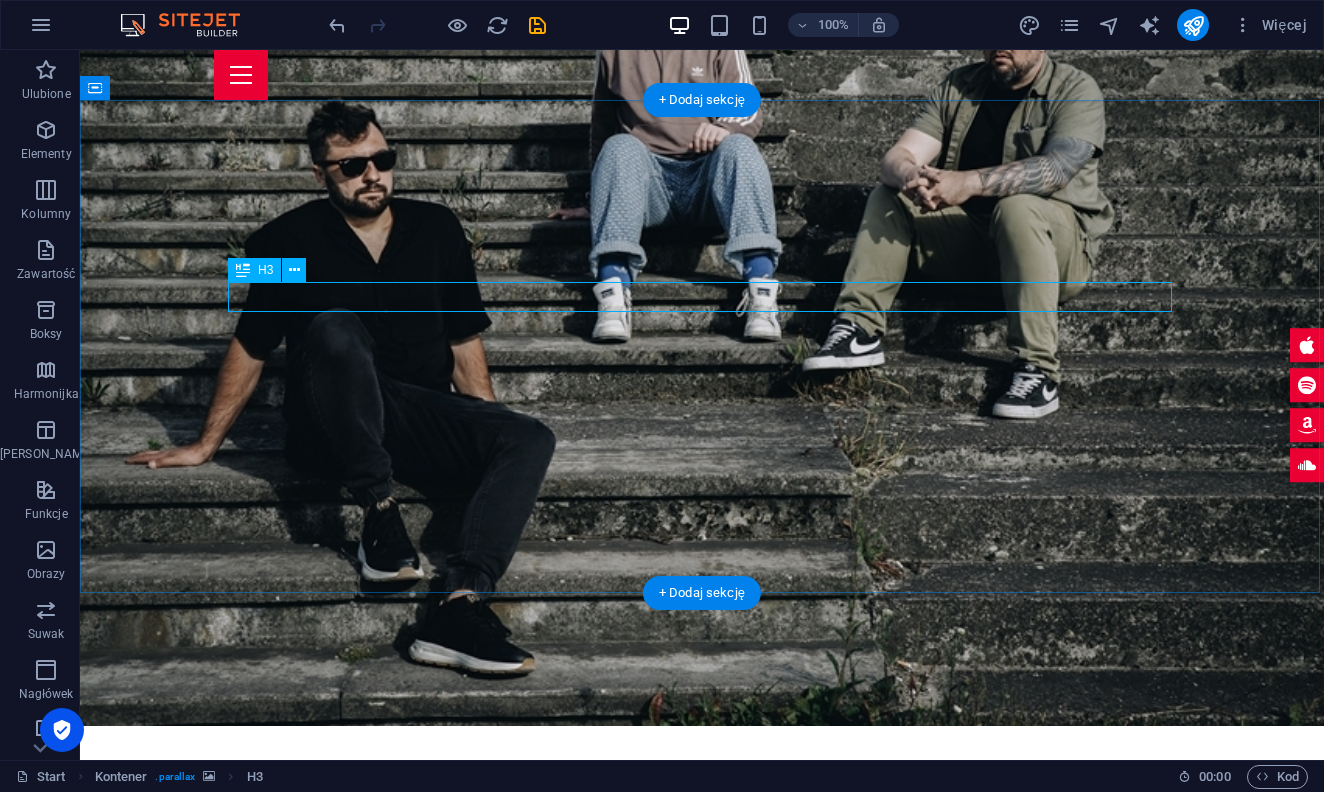 click on "I'm ready for my upcoming gig in [GEOGRAPHIC_DATA] (U.s.)" at bounding box center [702, 2039] 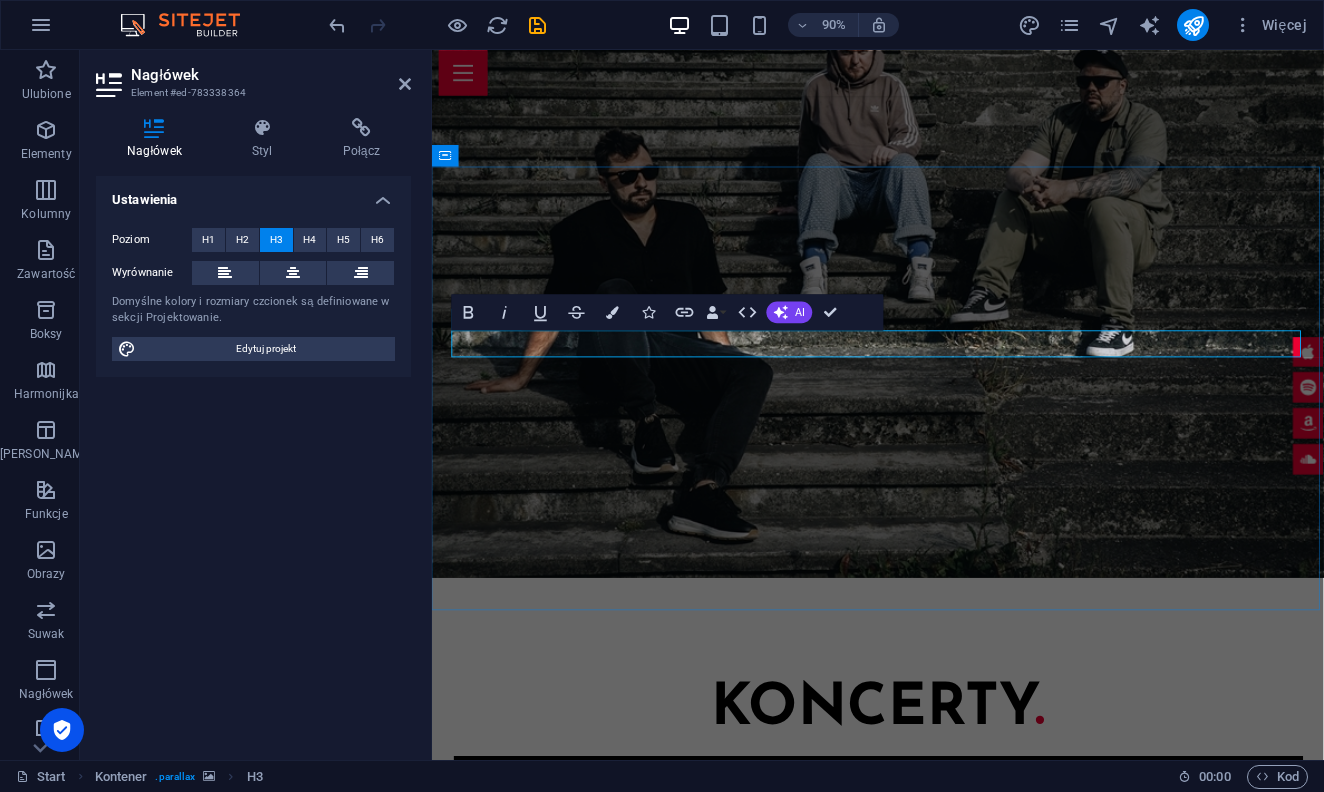 type 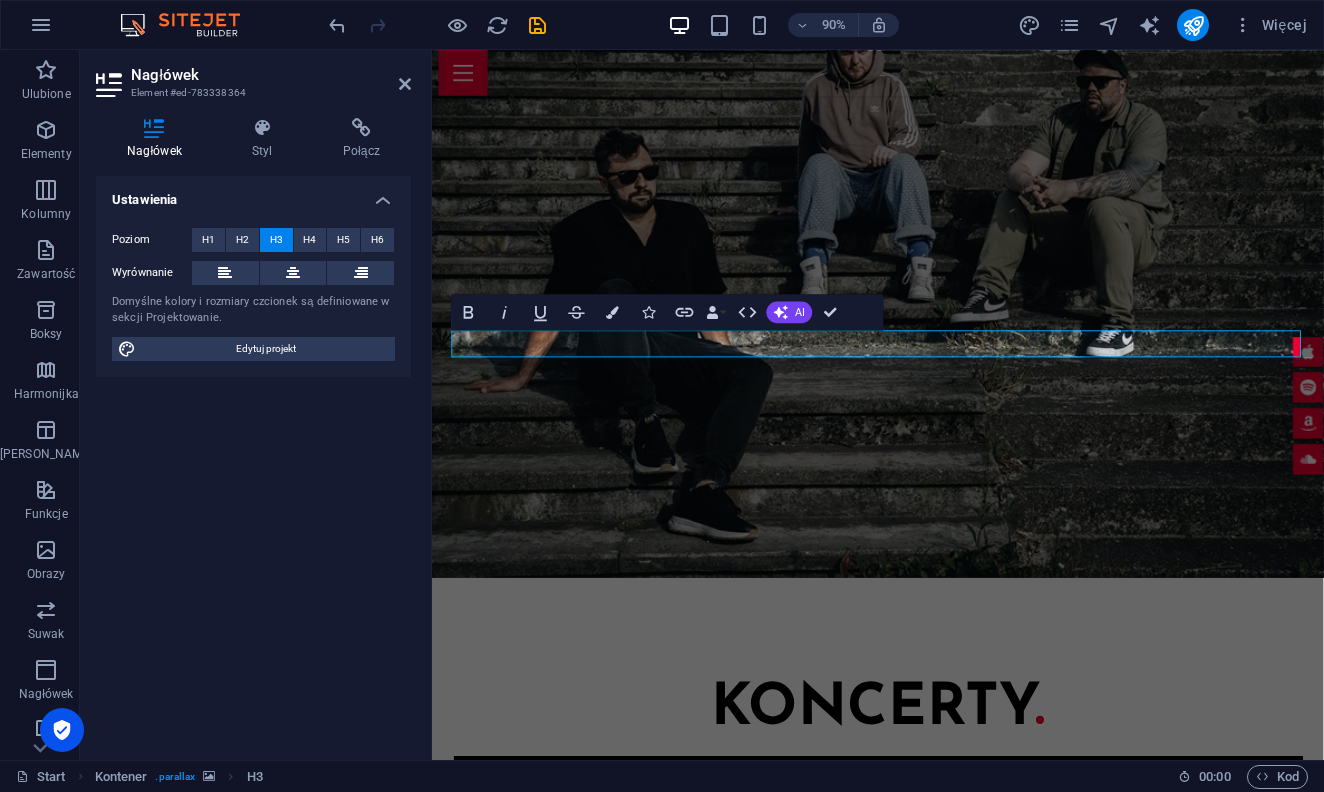click at bounding box center (927, 1468) 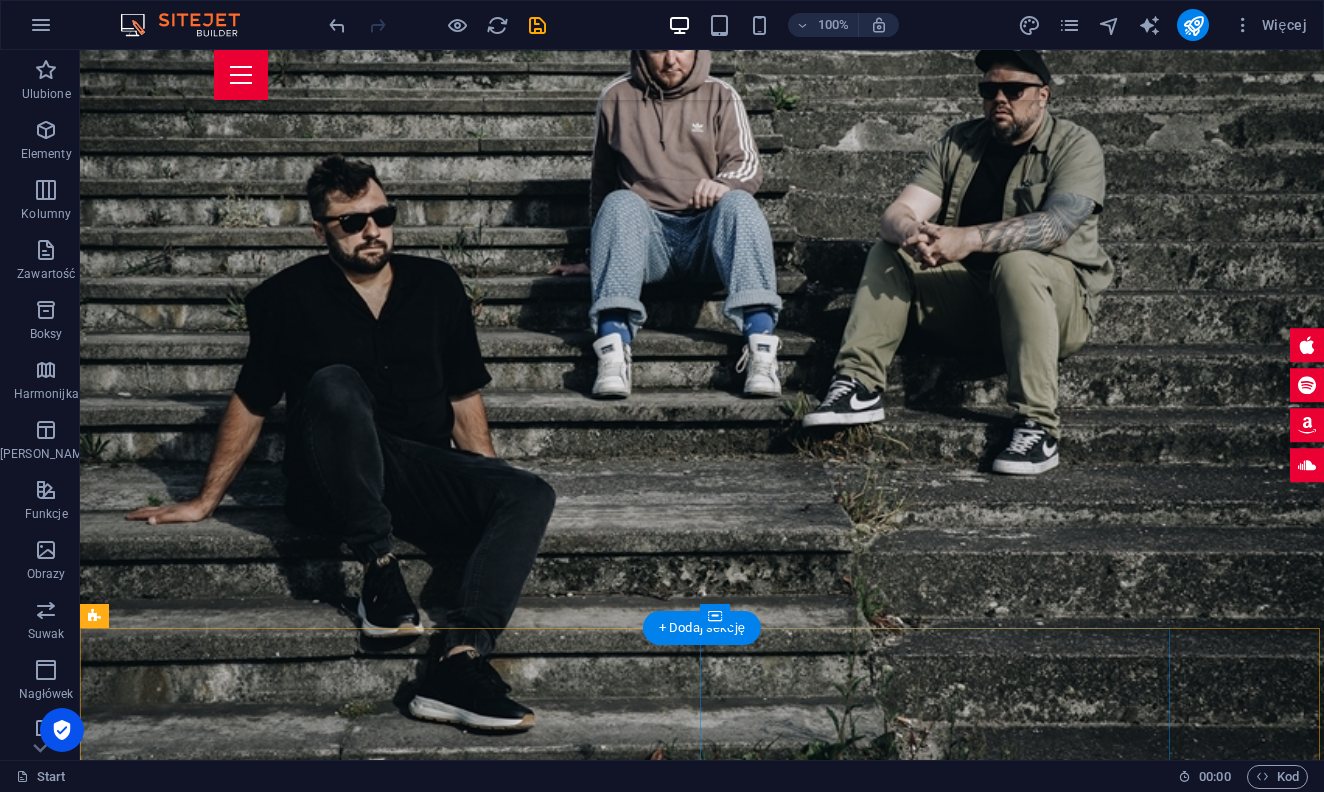 scroll, scrollTop: 2045, scrollLeft: 0, axis: vertical 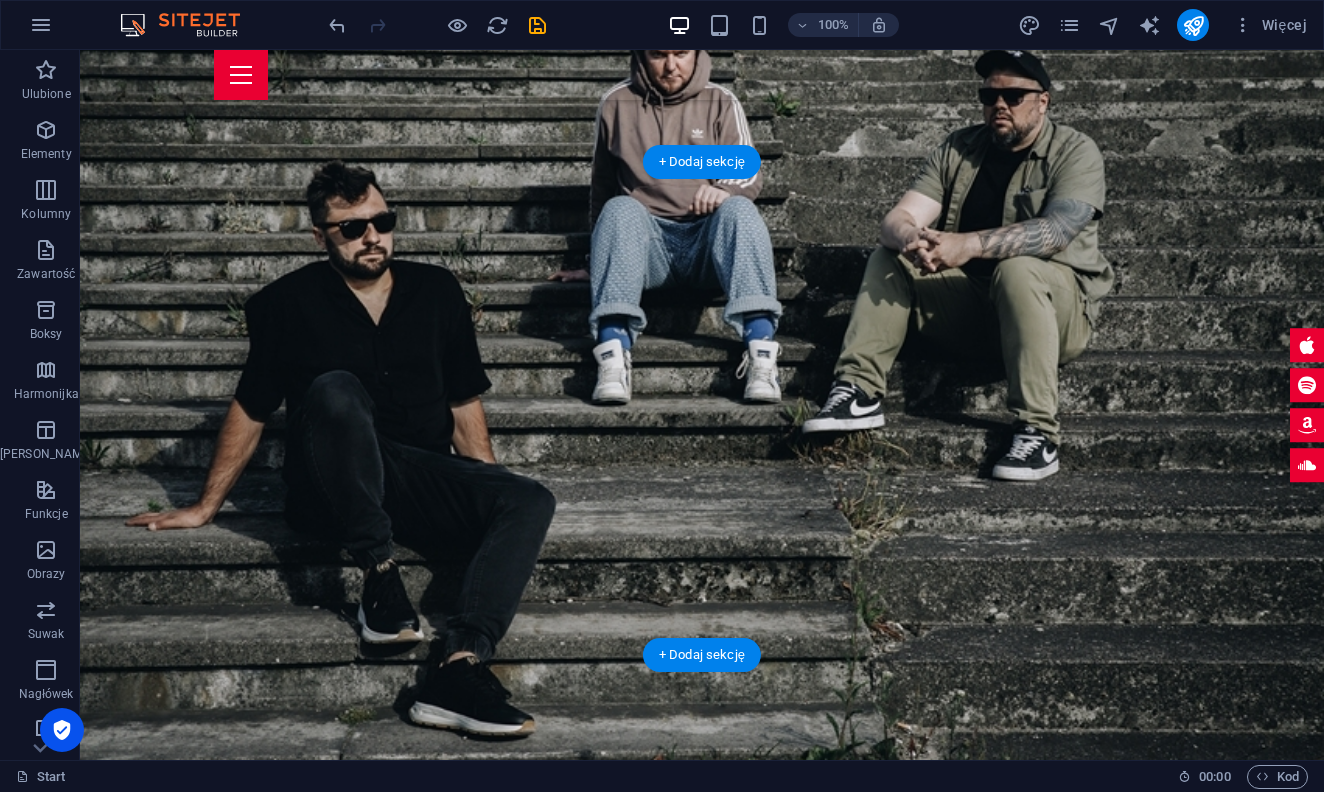 click at bounding box center (702, 1580) 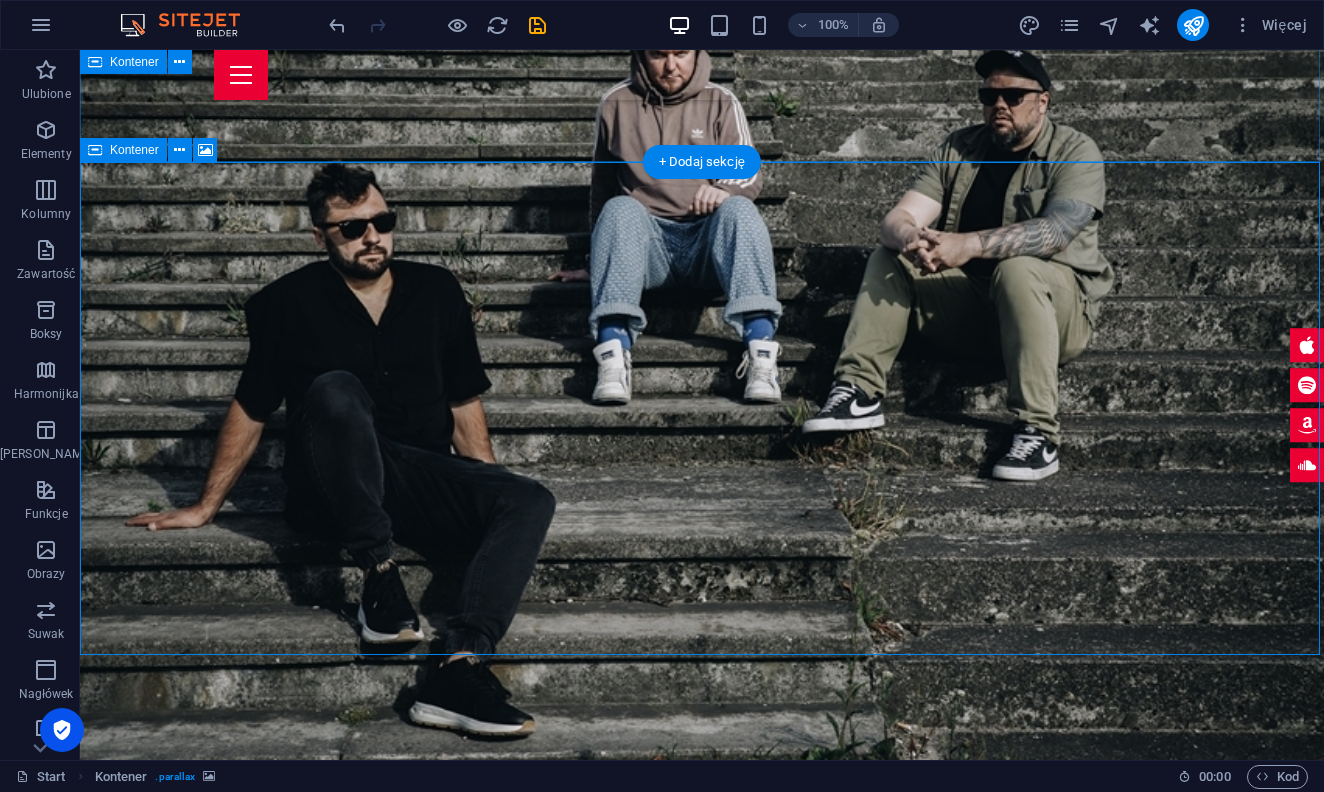 click on "Kontener" at bounding box center [134, 150] 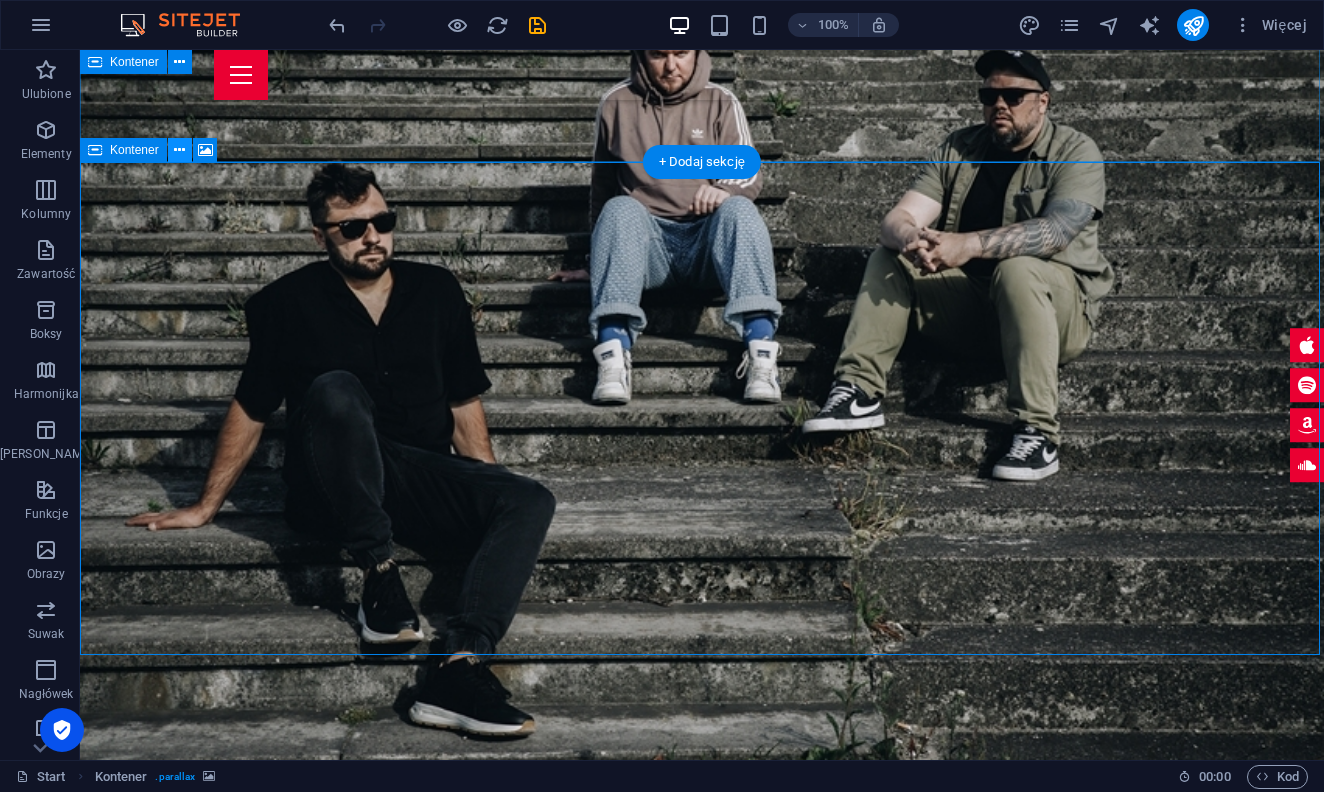 click at bounding box center (179, 150) 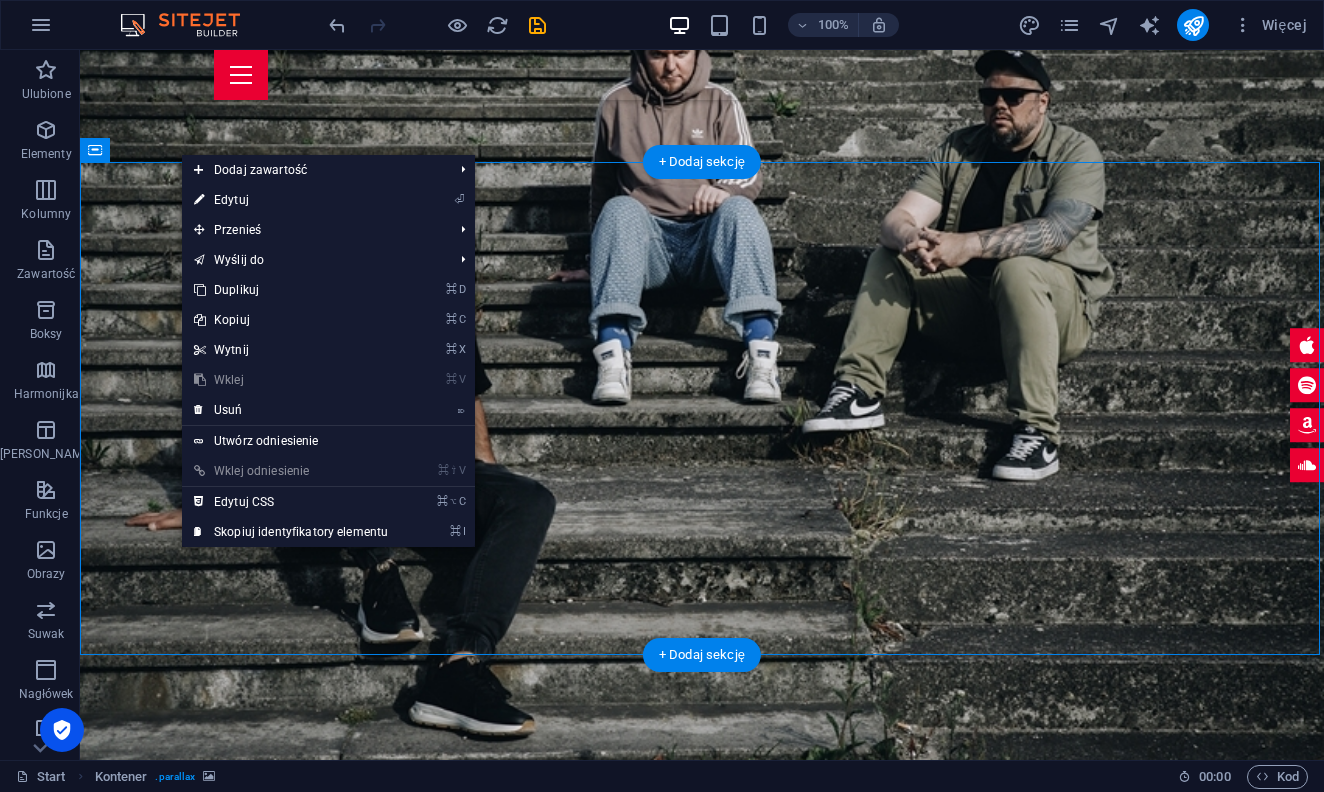 click at bounding box center [702, 1580] 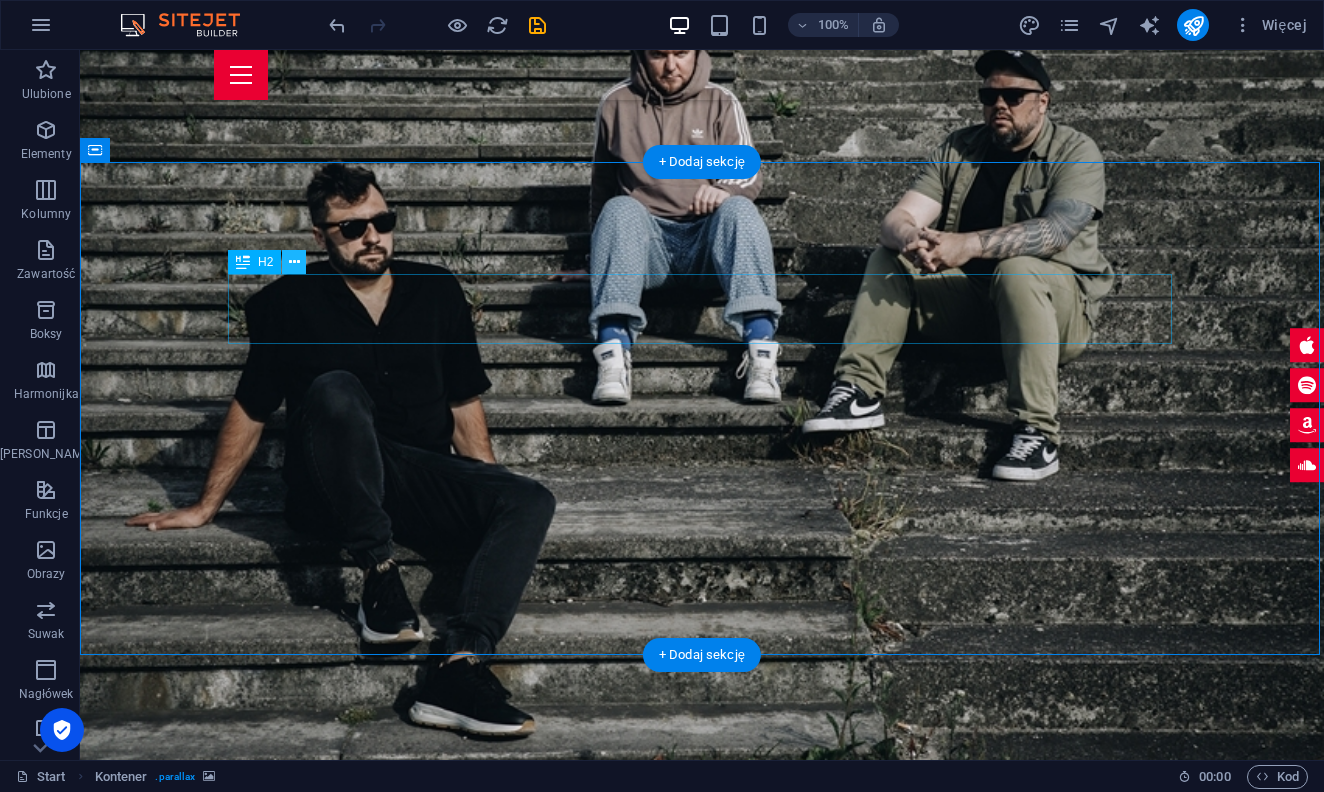 click at bounding box center [294, 262] 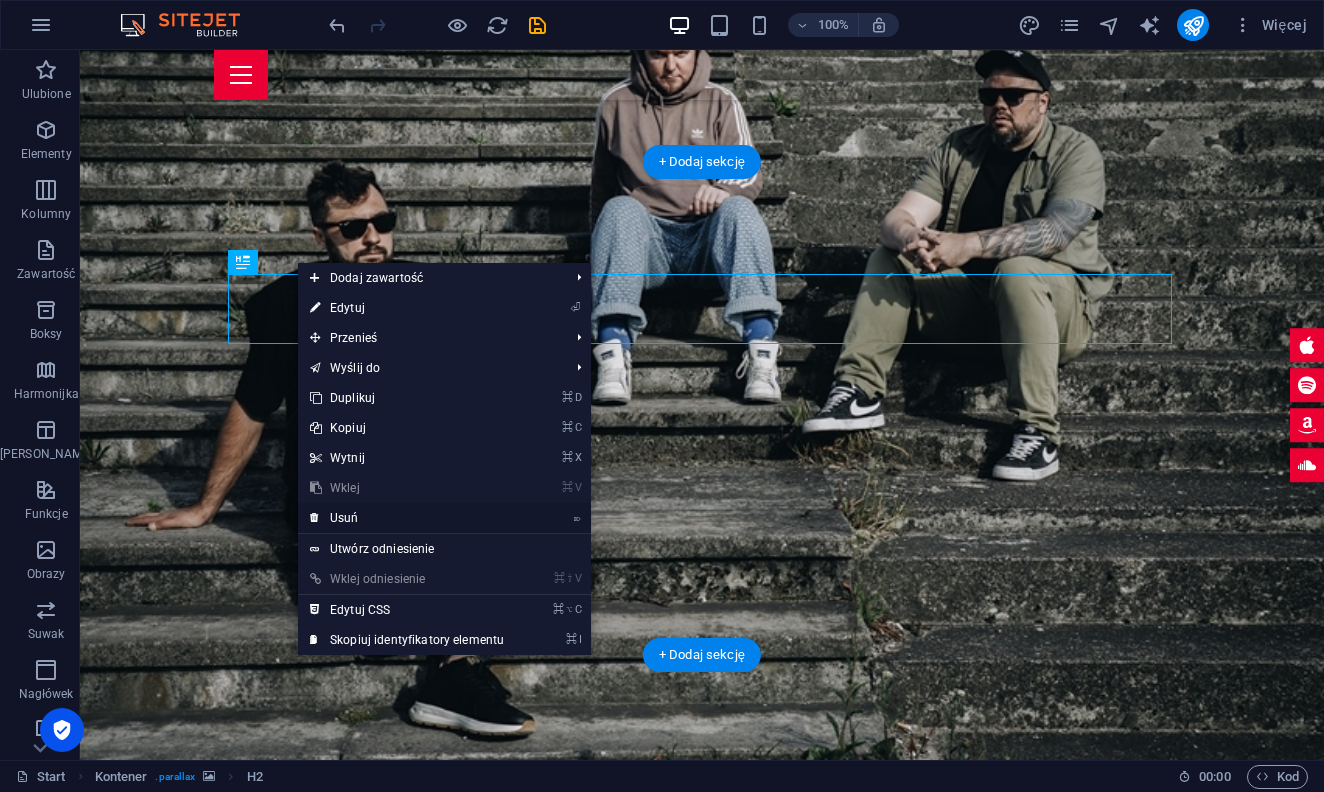 click on "⌦  Usuń" at bounding box center (407, 518) 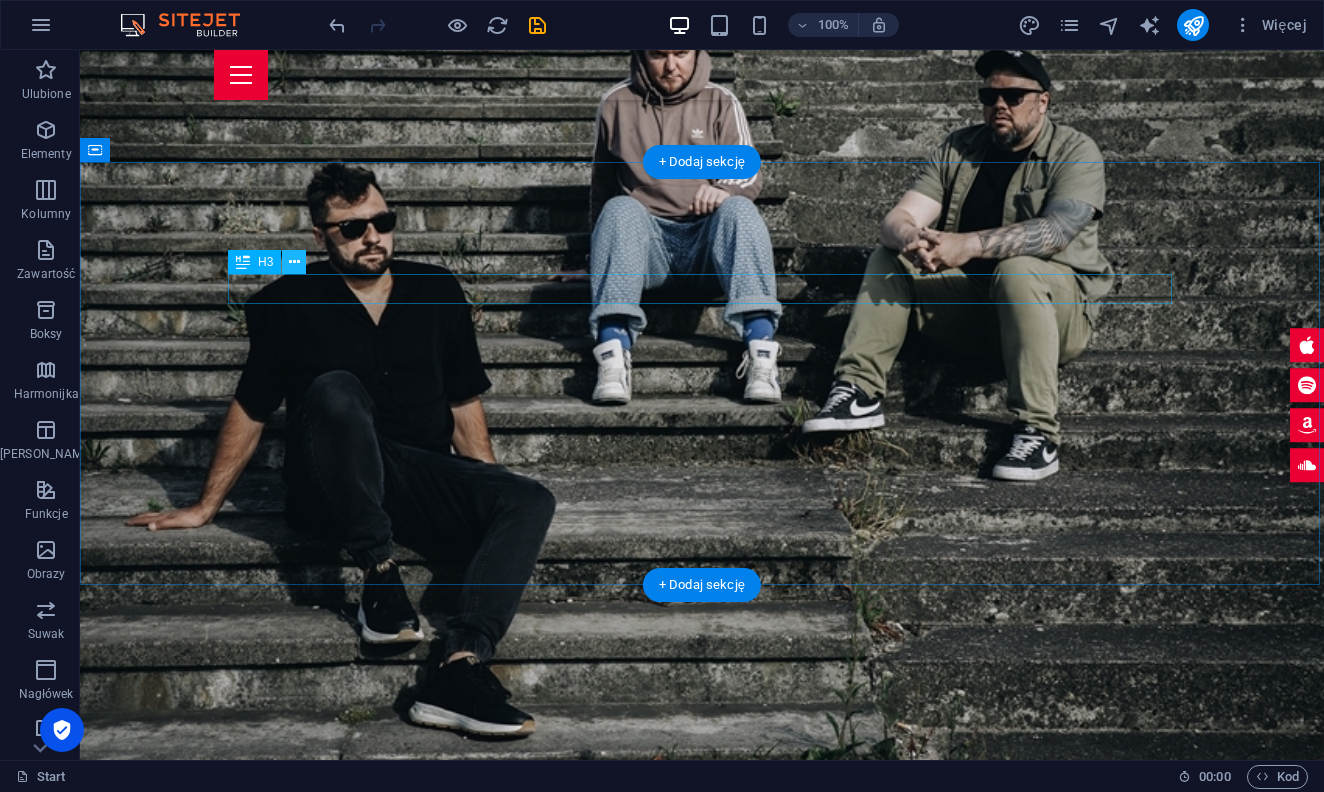 click at bounding box center (294, 262) 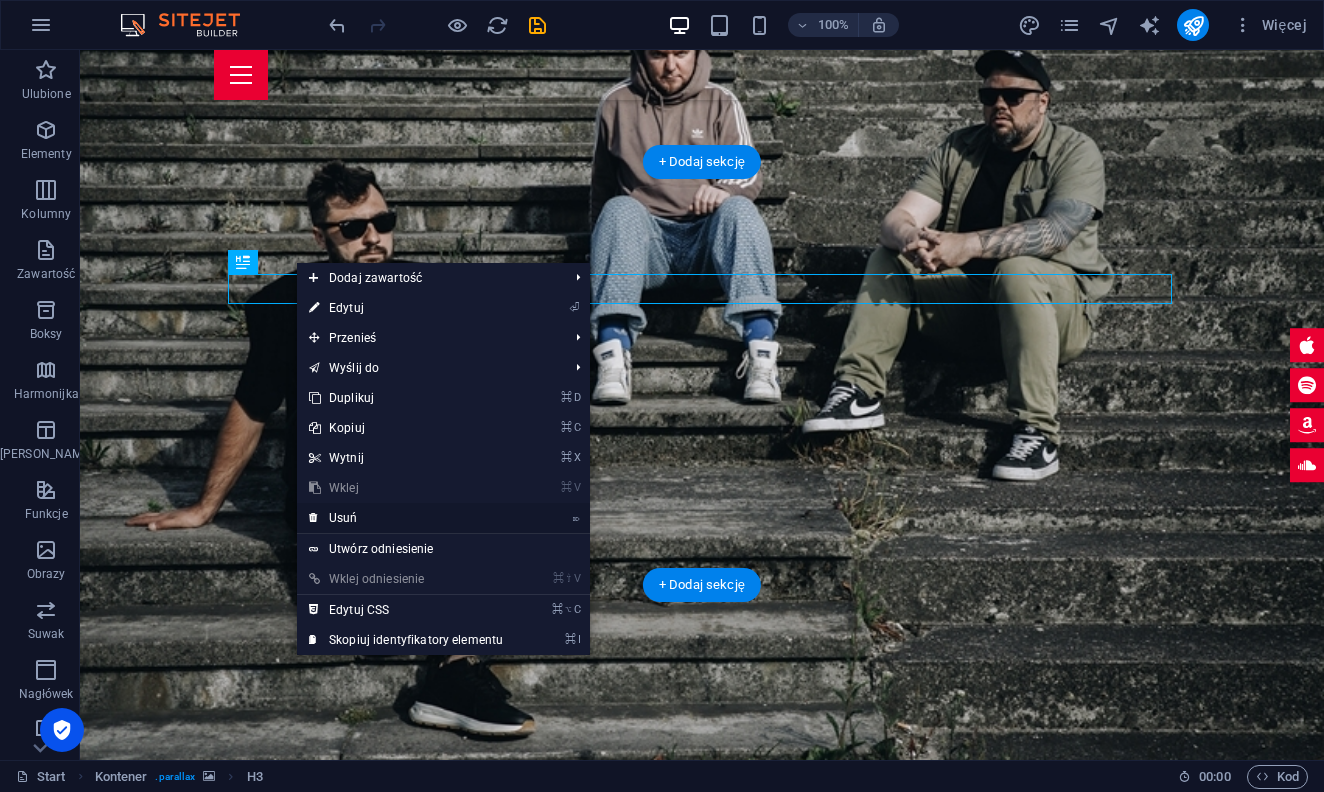 click on "⌦  Usuń" at bounding box center (406, 518) 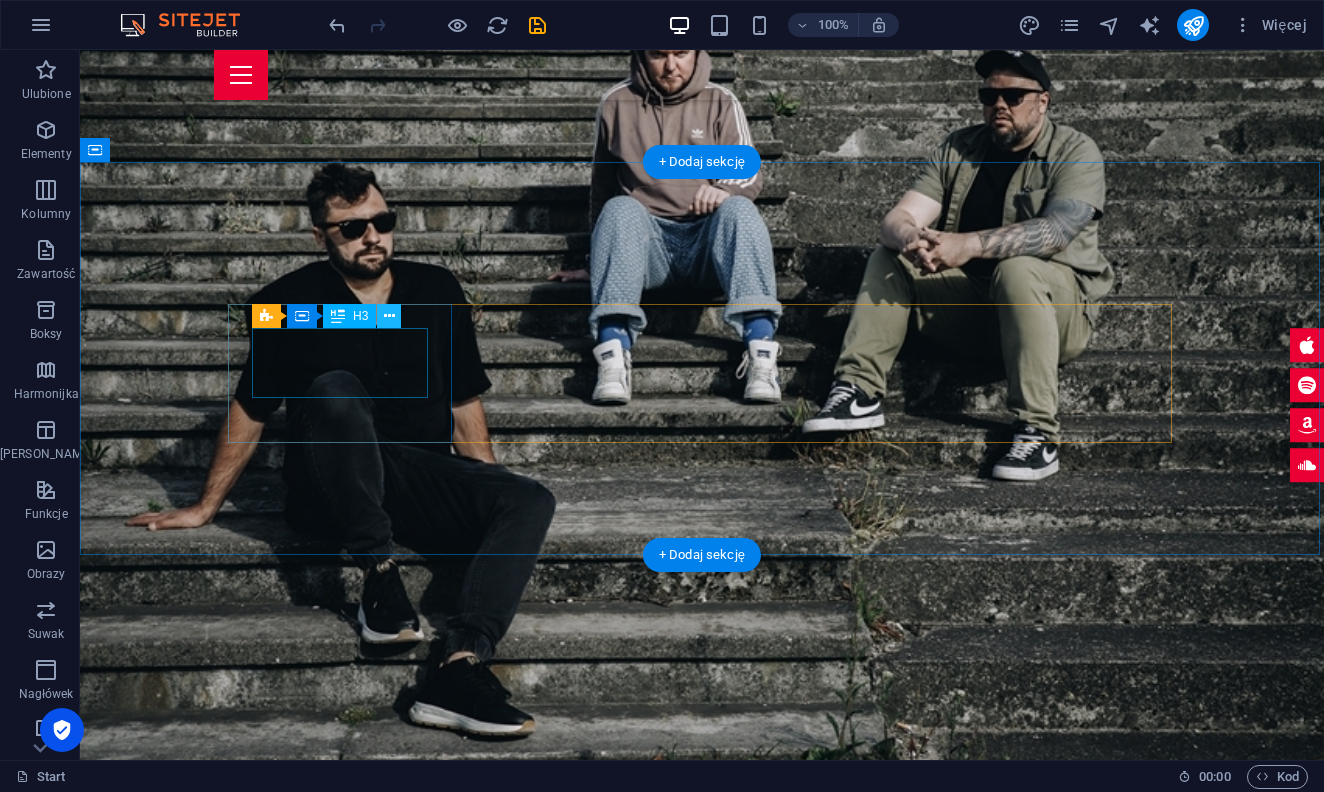 click at bounding box center [389, 316] 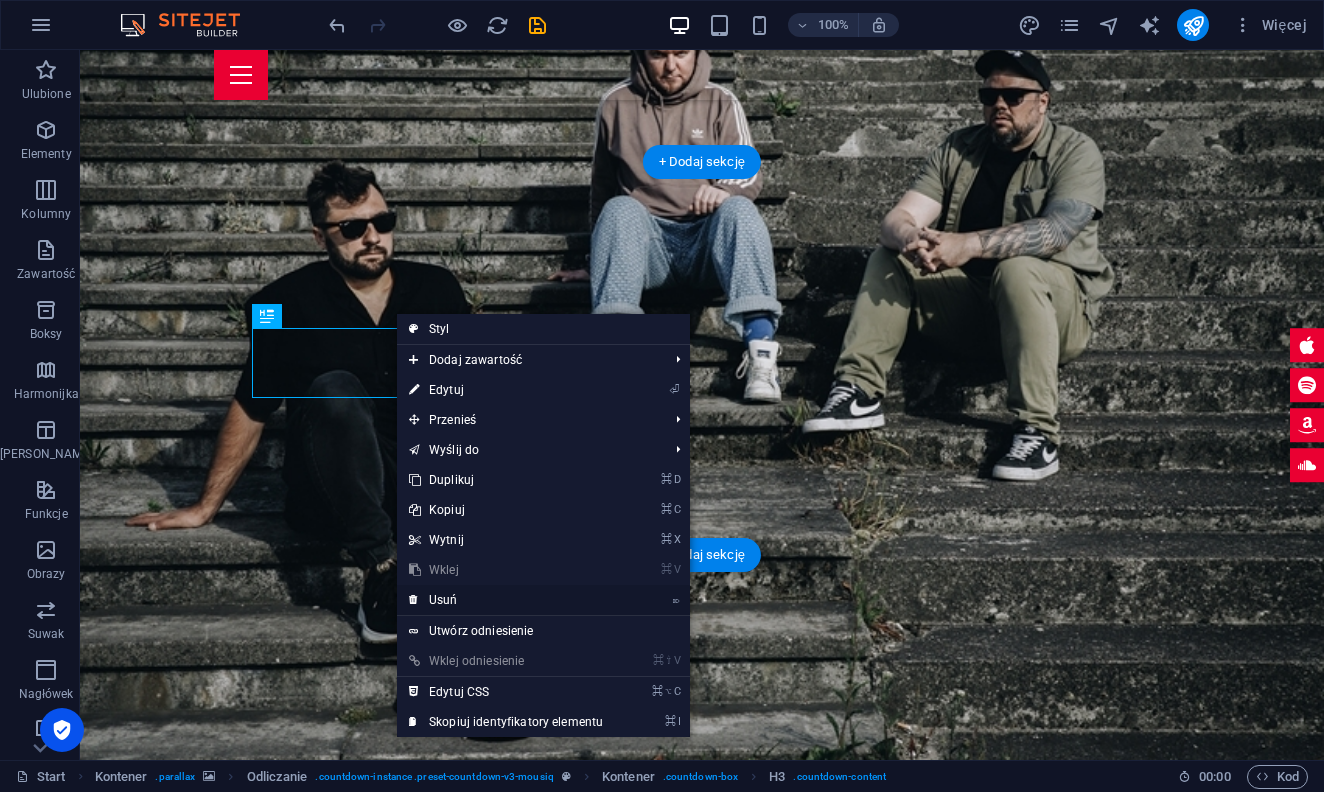 click on "⌦  Usuń" at bounding box center (506, 600) 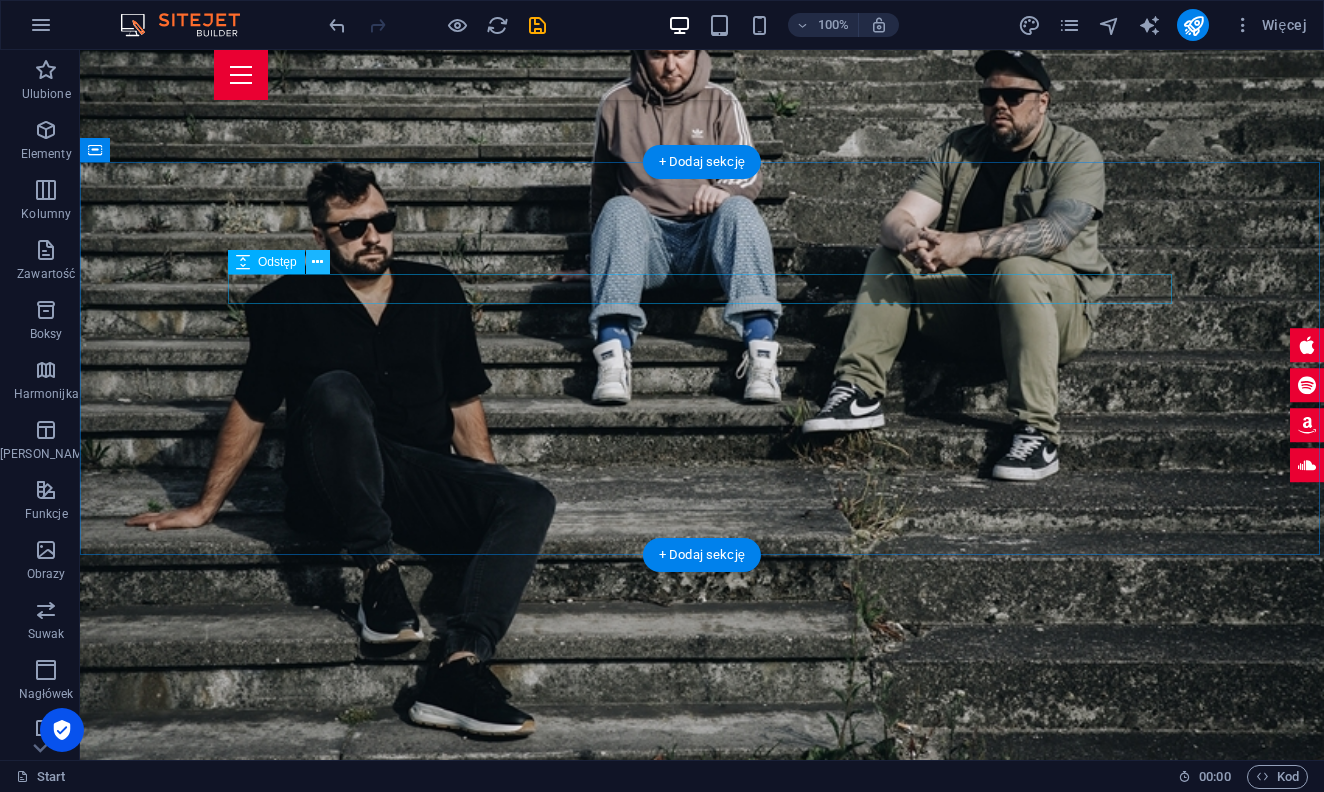 click at bounding box center [317, 262] 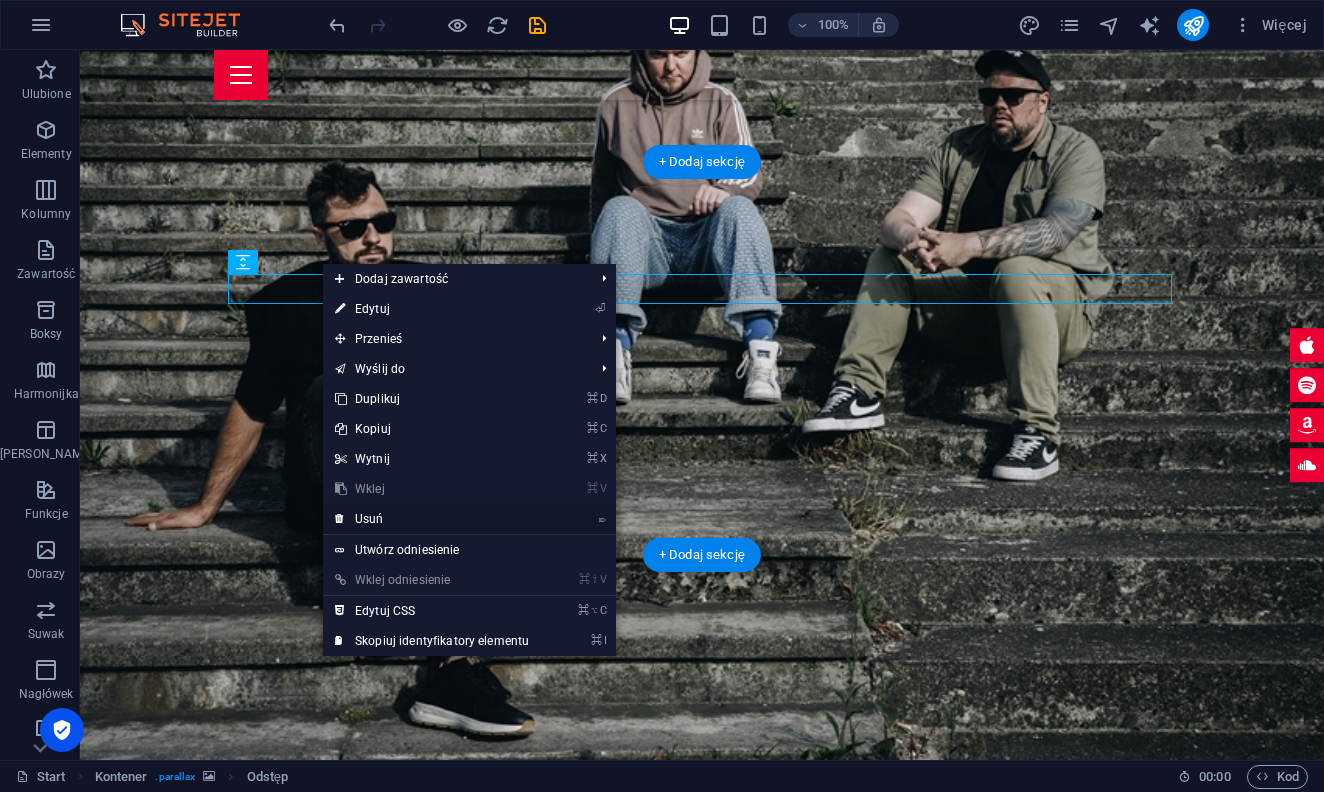 click on "⌦  Usuń" at bounding box center [432, 519] 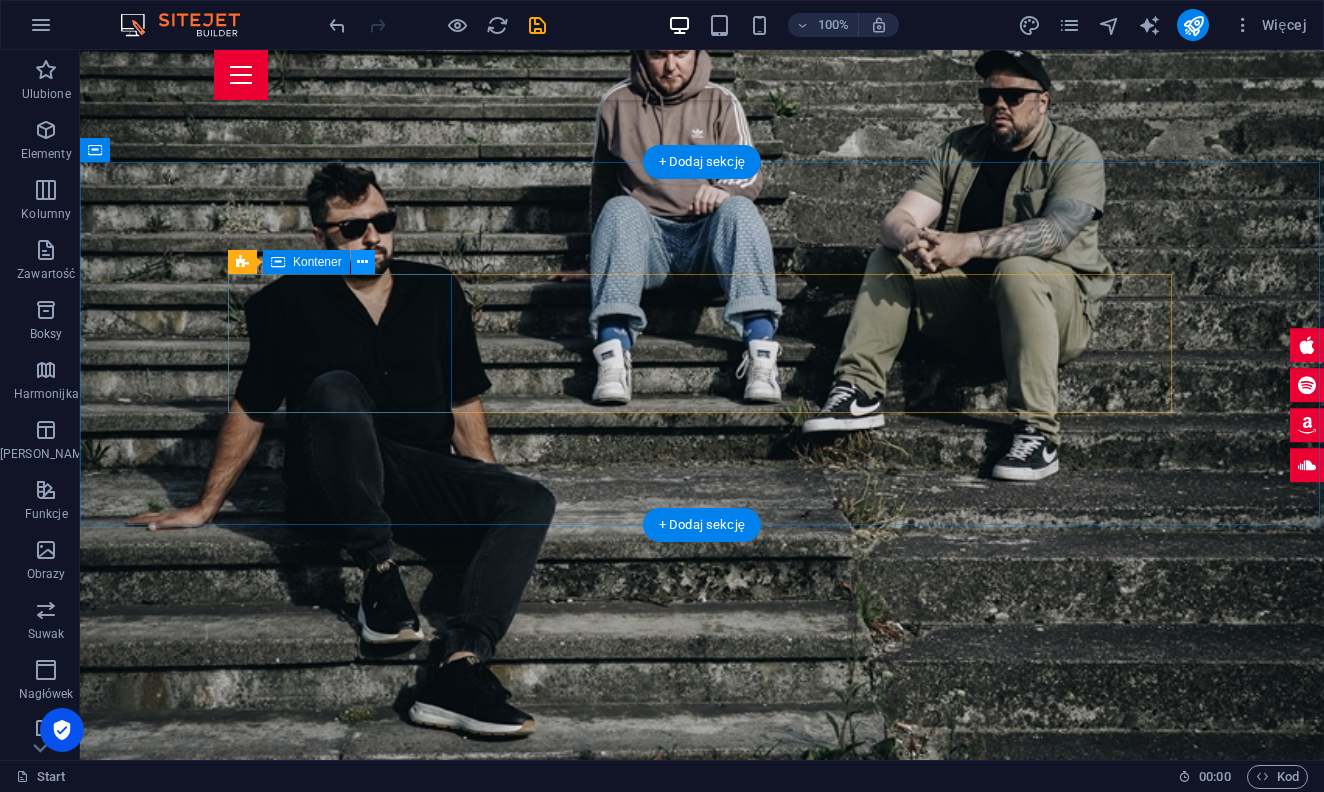 click at bounding box center [362, 262] 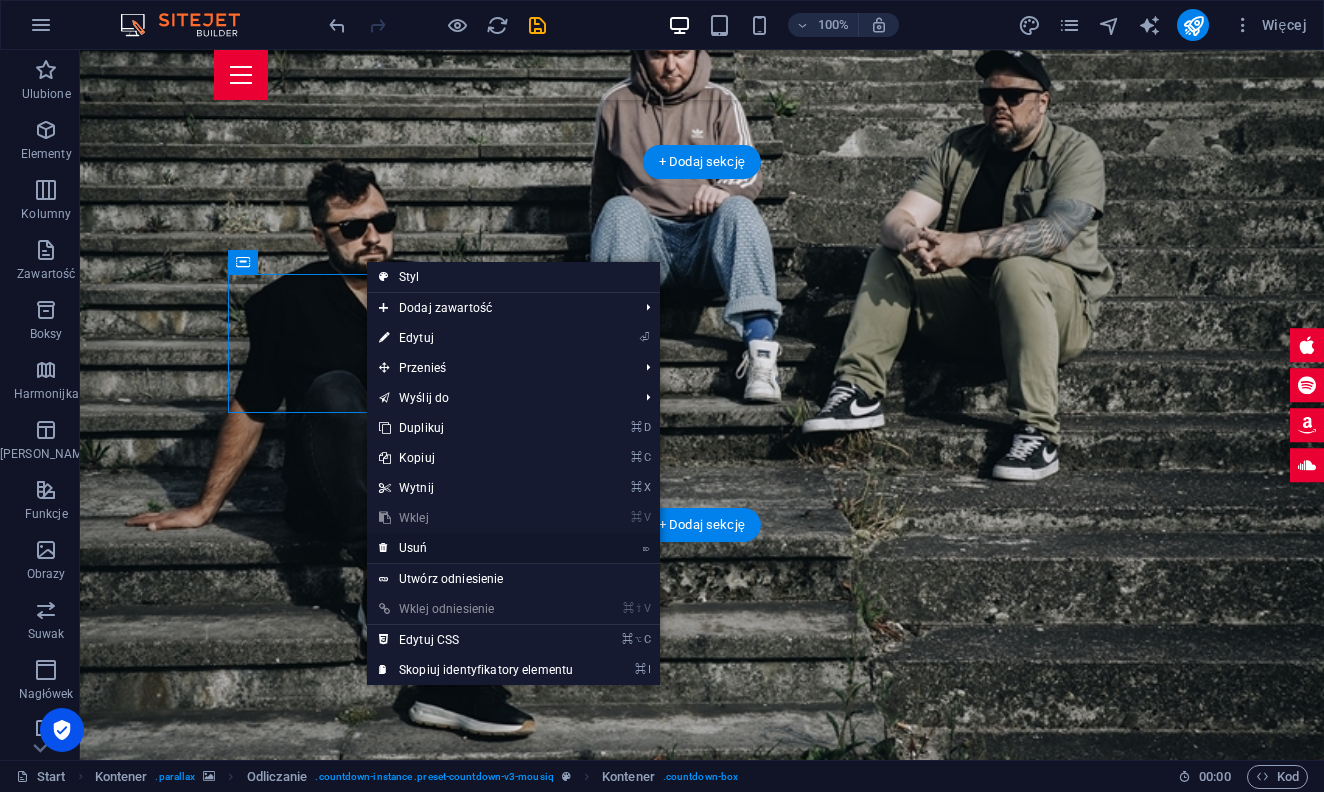click on "⌦  Usuń" at bounding box center (476, 548) 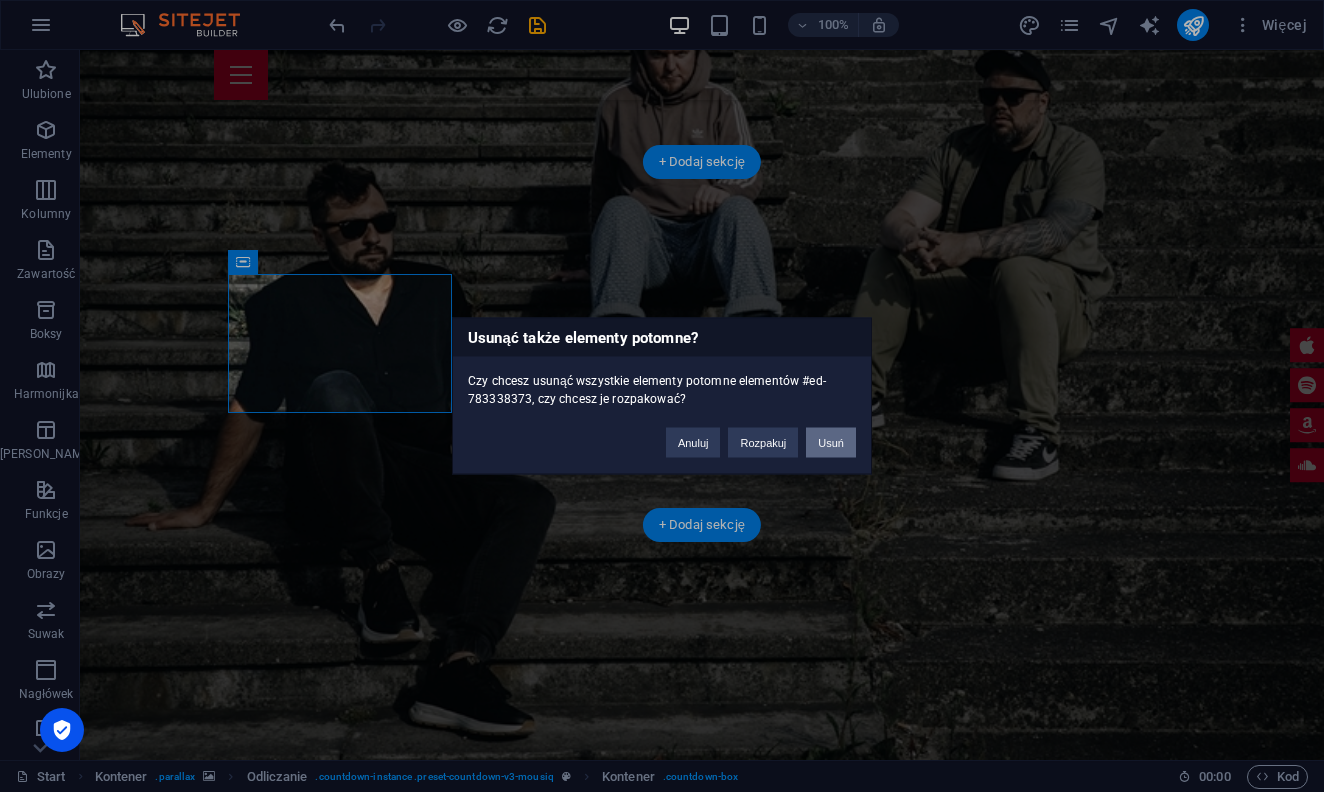click on "Usuń" at bounding box center (831, 443) 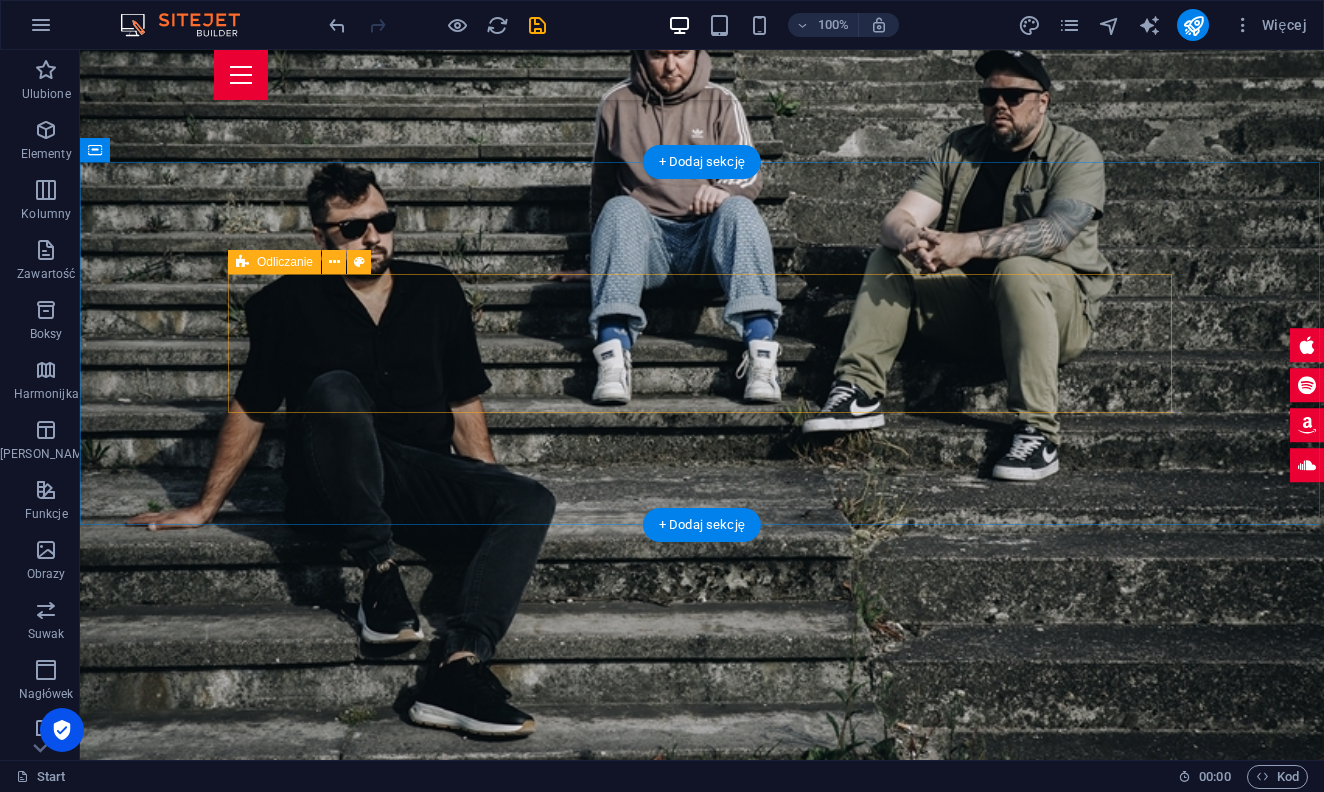 click on "04 Hours 49 Minutes 12 Seconds" at bounding box center (702, 2213) 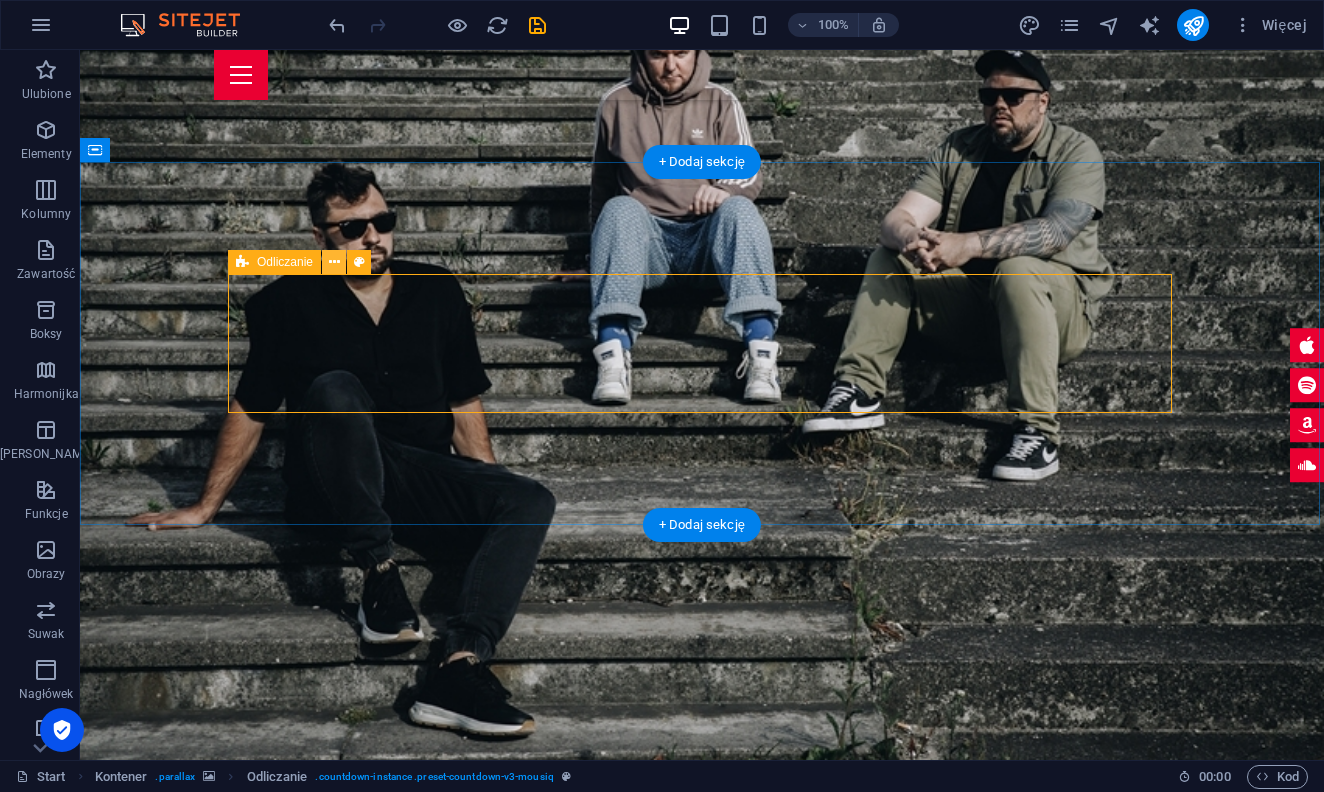 click at bounding box center (334, 262) 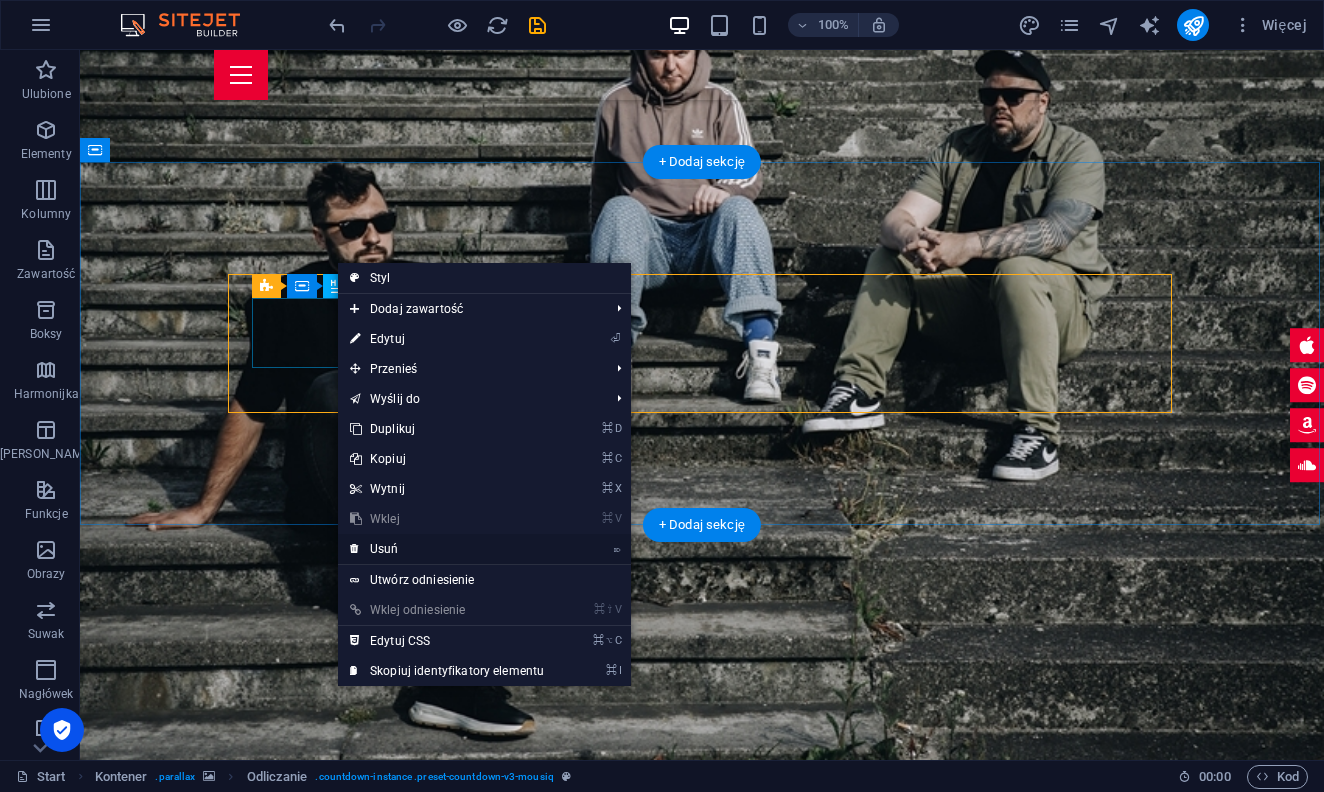 click on "⌦  Usuń" at bounding box center [447, 549] 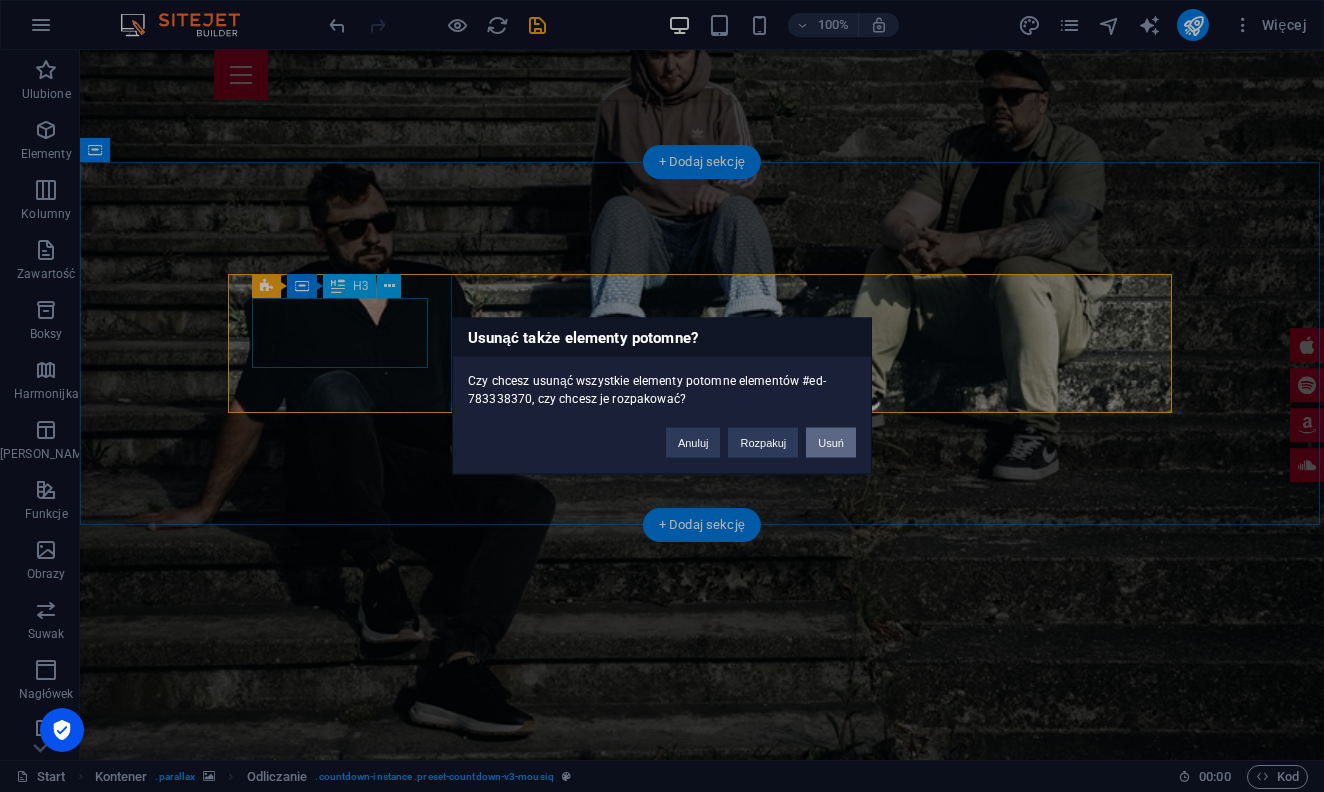 click on "Usuń" at bounding box center (831, 443) 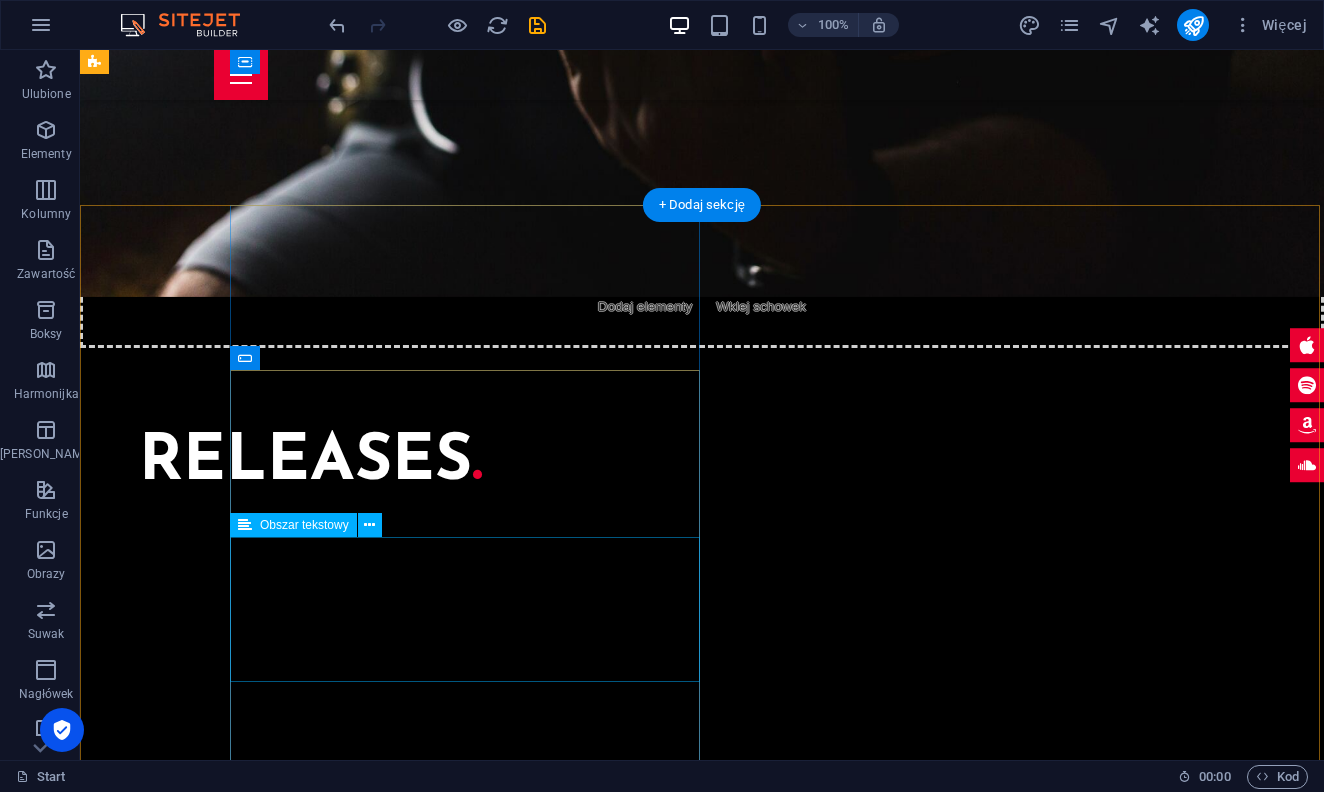 scroll, scrollTop: 4656, scrollLeft: 0, axis: vertical 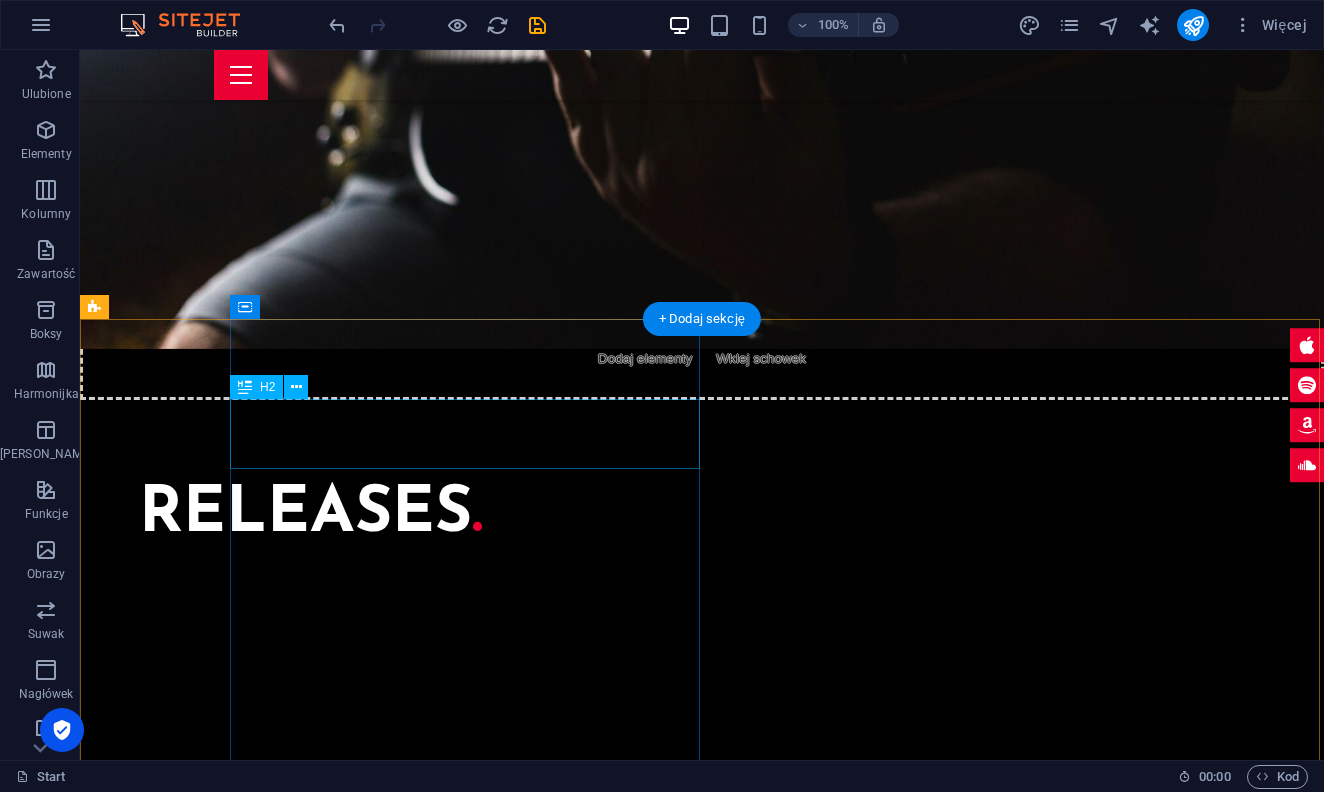 click on "Booking ." at bounding box center (777, 3649) 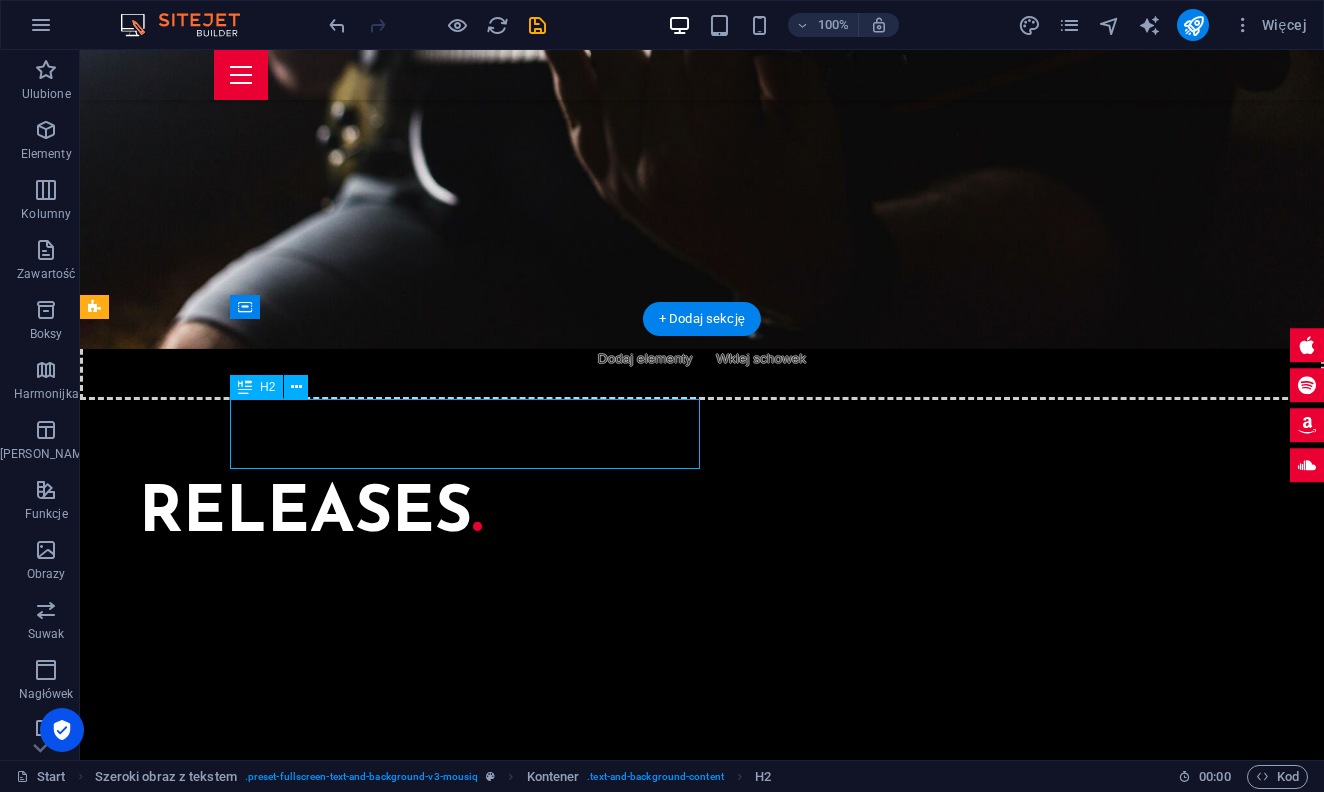 click on "Booking ." at bounding box center [777, 3649] 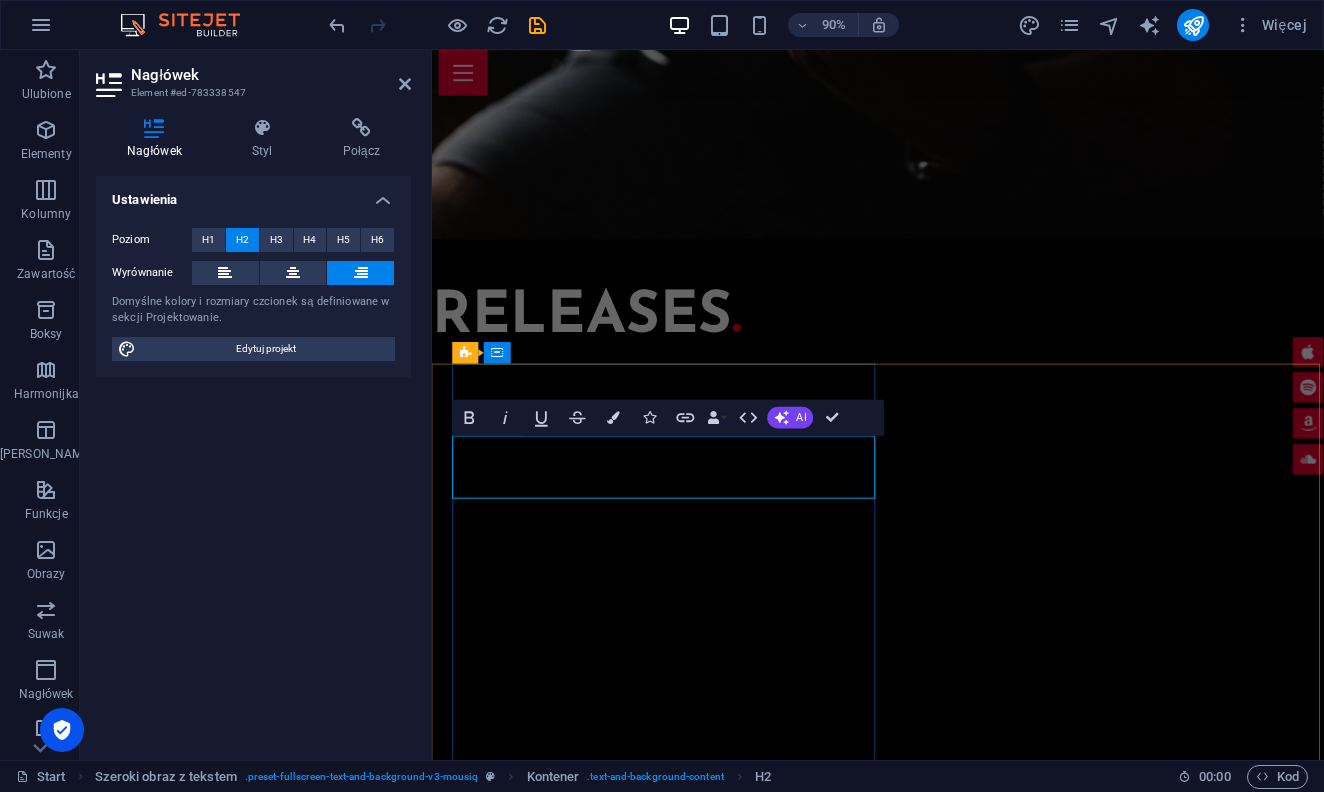 click on "Booking ." at bounding box center (940, 3480) 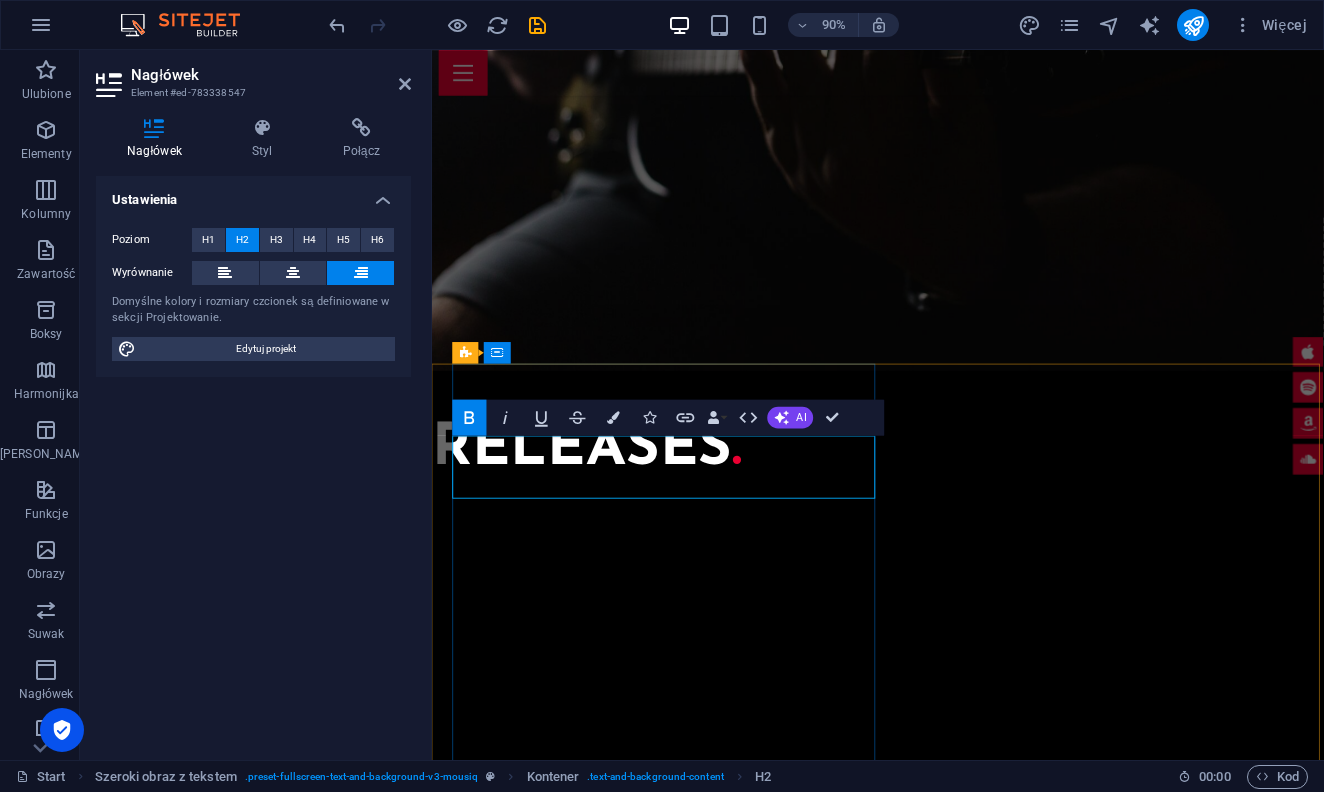 type 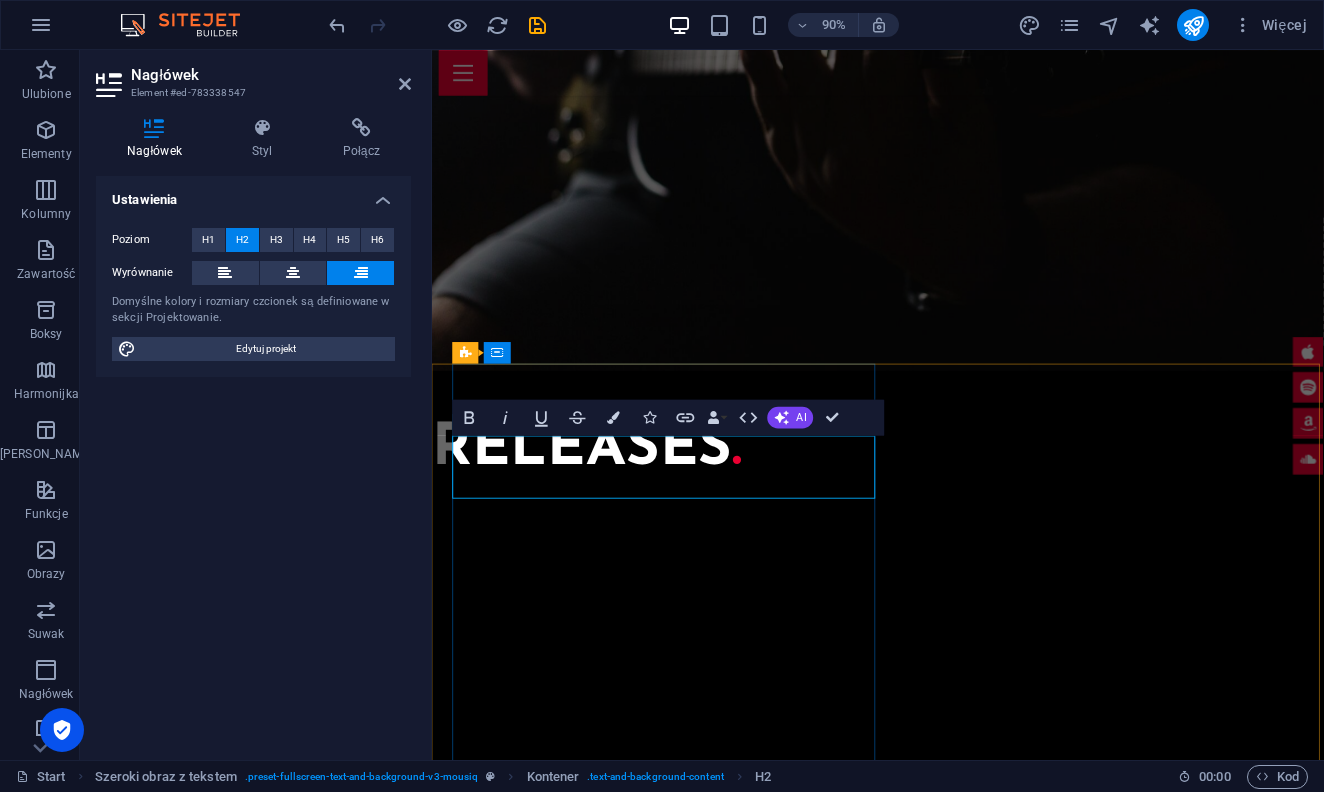 type 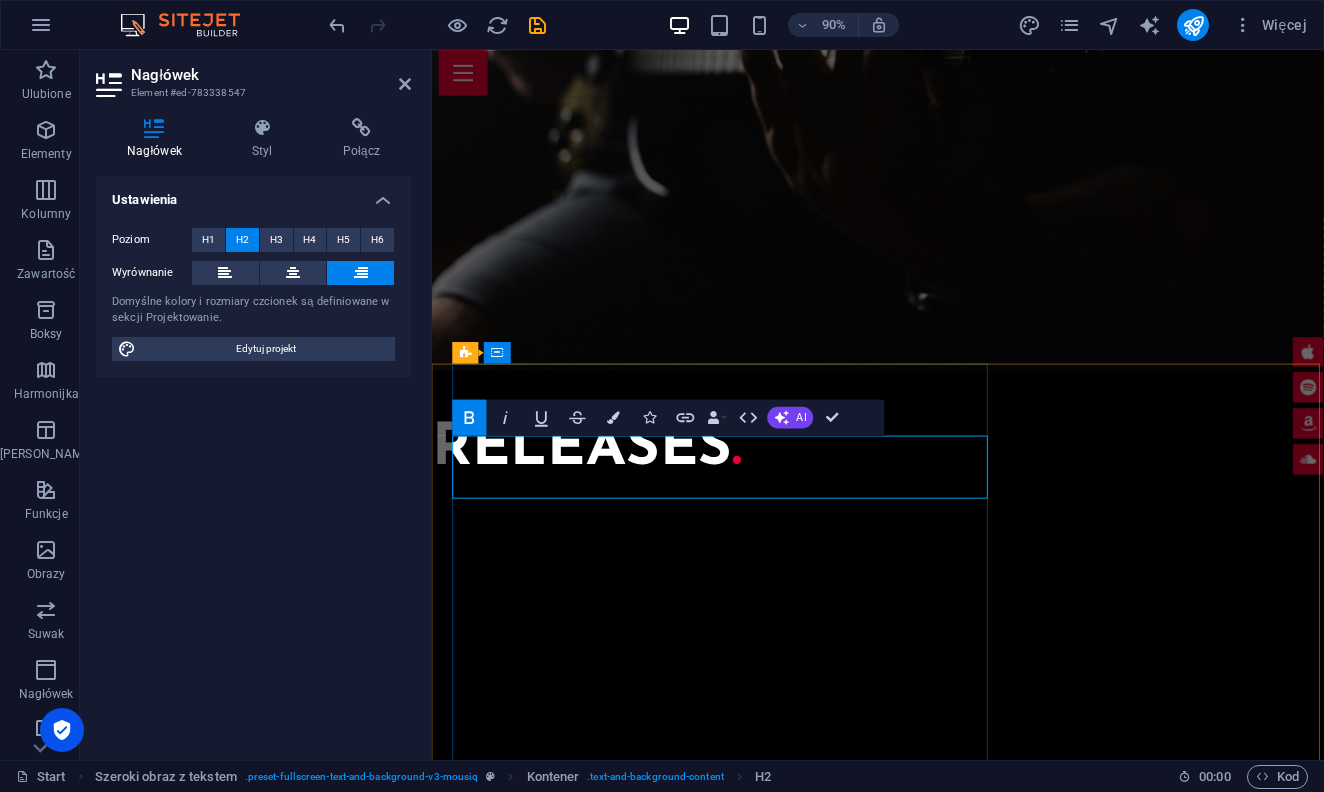click on "BookinKONTAKT ." at bounding box center [940, 3693] 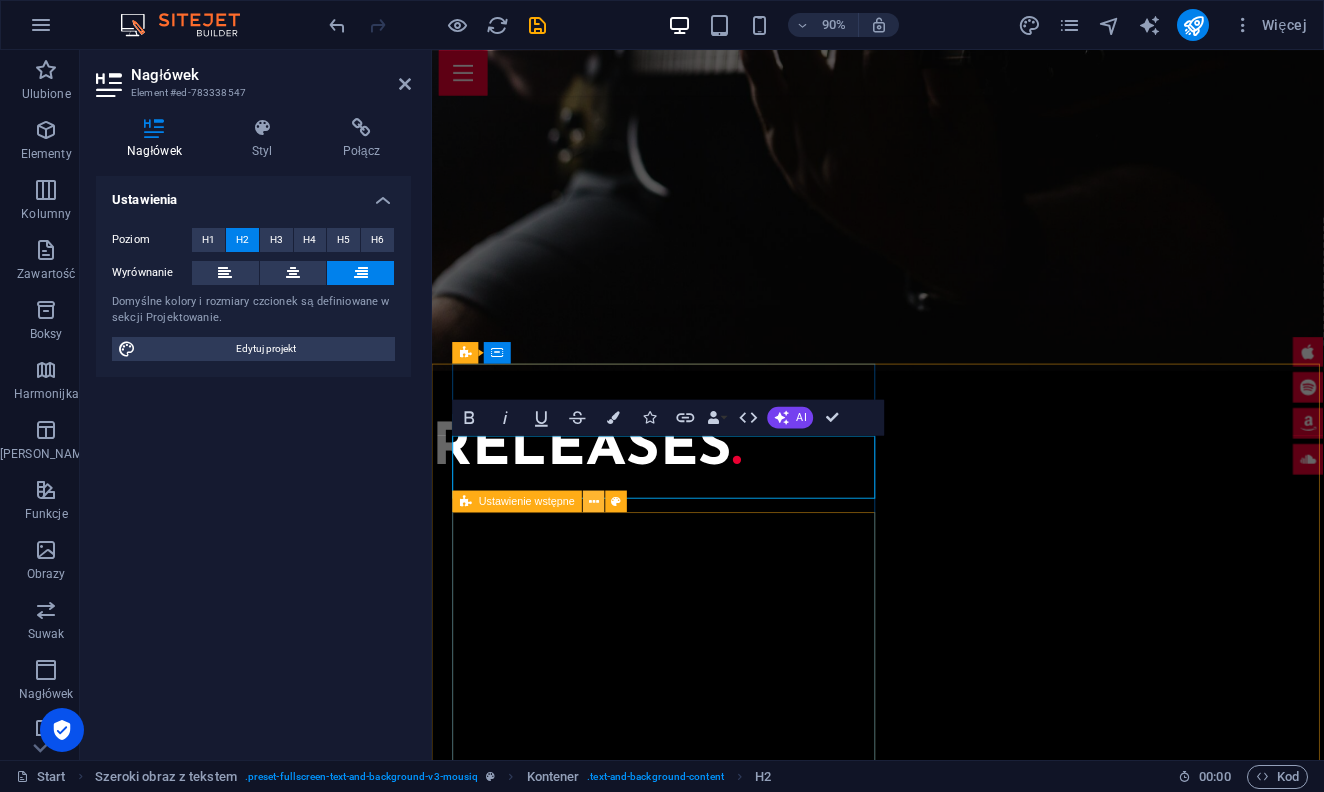 click at bounding box center (594, 501) 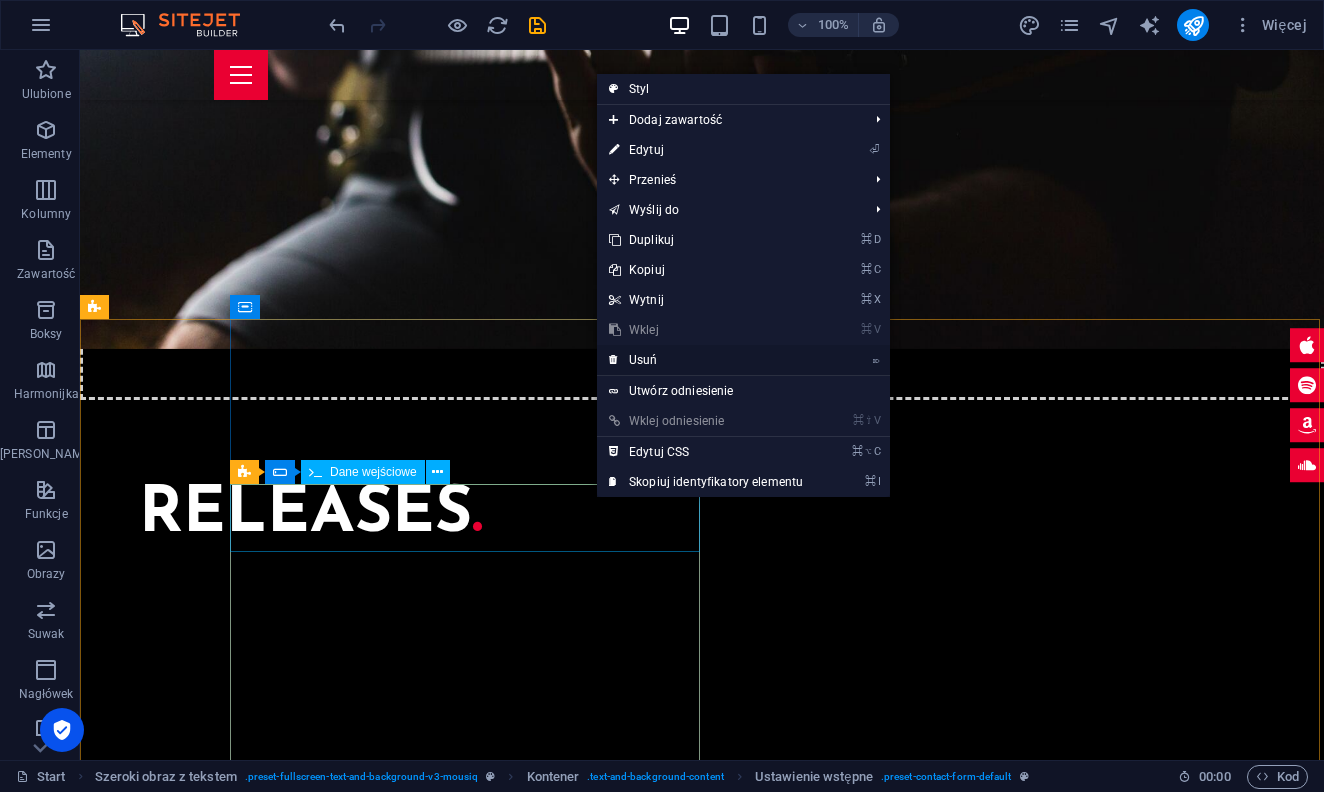 click on "⌦  Usuń" at bounding box center [706, 360] 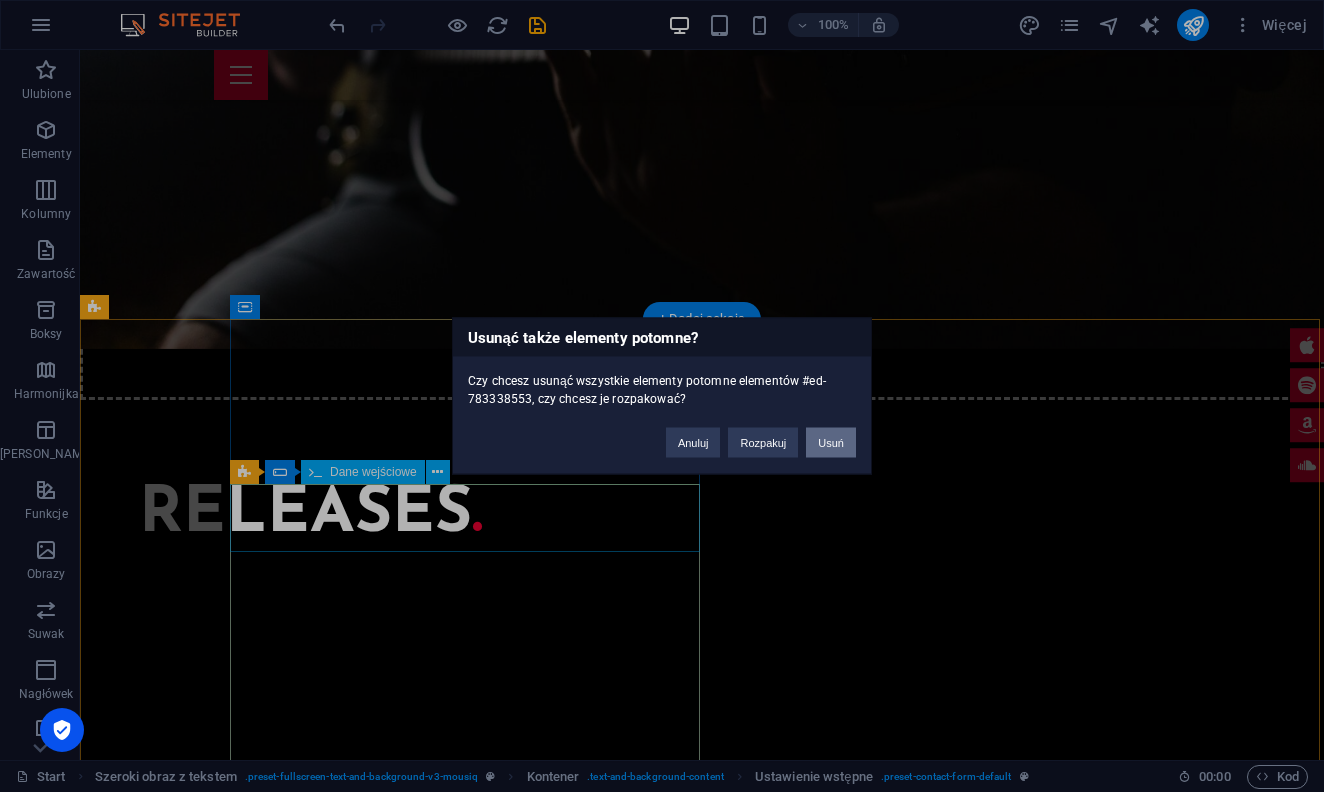 click on "Usuń" at bounding box center [831, 443] 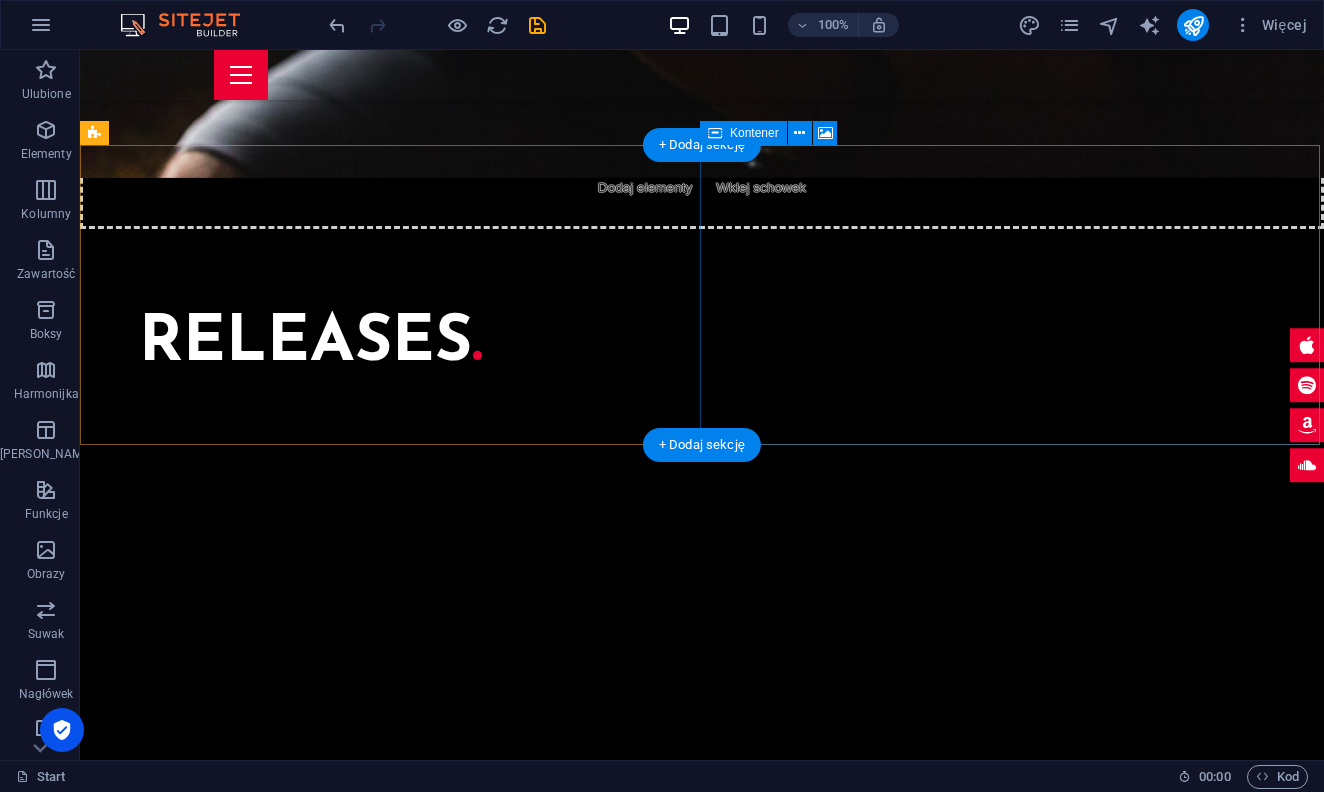 scroll, scrollTop: 4825, scrollLeft: 0, axis: vertical 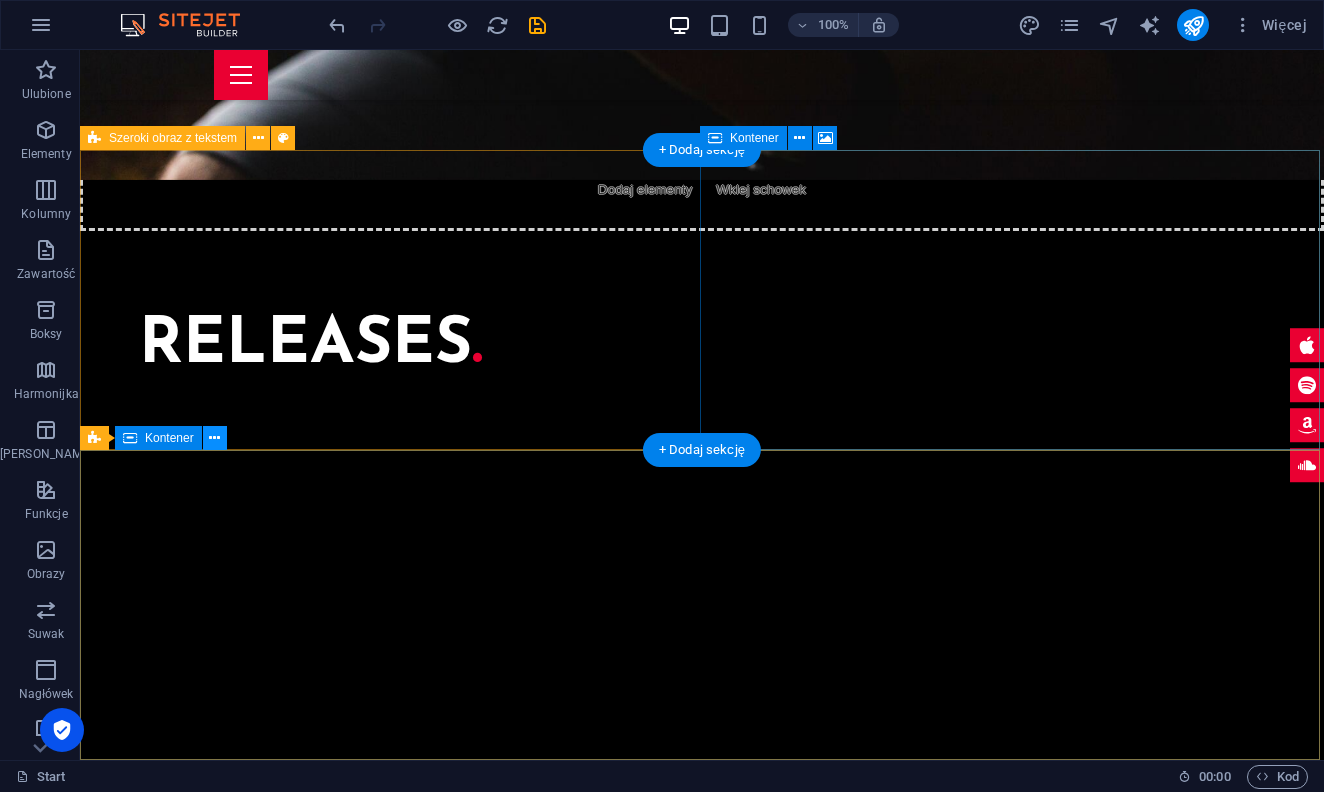 click at bounding box center [214, 438] 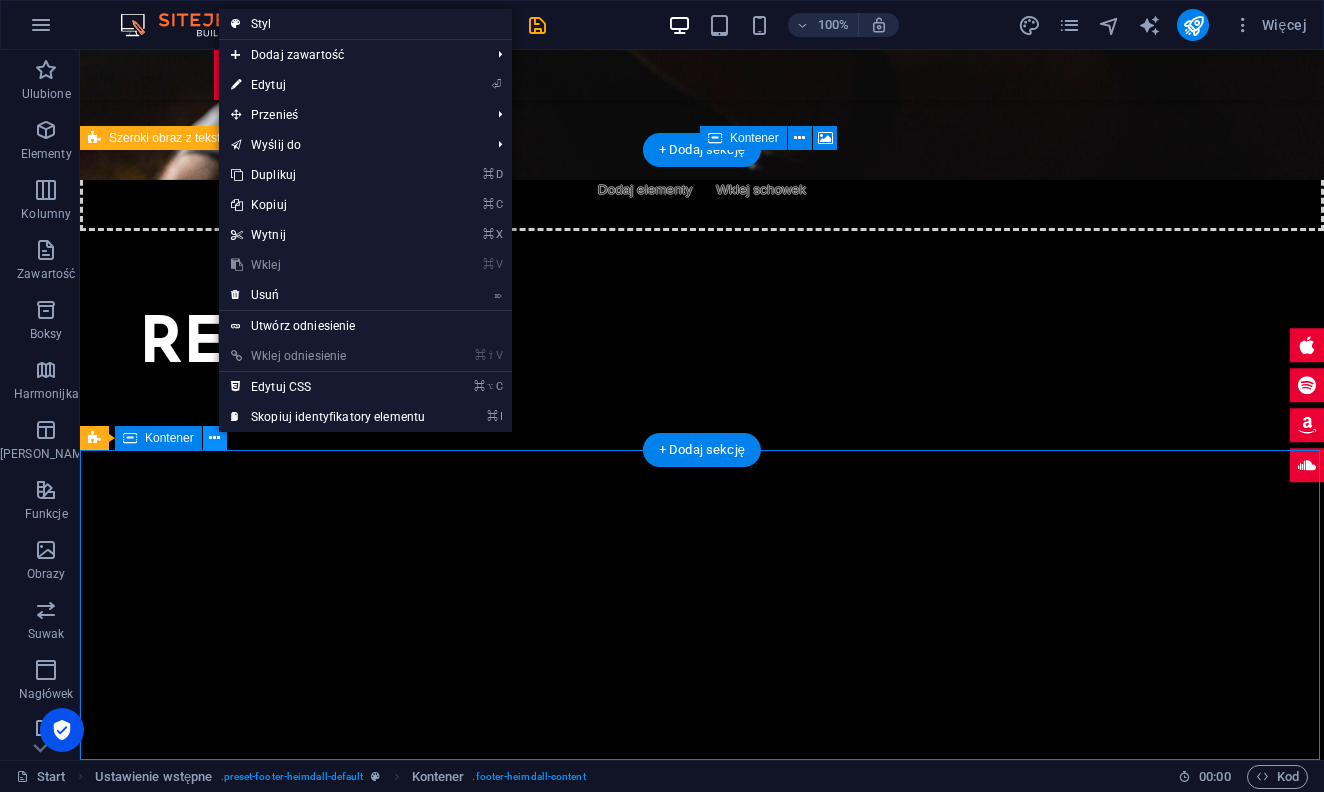 click at bounding box center (214, 438) 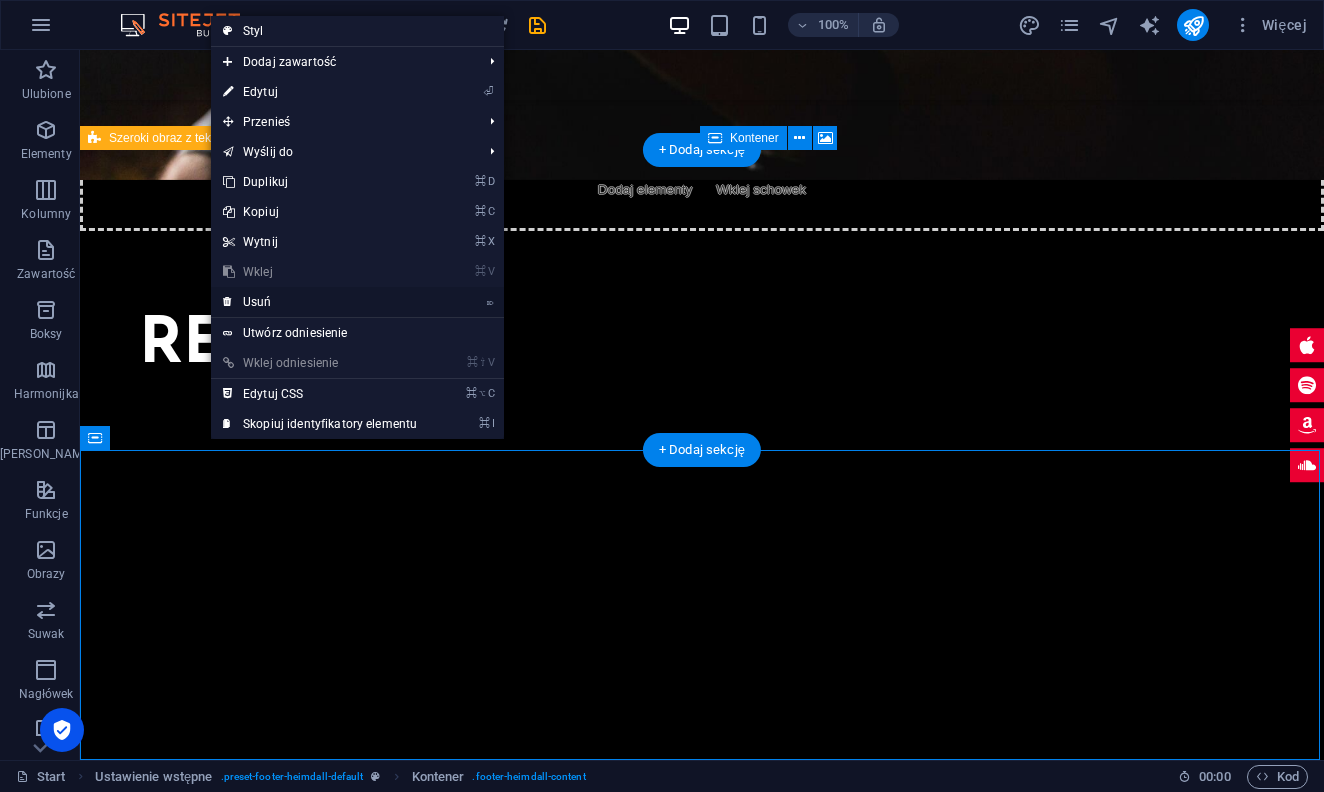 click on "⌦  Usuń" at bounding box center [320, 302] 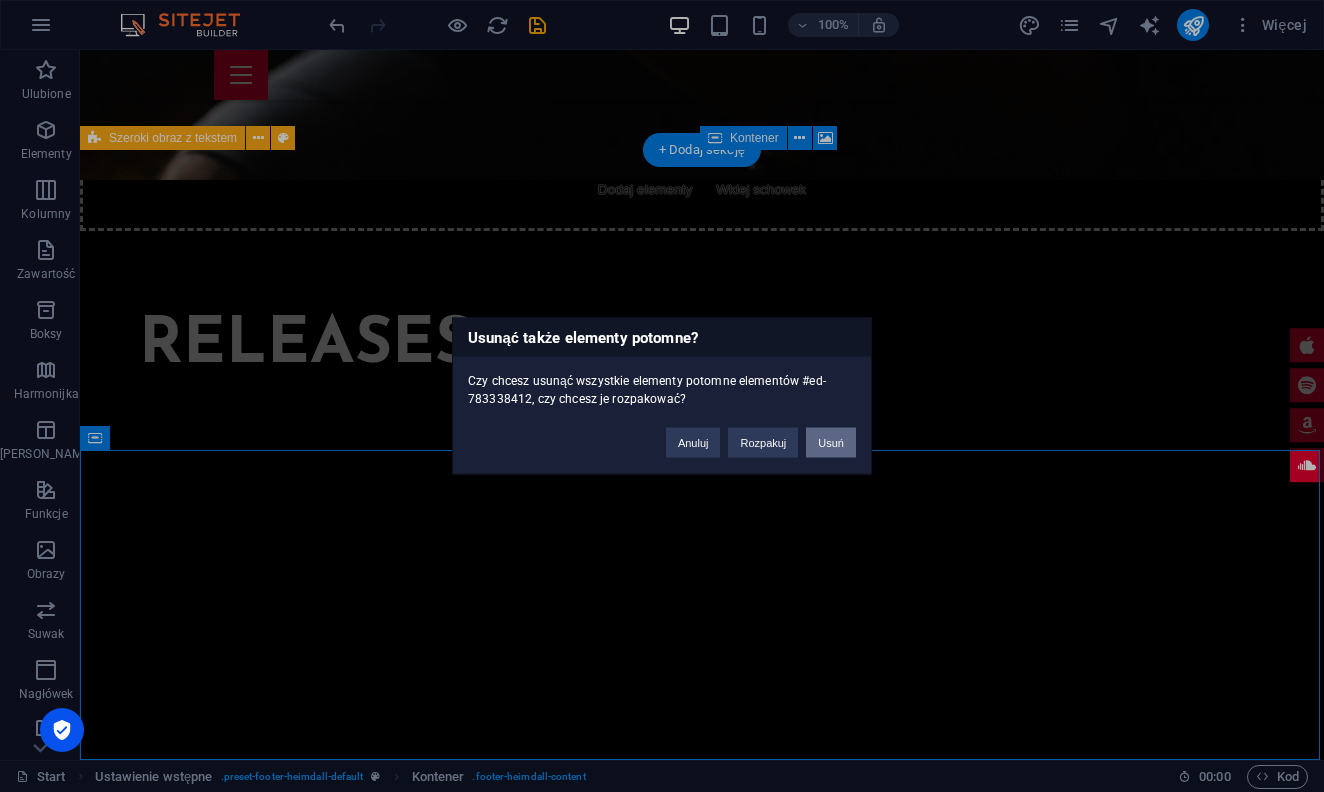 click on "Usuń" at bounding box center (831, 443) 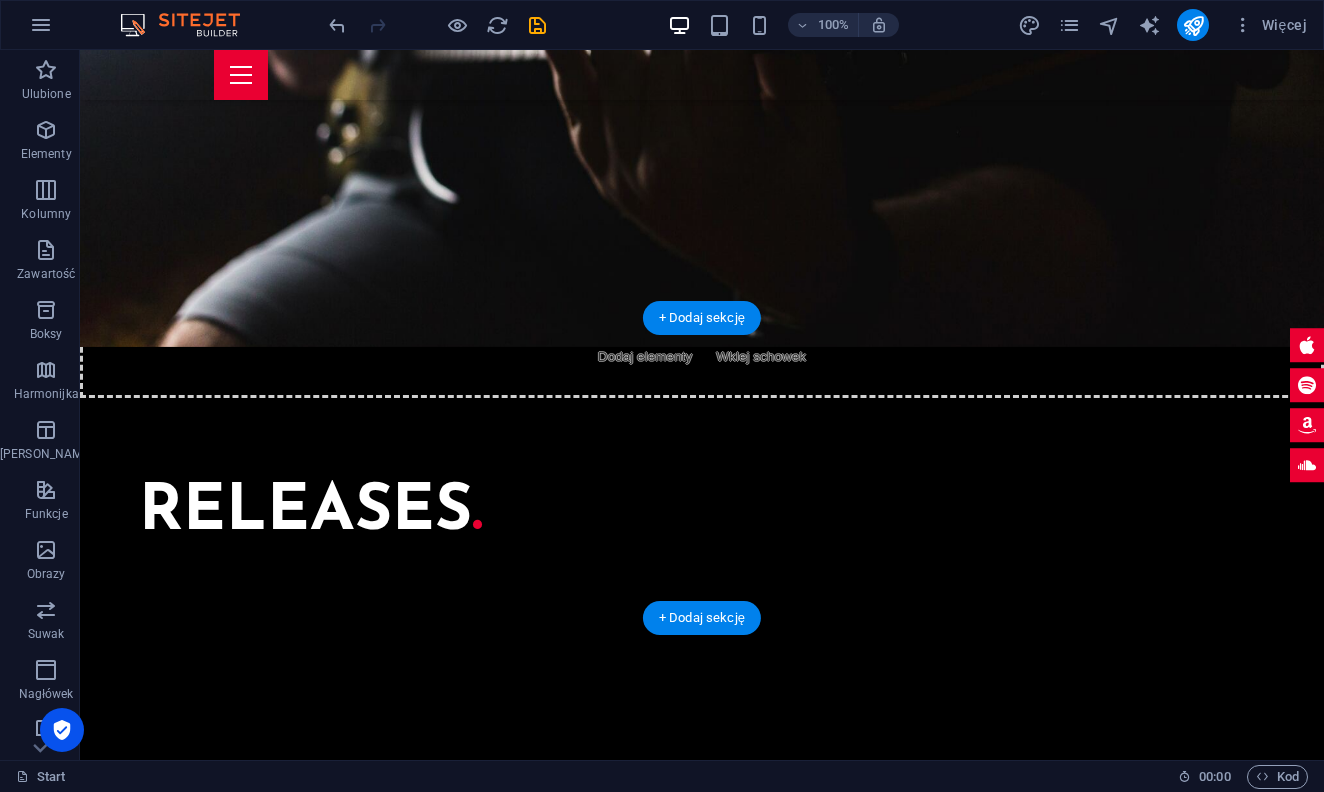 scroll, scrollTop: 4657, scrollLeft: 0, axis: vertical 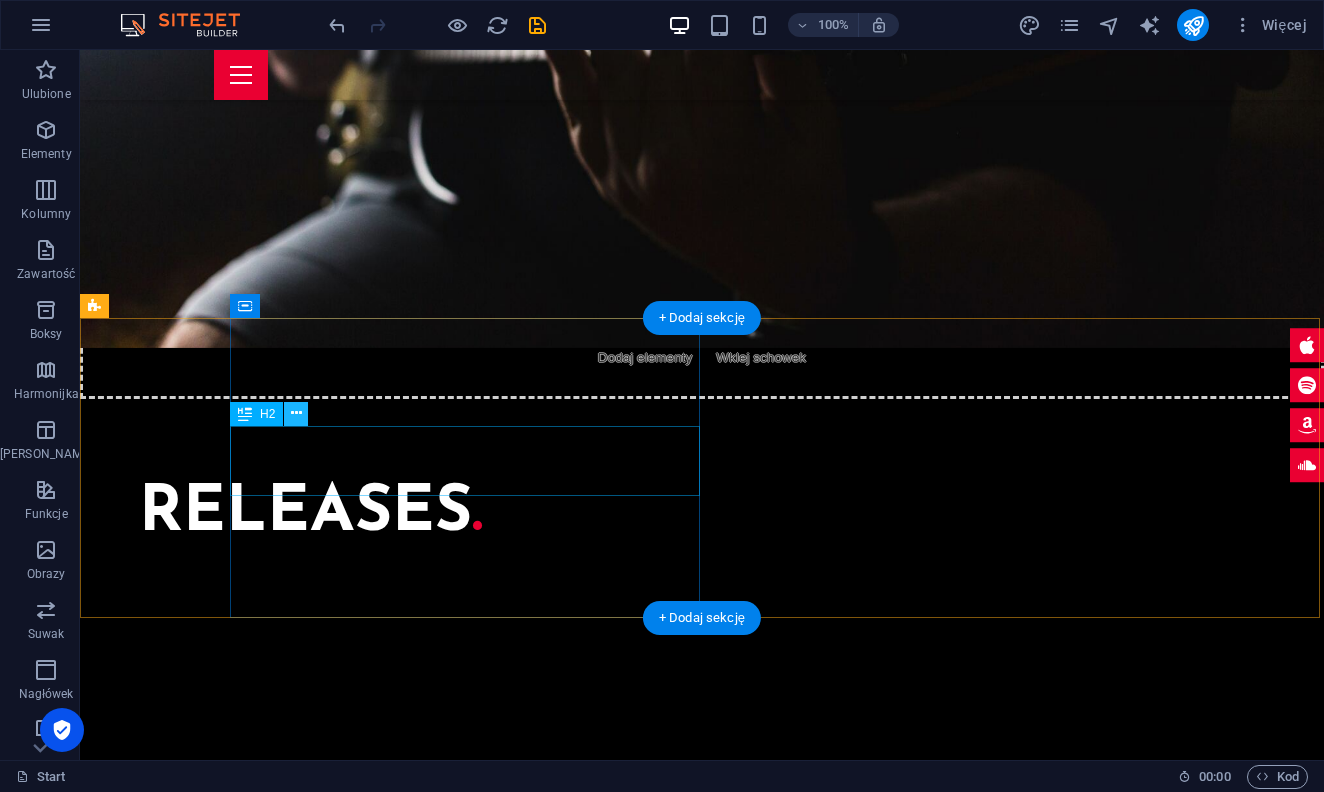 click at bounding box center [296, 413] 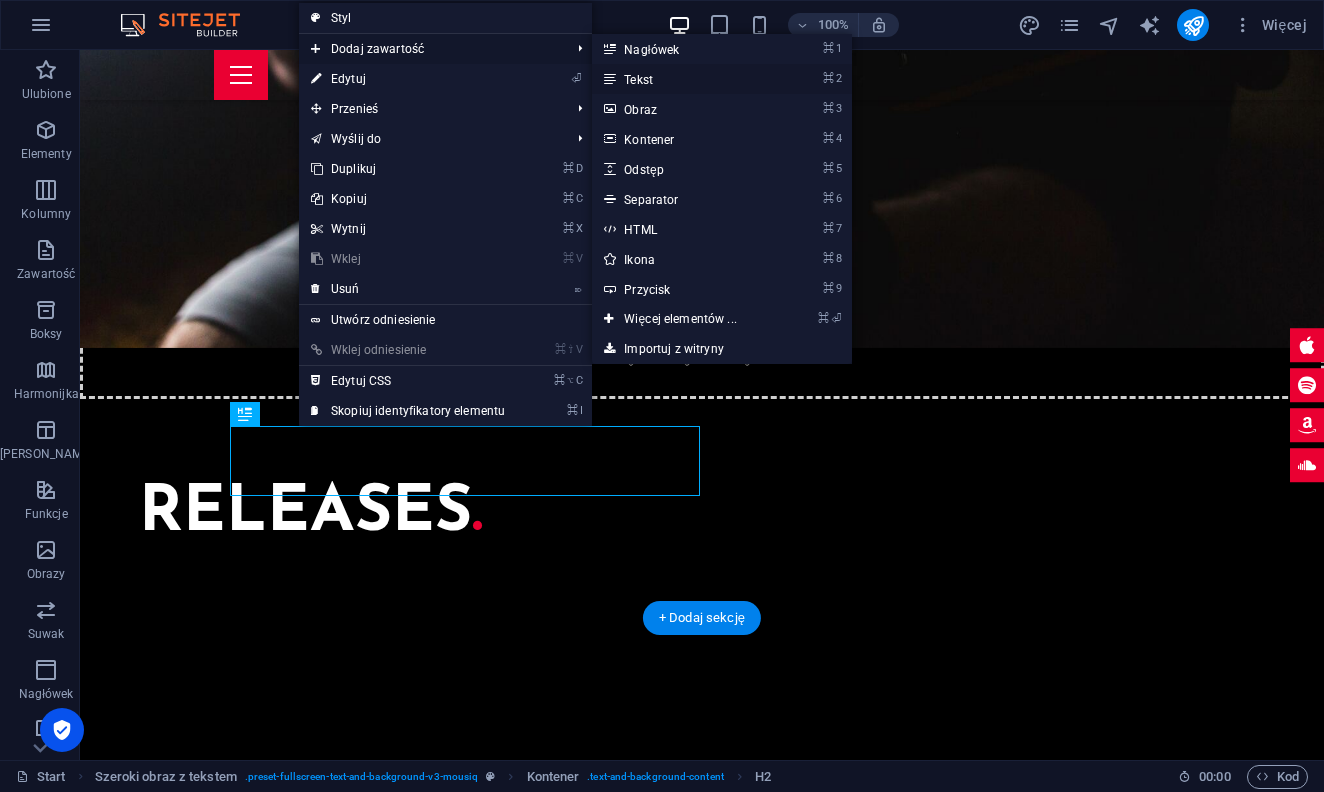 click on "⌘ 2  Tekst" at bounding box center (684, 79) 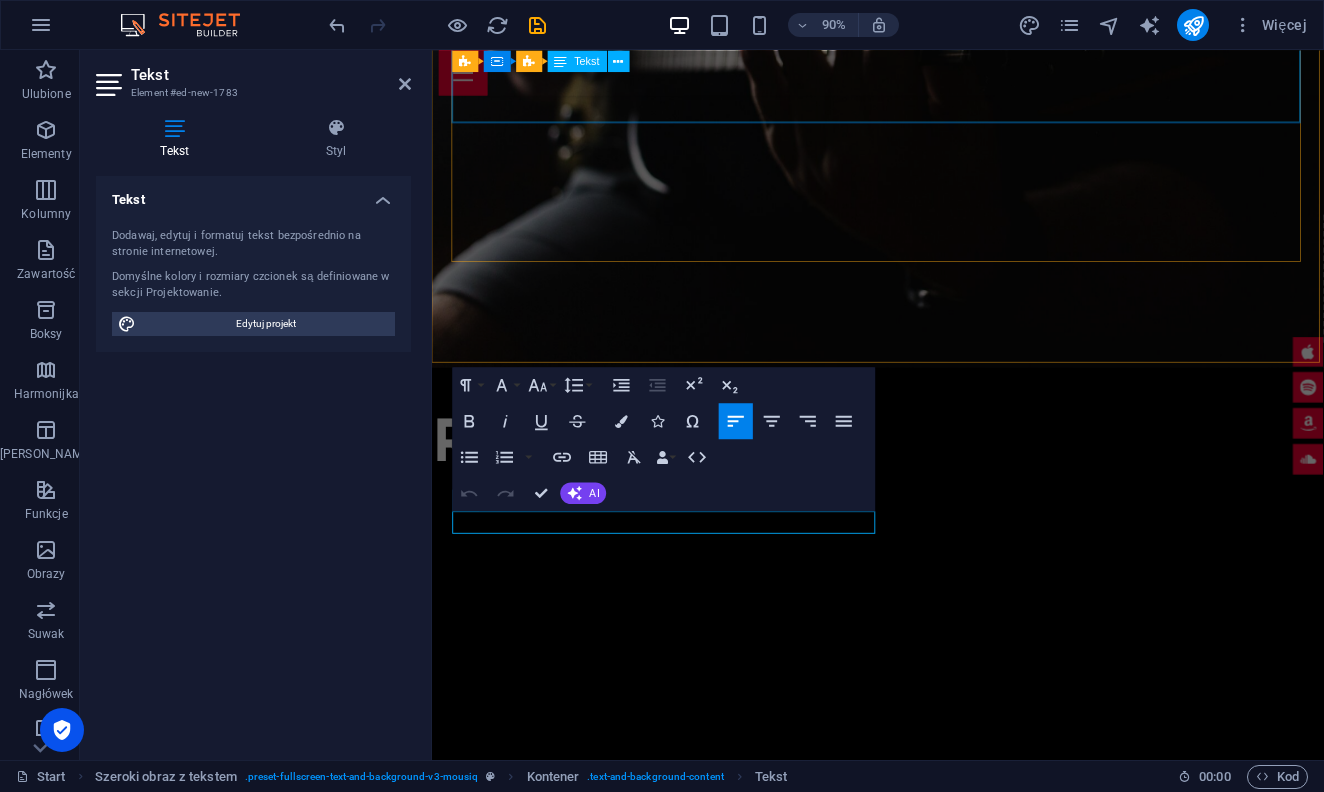 scroll, scrollTop: 4657, scrollLeft: 0, axis: vertical 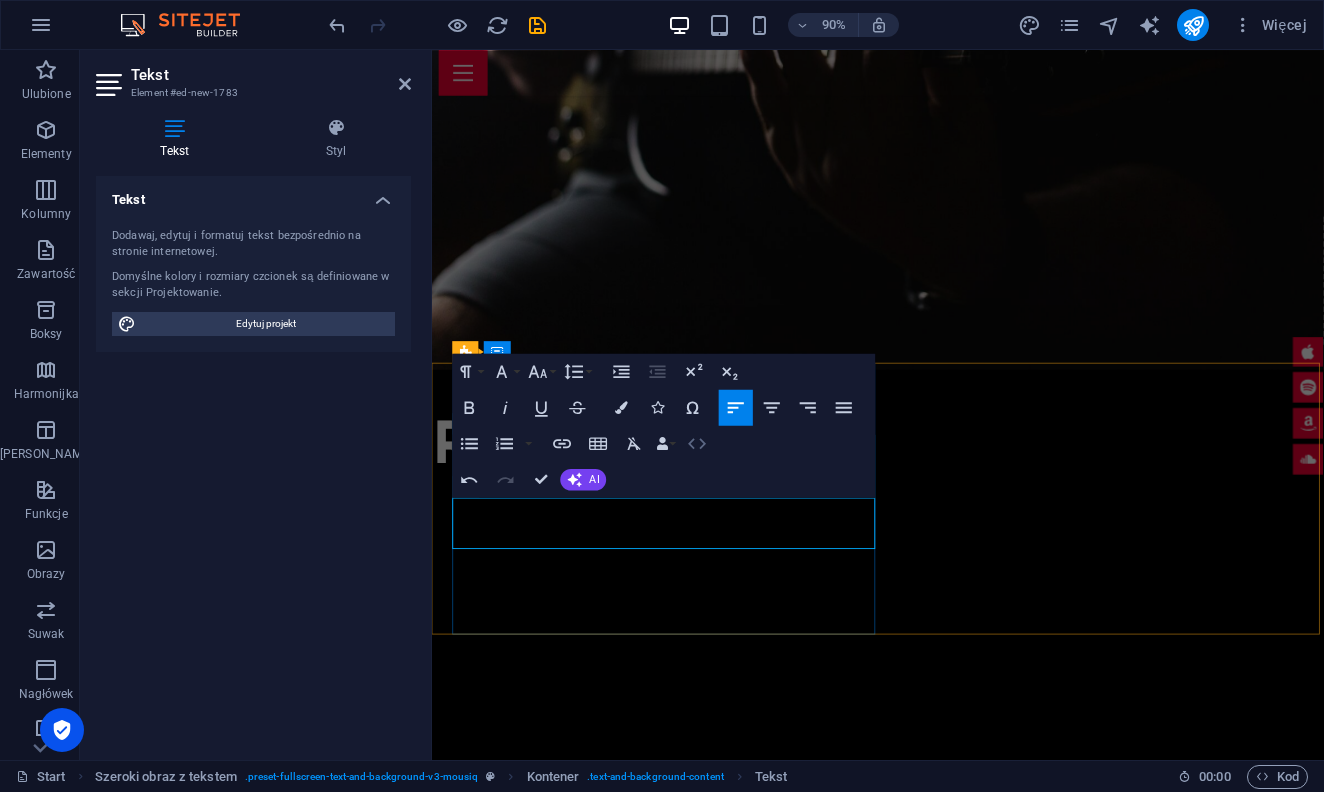 click 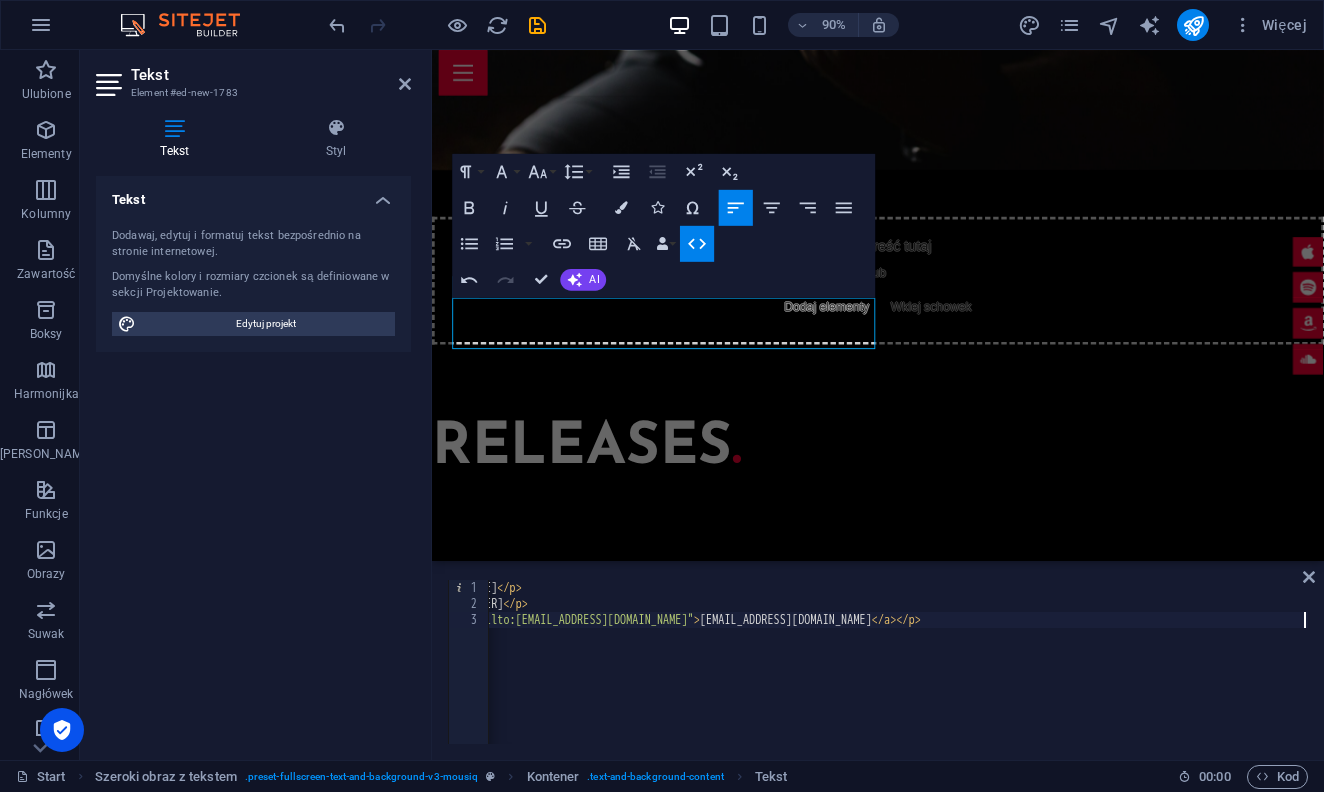 scroll, scrollTop: 0, scrollLeft: 2432, axis: horizontal 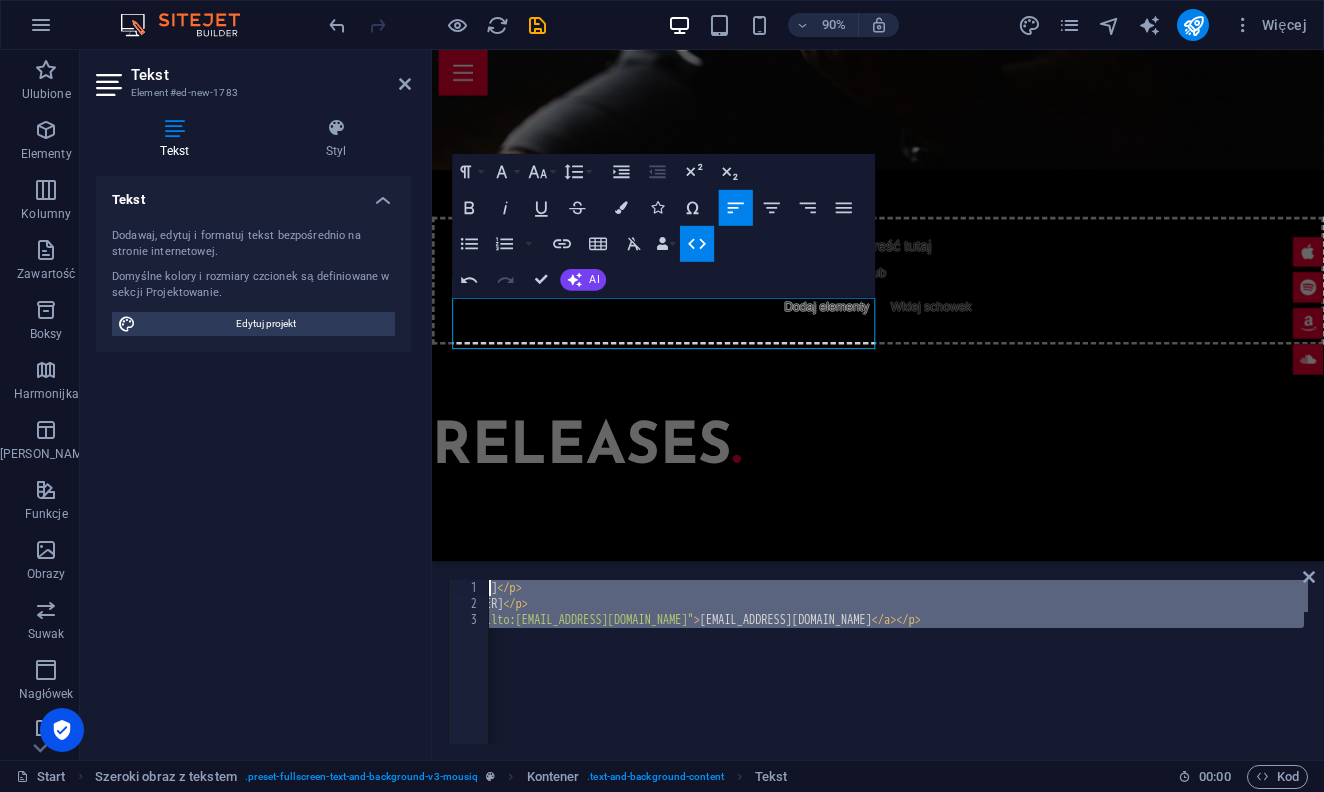 drag, startPoint x: 532, startPoint y: 647, endPoint x: 490, endPoint y: 582, distance: 77.388626 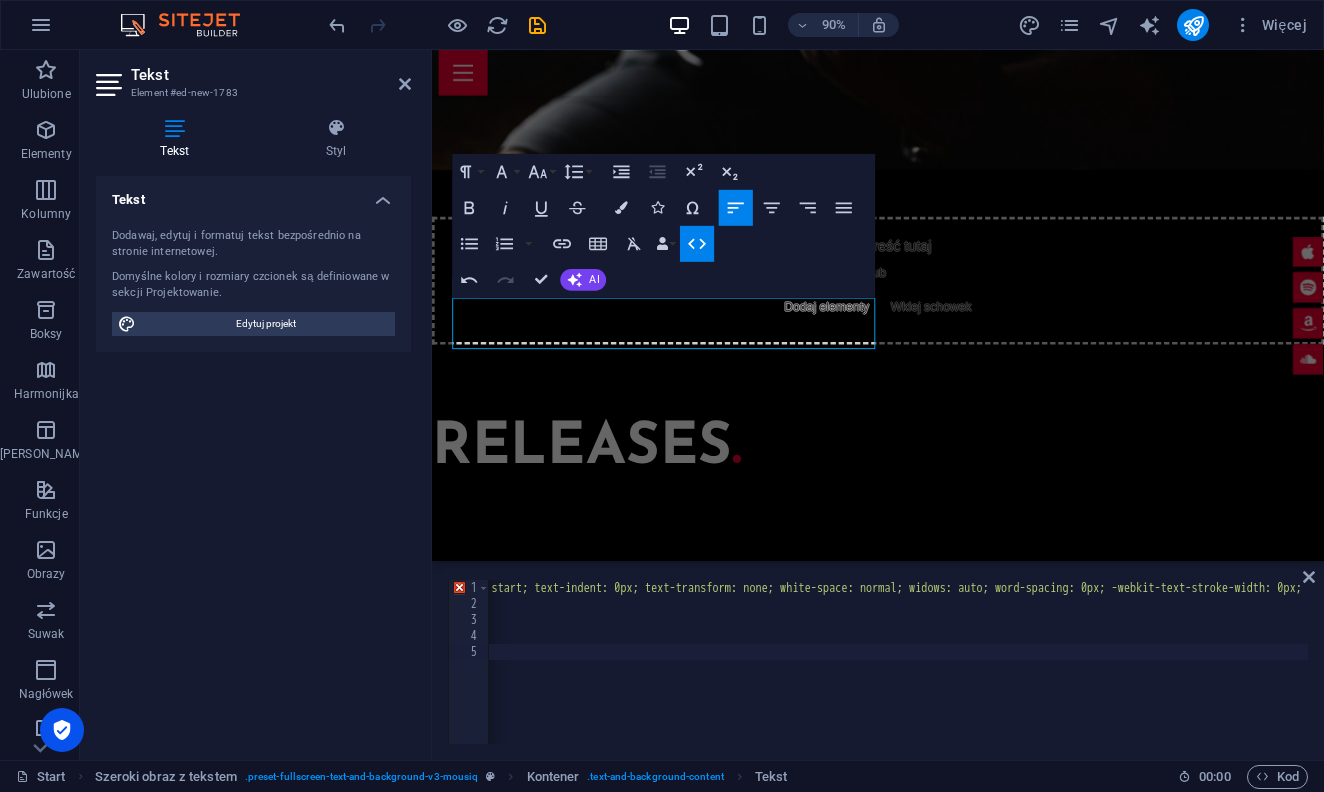 scroll, scrollTop: 0, scrollLeft: 0, axis: both 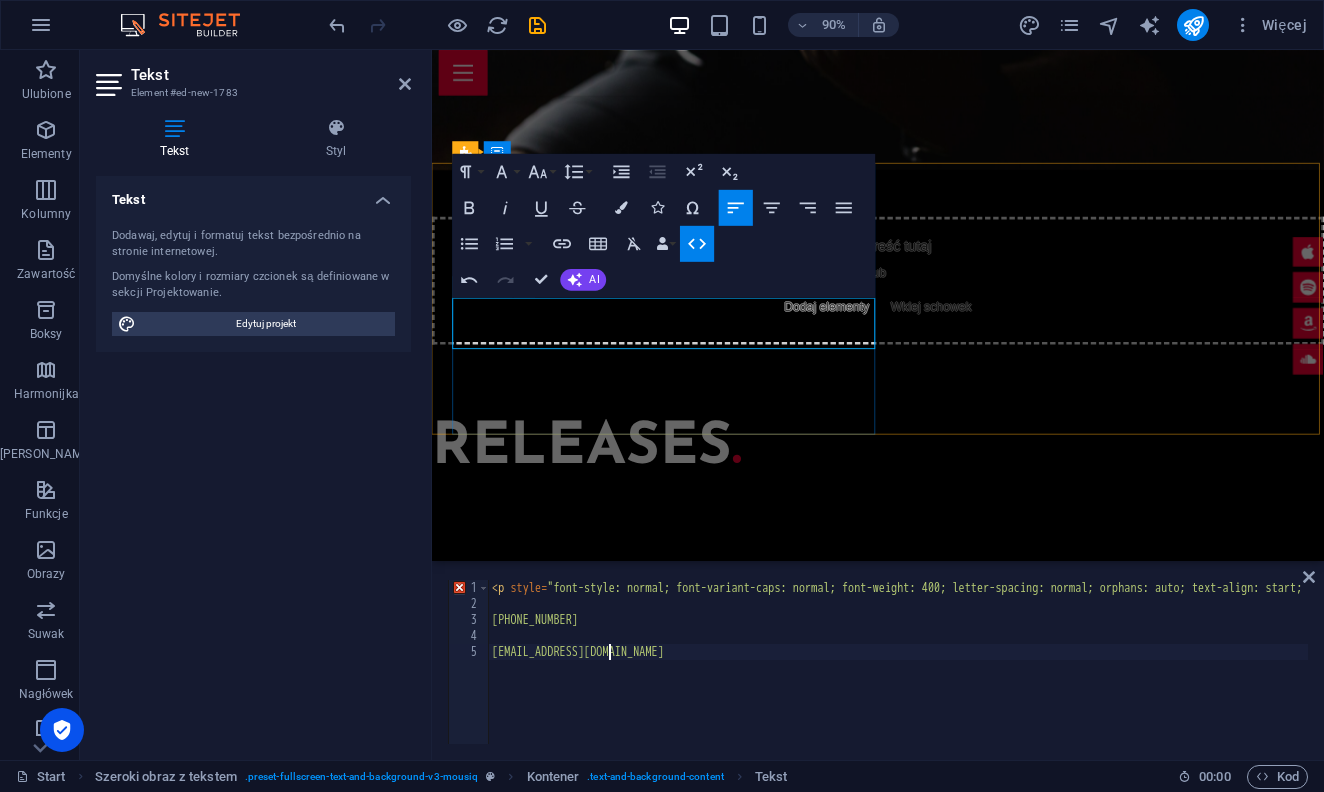 click on "[PHONE_NUMBER]" at bounding box center (940, 3756) 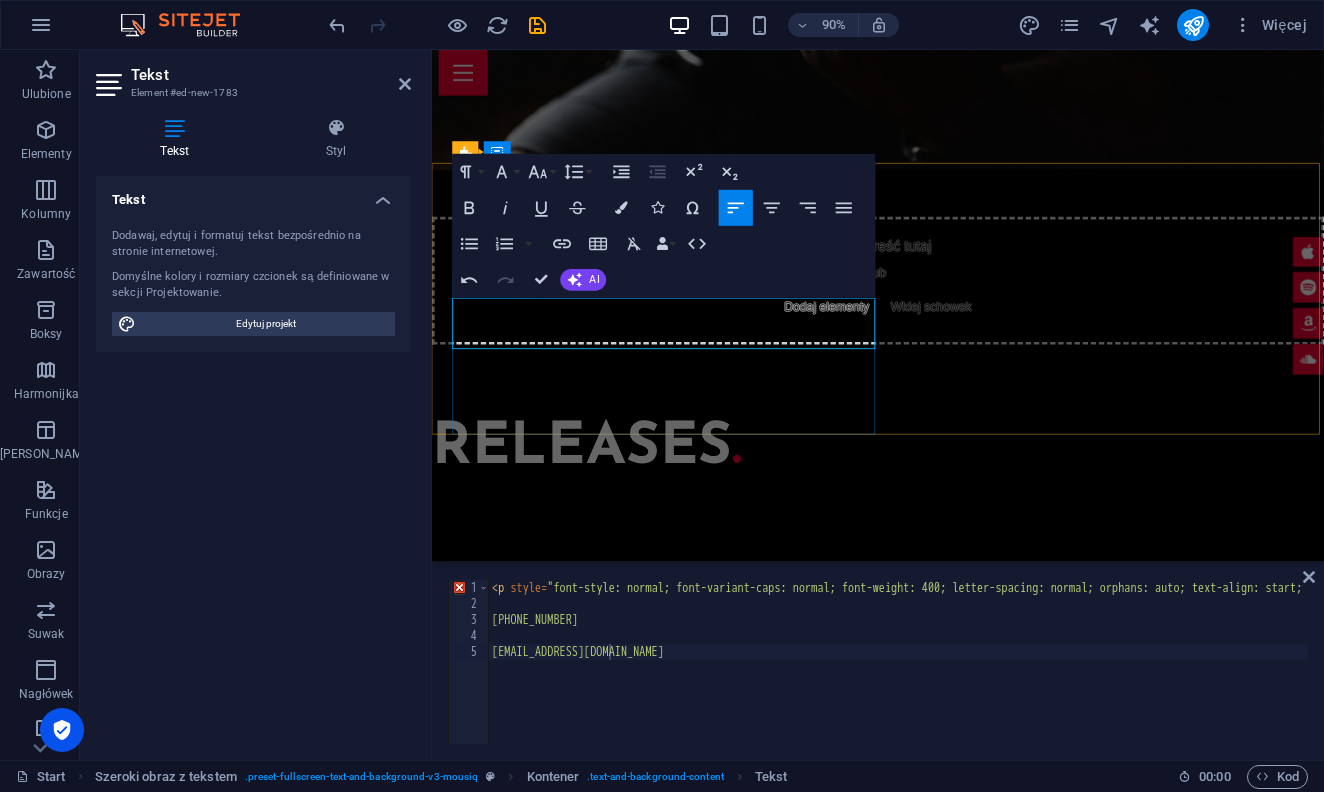 drag, startPoint x: 554, startPoint y: 372, endPoint x: 461, endPoint y: 332, distance: 101.23734 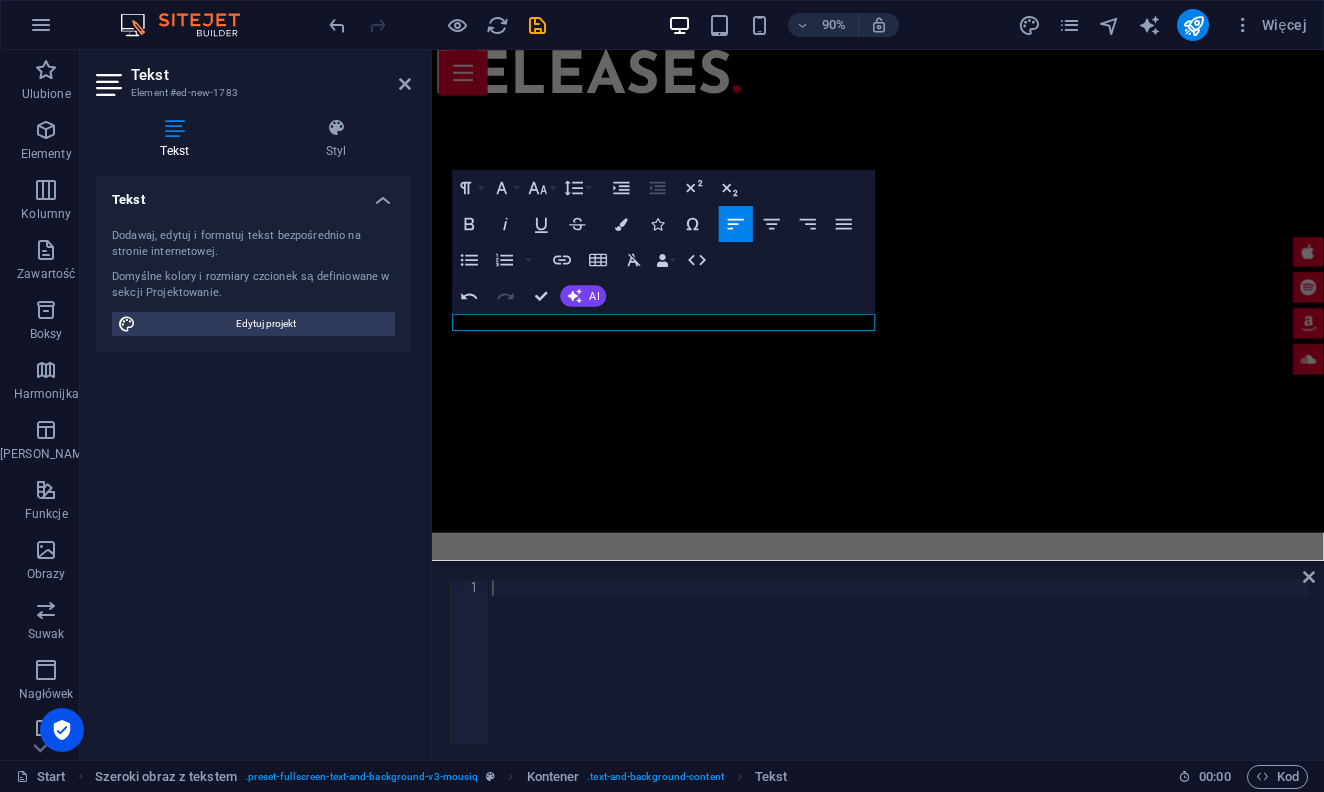 click at bounding box center [898, 678] 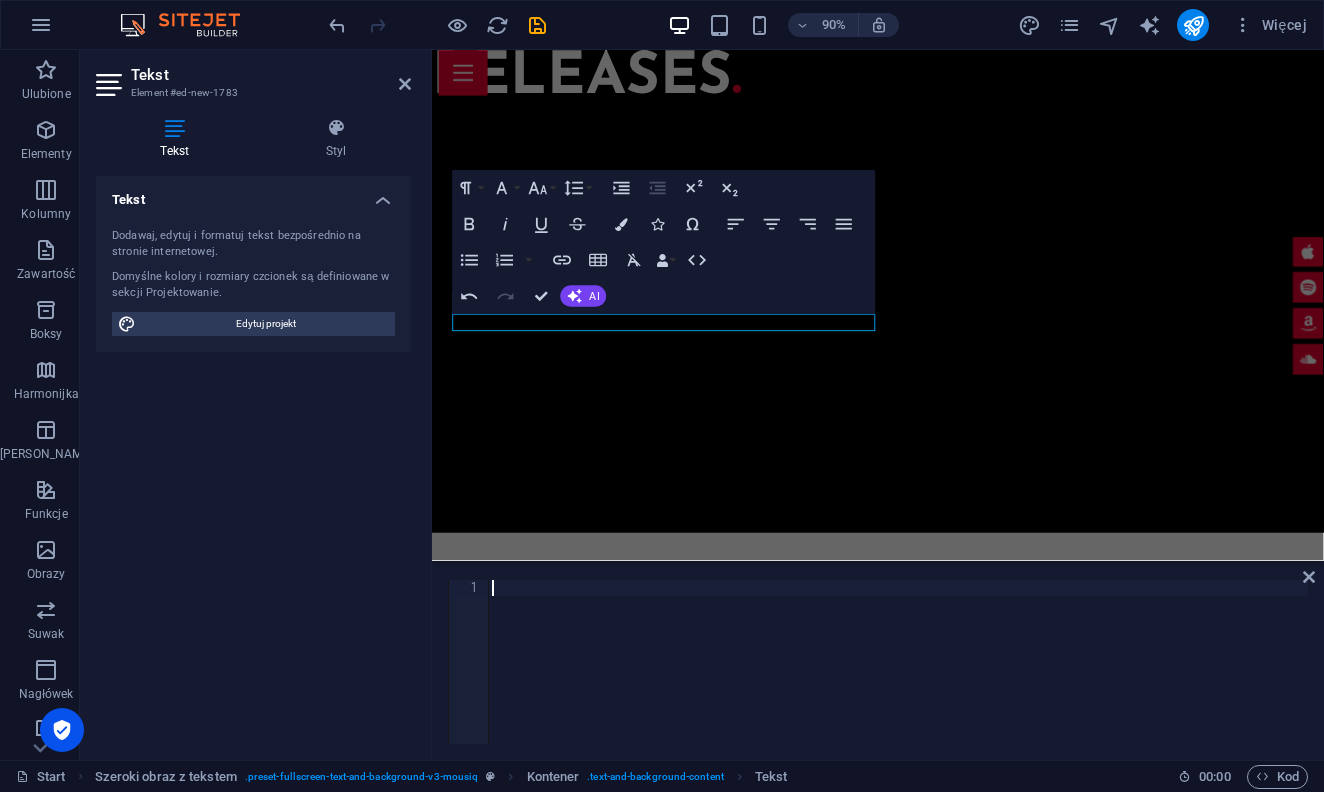 paste on "[EMAIL_ADDRESS][DOMAIN_NAME]" 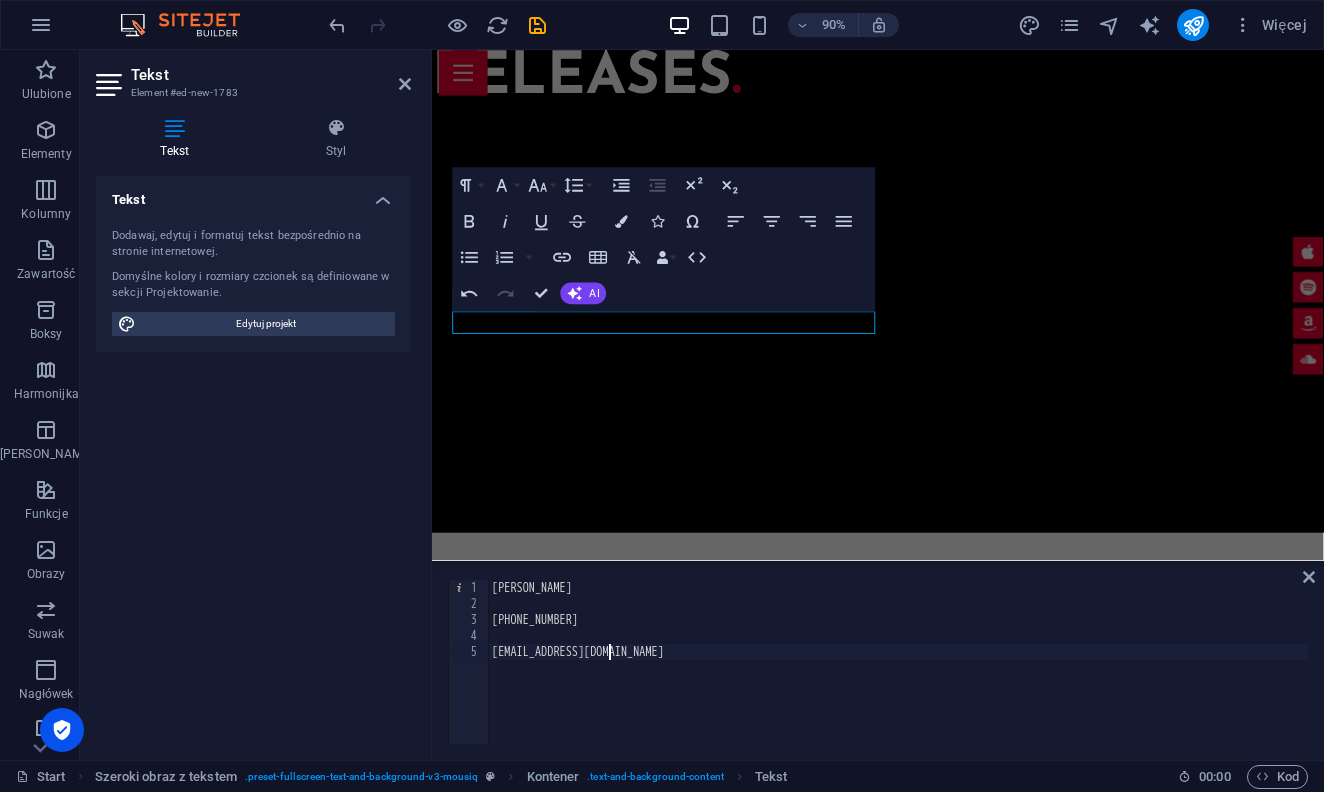 click on "[PERSON_NAME]
[PHONE_NUMBER]
[EMAIL_ADDRESS][DOMAIN_NAME]" at bounding box center [940, 3141] 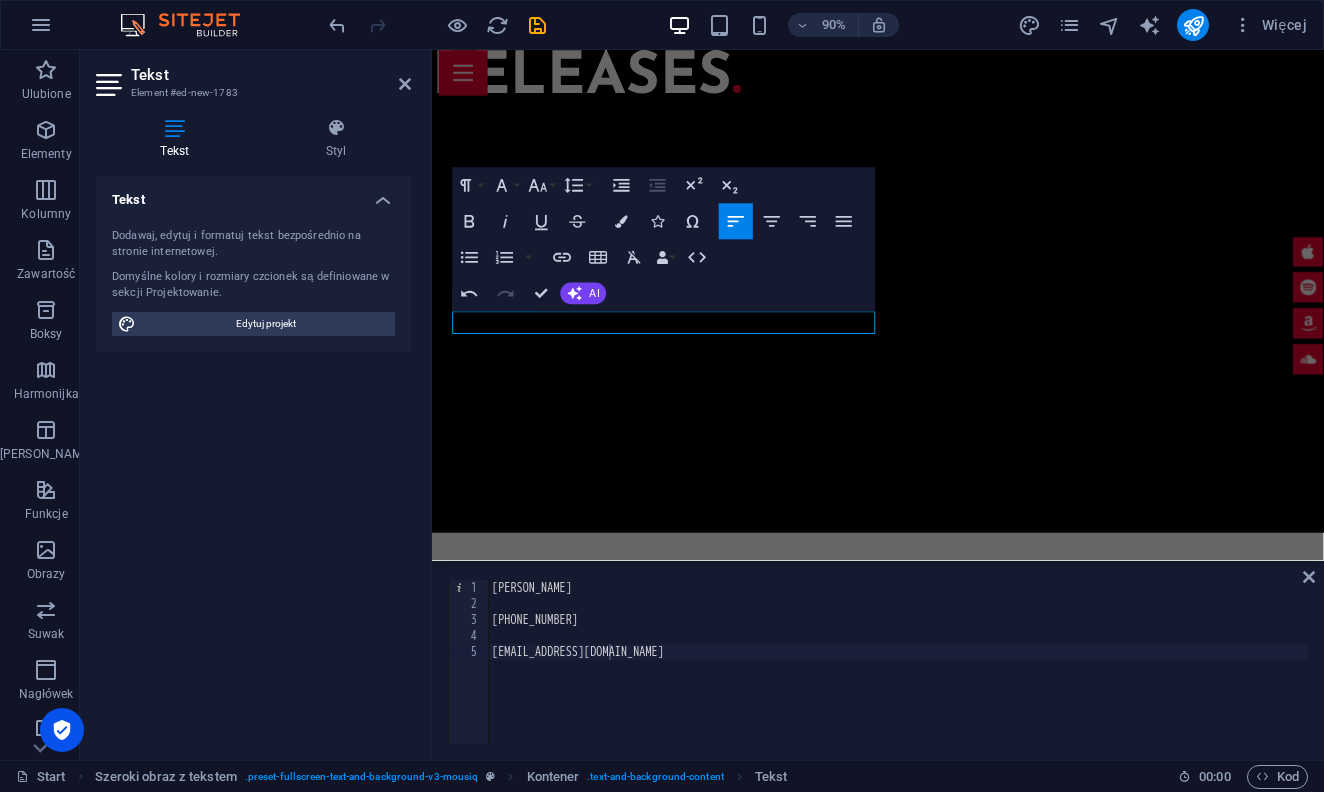 click on "[PERSON_NAME]
[PHONE_NUMBER]
[EMAIL_ADDRESS][DOMAIN_NAME]" at bounding box center (940, 3141) 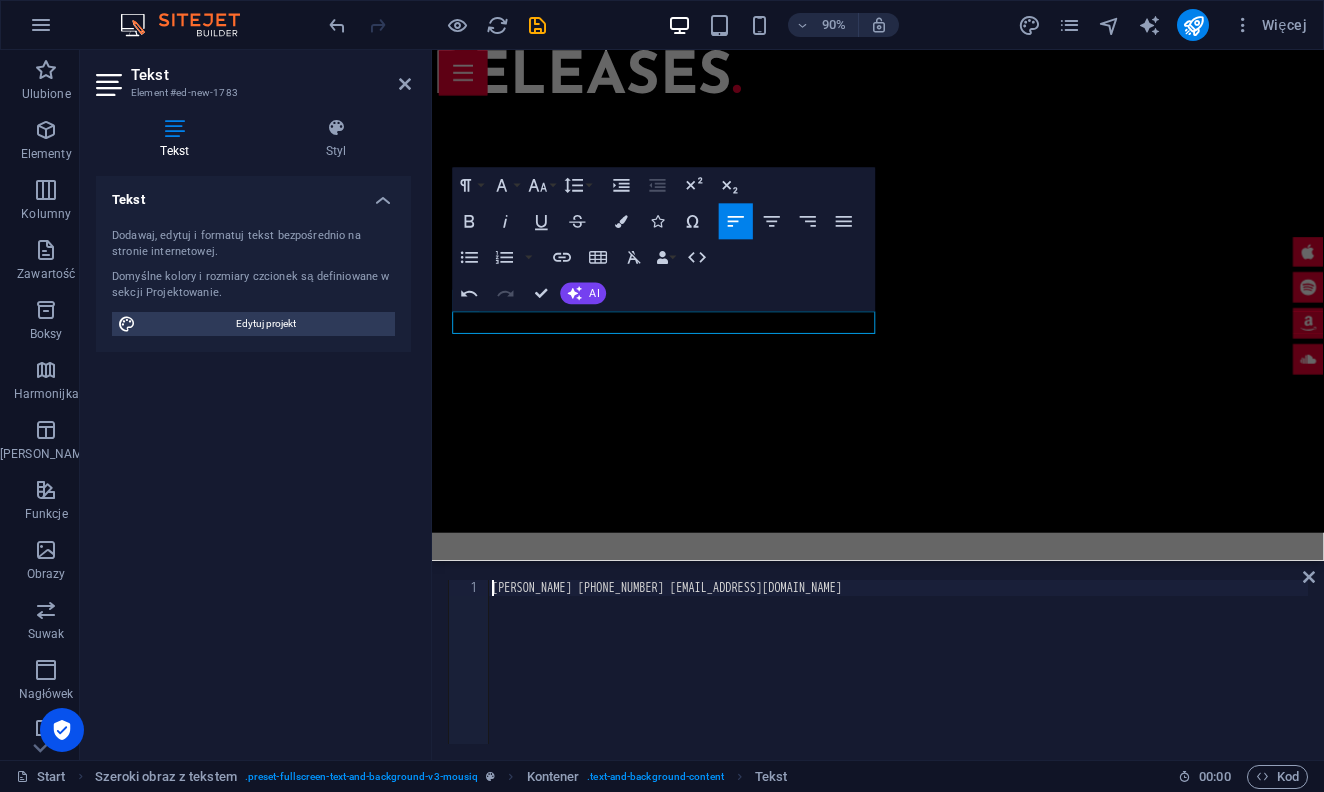 click on "[PERSON_NAME] [PHONE_NUMBER] [EMAIL_ADDRESS][DOMAIN_NAME]" at bounding box center [898, 678] 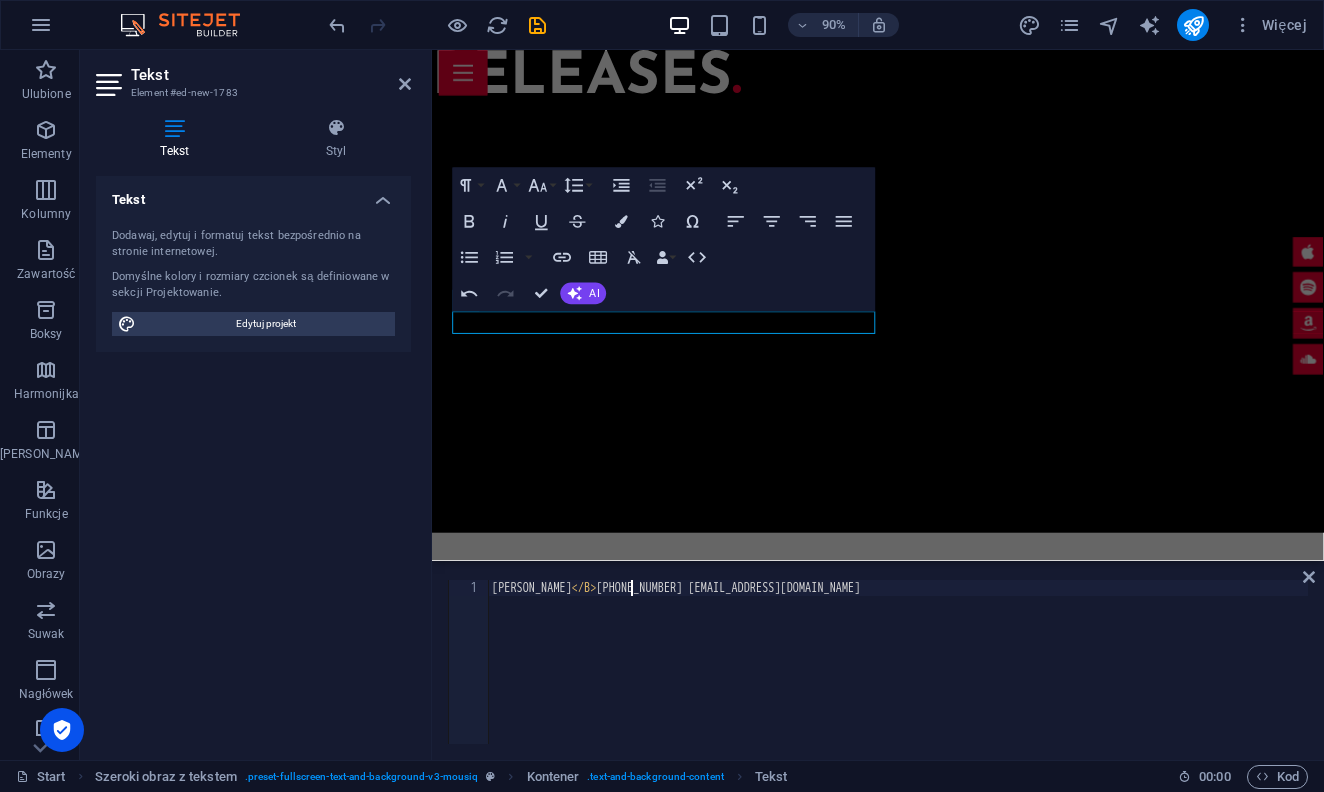 scroll, scrollTop: 0, scrollLeft: 12, axis: horizontal 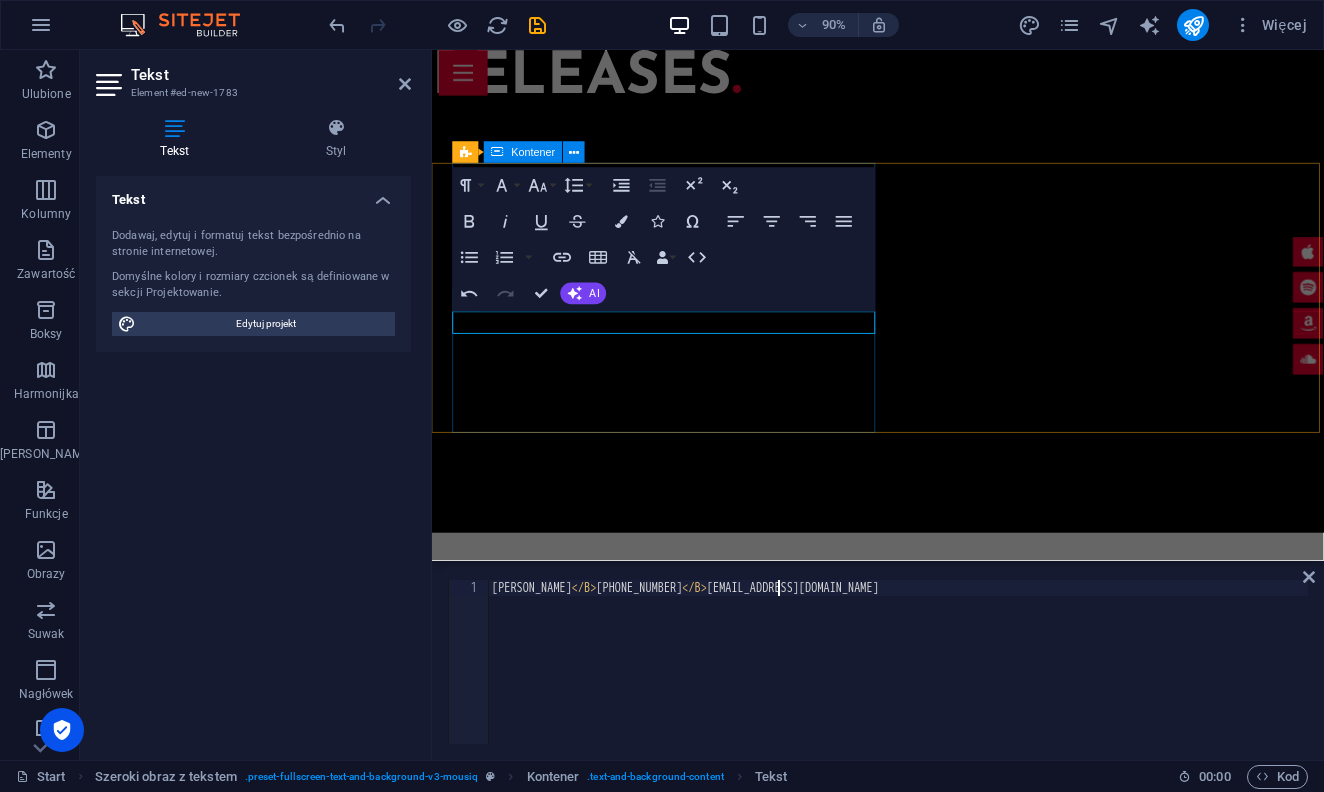 type on "[PERSON_NAME] </B>[PHONE_NUMBER] </B>[EMAIL_ADDRESS][DOMAIN_NAME]" 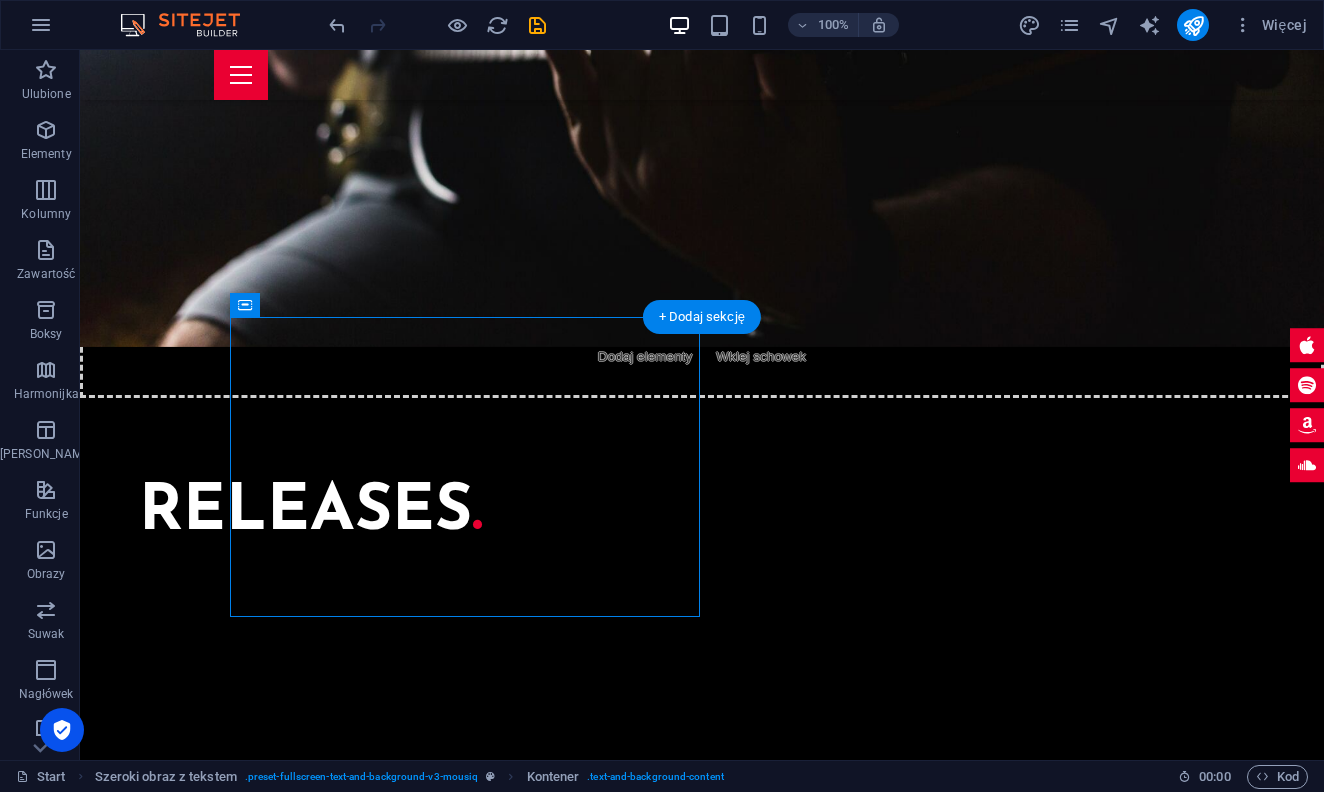 scroll, scrollTop: 4657, scrollLeft: 0, axis: vertical 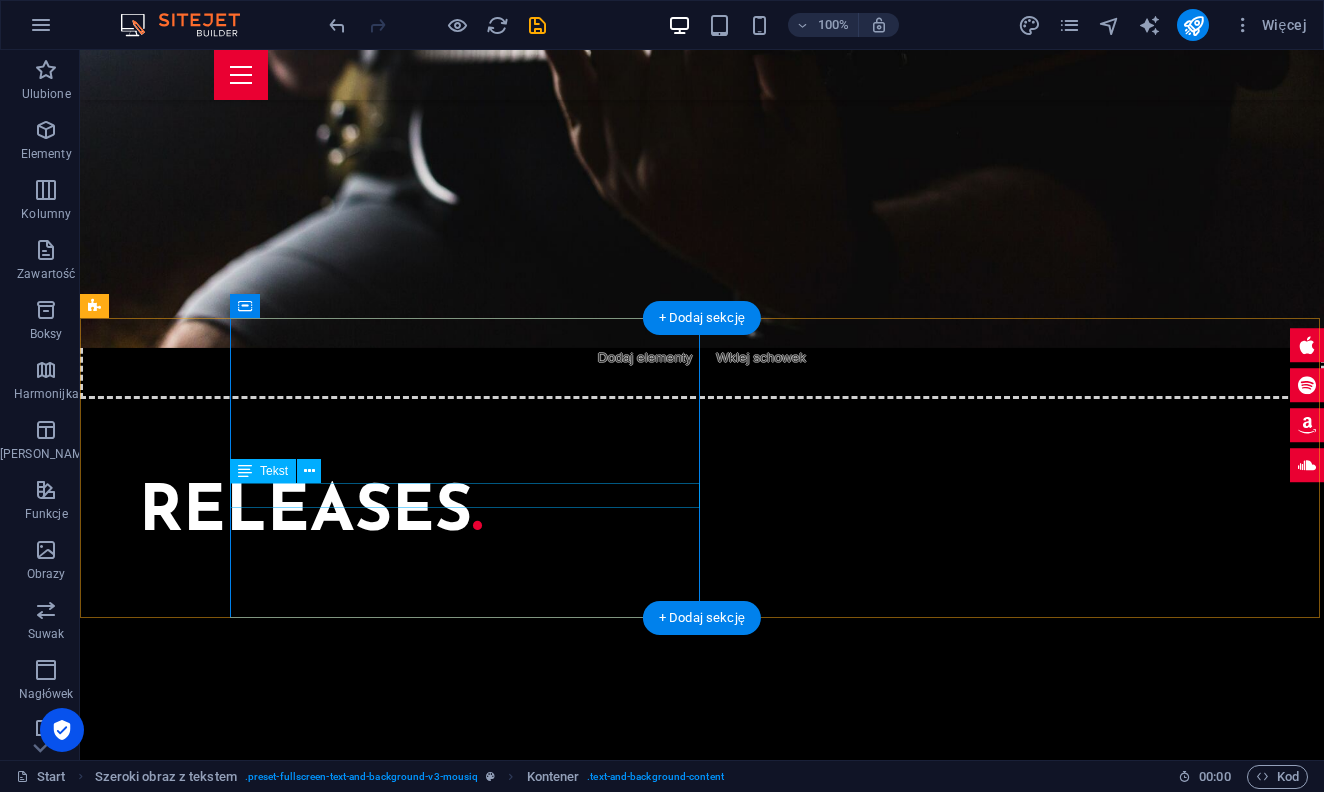 click on "[PERSON_NAME]
[PHONE_NUMBER]
[EMAIL_ADDRESS][DOMAIN_NAME]" at bounding box center [777, 3696] 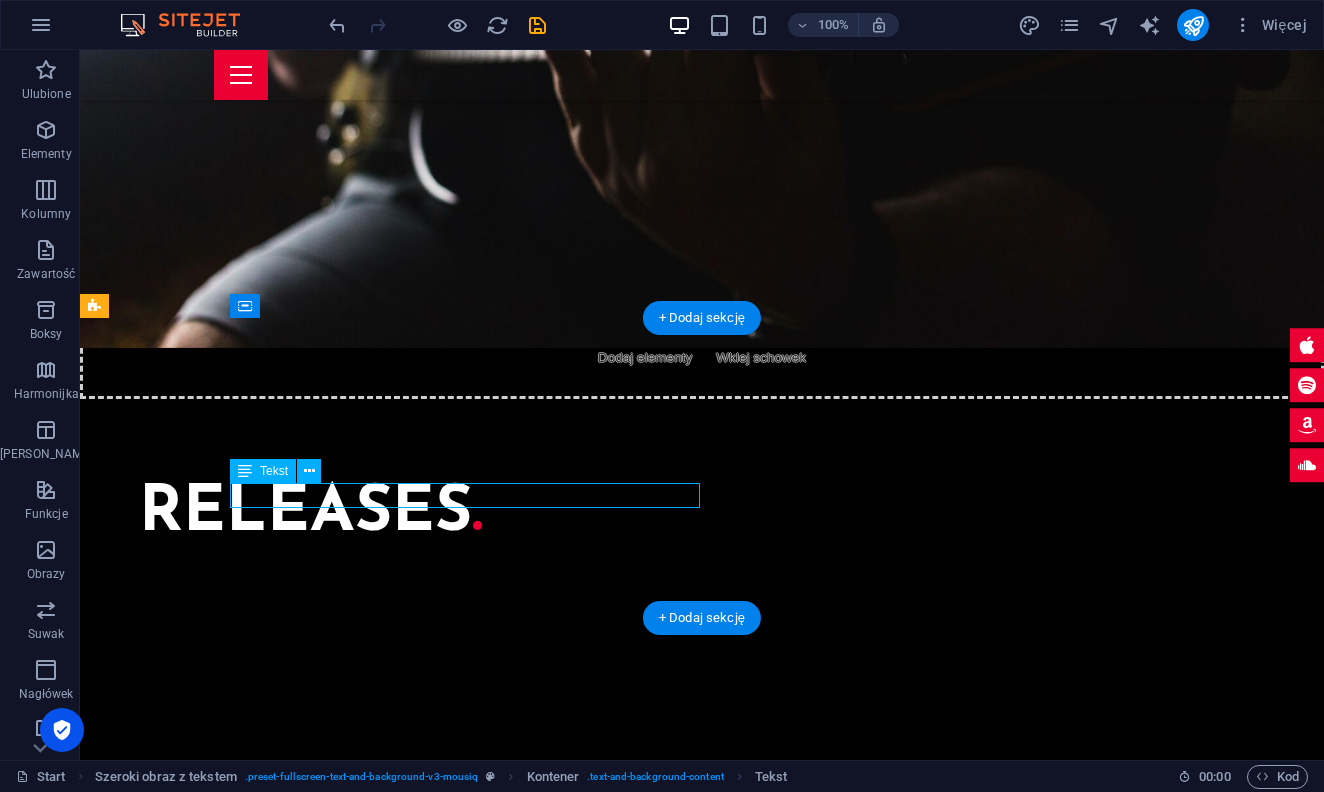 click on "[PERSON_NAME]
[PHONE_NUMBER]
[EMAIL_ADDRESS][DOMAIN_NAME]" at bounding box center [777, 3696] 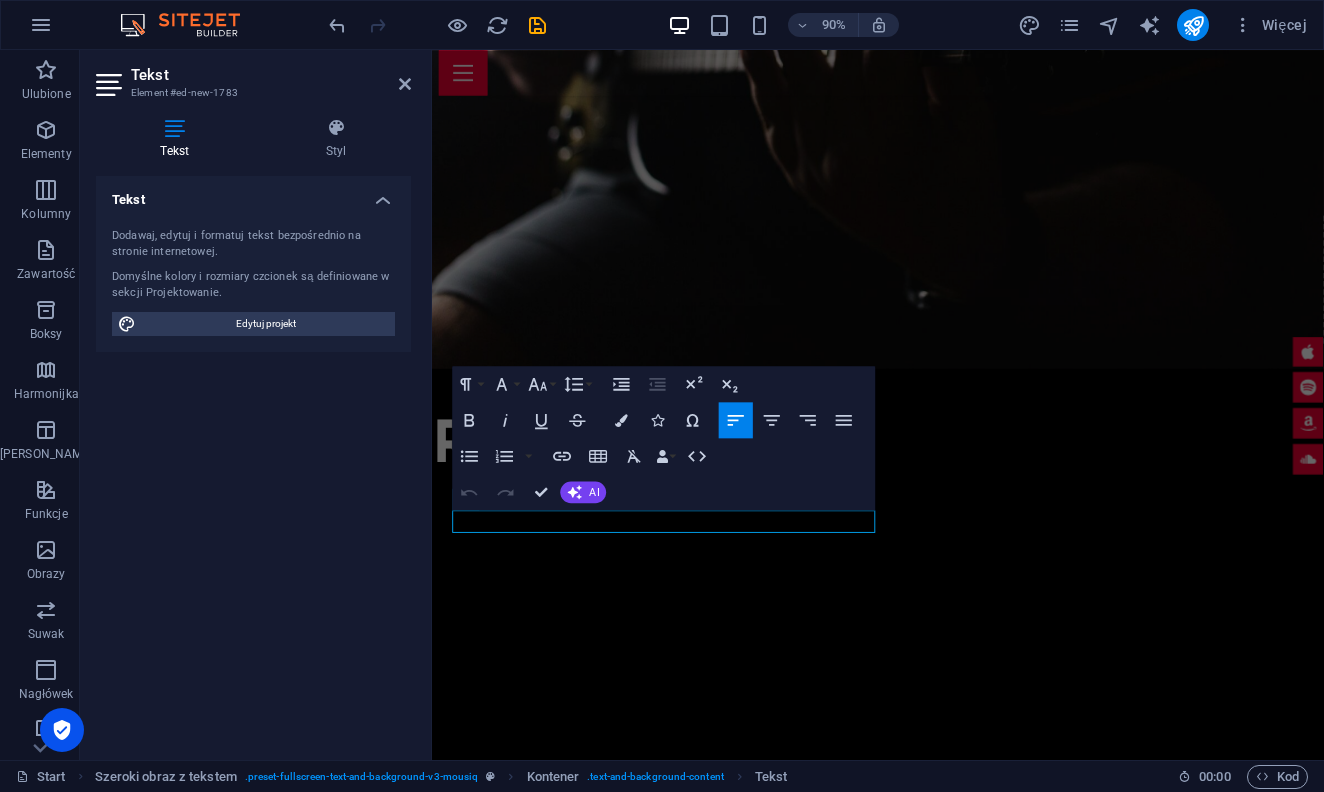 scroll, scrollTop: 4657, scrollLeft: 0, axis: vertical 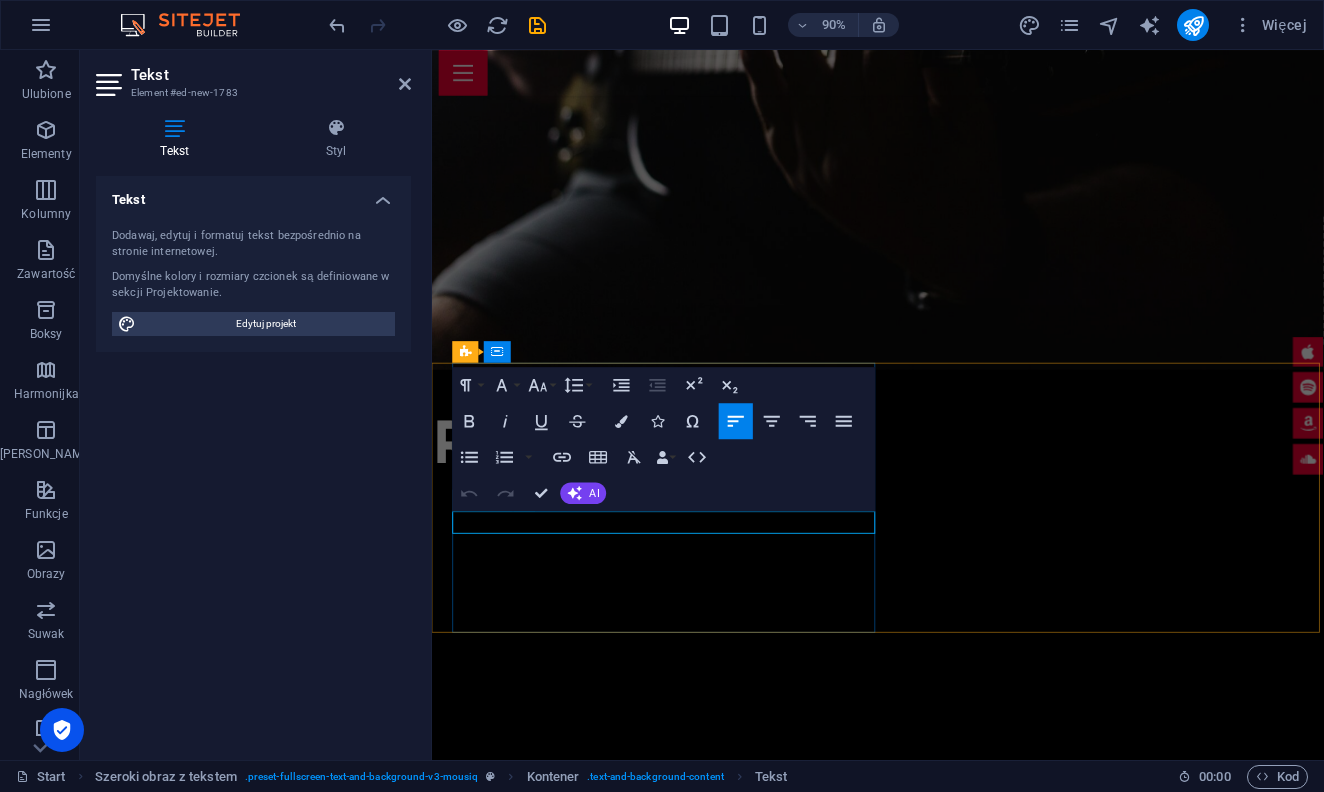 click on "[PERSON_NAME]
[PHONE_NUMBER]
[EMAIL_ADDRESS][DOMAIN_NAME]" at bounding box center [940, 3741] 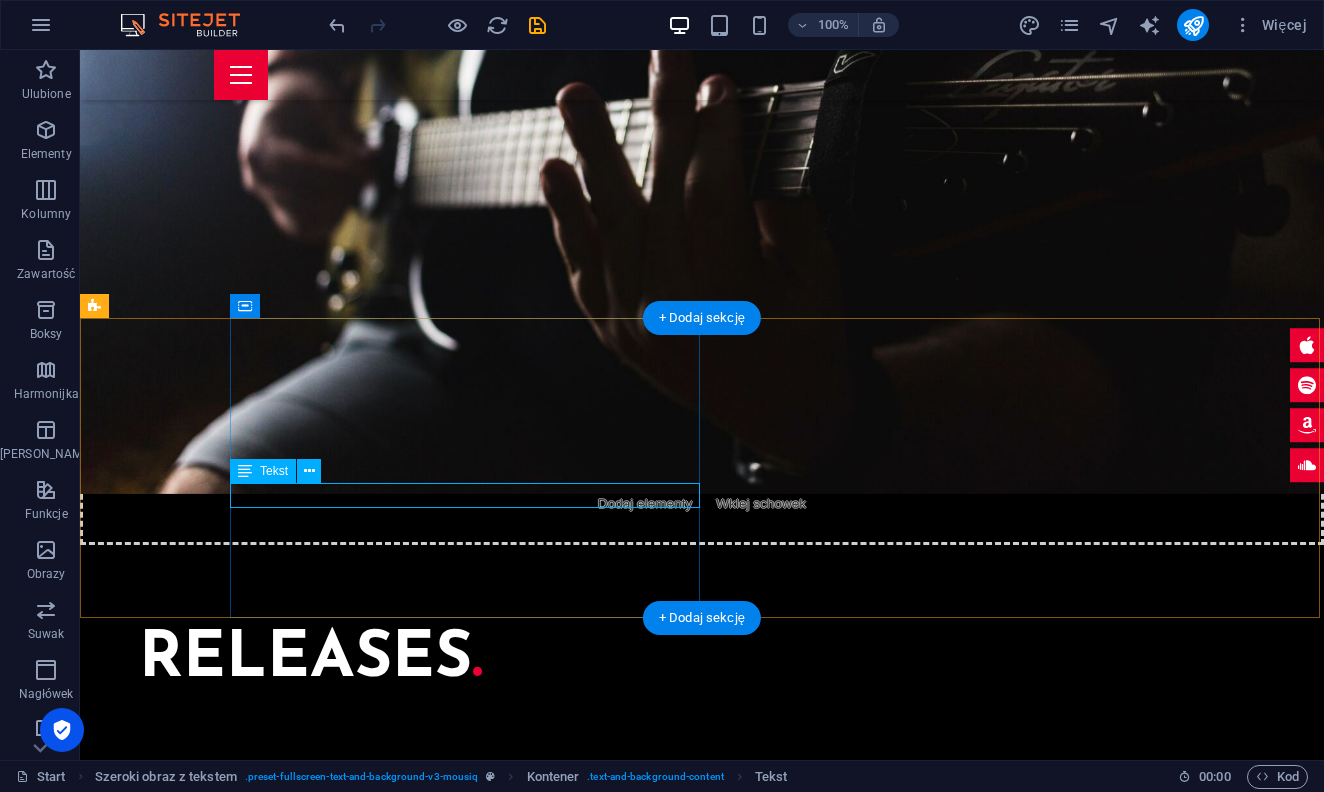 click on "[PERSON_NAME]
[PHONE_NUMBER]
[EMAIL_ADDRESS][DOMAIN_NAME]" at bounding box center (777, 3909) 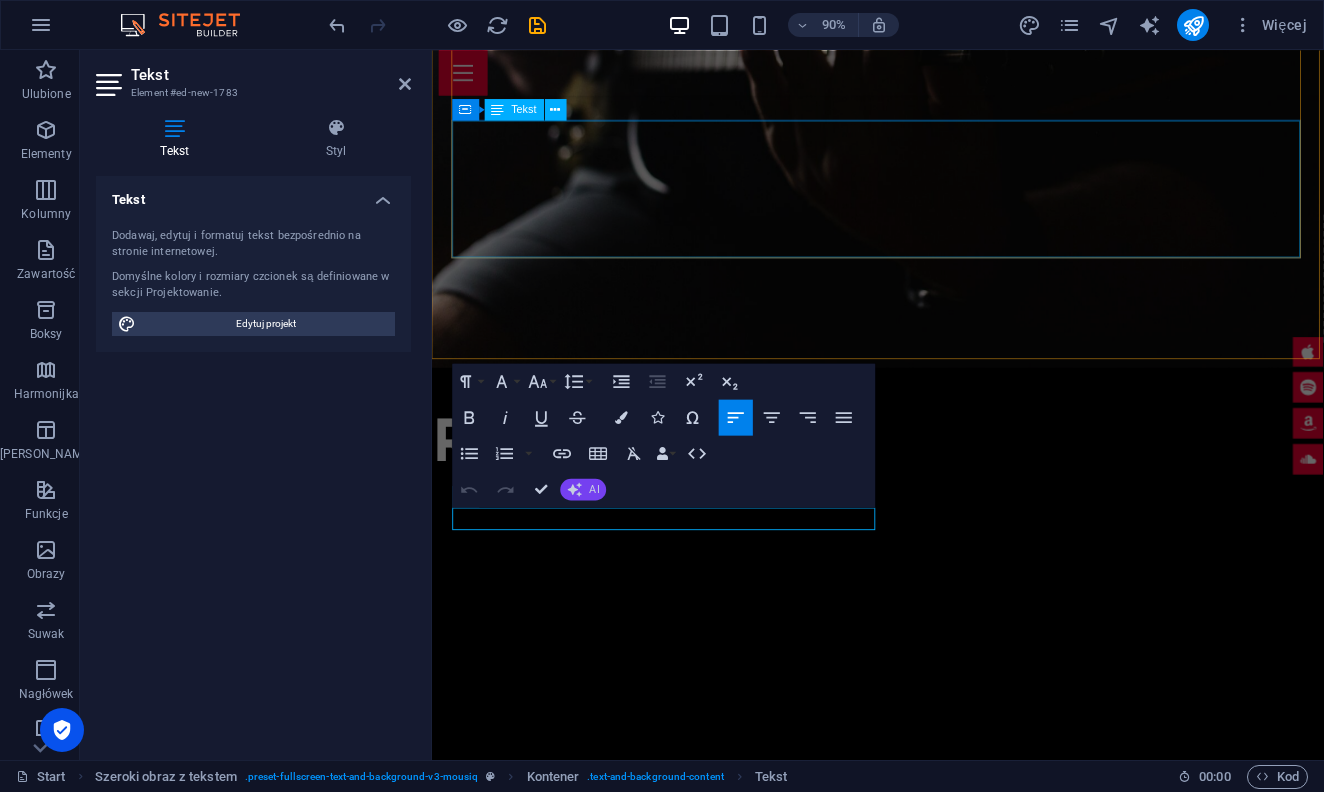 scroll, scrollTop: 4657, scrollLeft: 0, axis: vertical 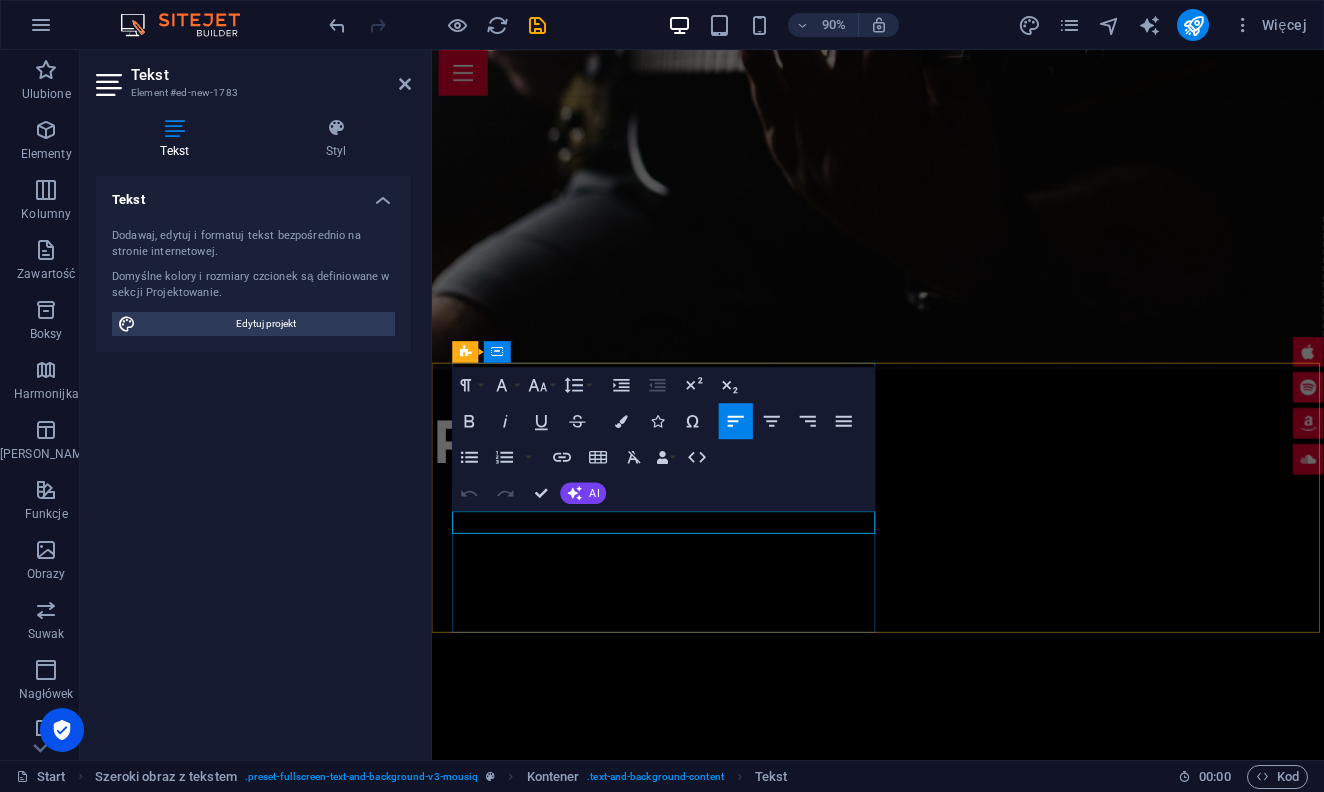 click on "[PERSON_NAME]
[PHONE_NUMBER]
[EMAIL_ADDRESS][DOMAIN_NAME]" at bounding box center [940, 3741] 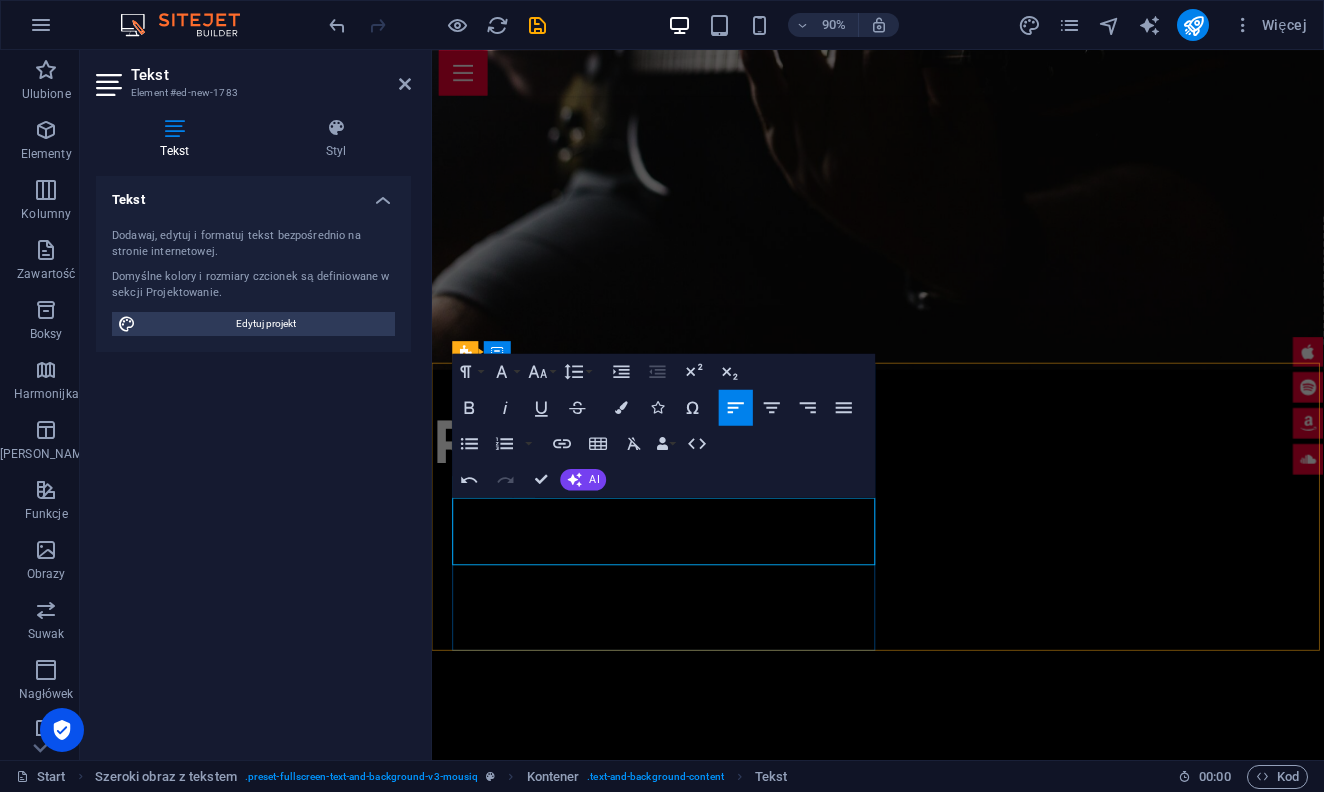 click on "[PERSON_NAME]
[PHONE_NUMBER]
[EMAIL_ADDRESS][DOMAIN_NAME]" at bounding box center (940, 3766) 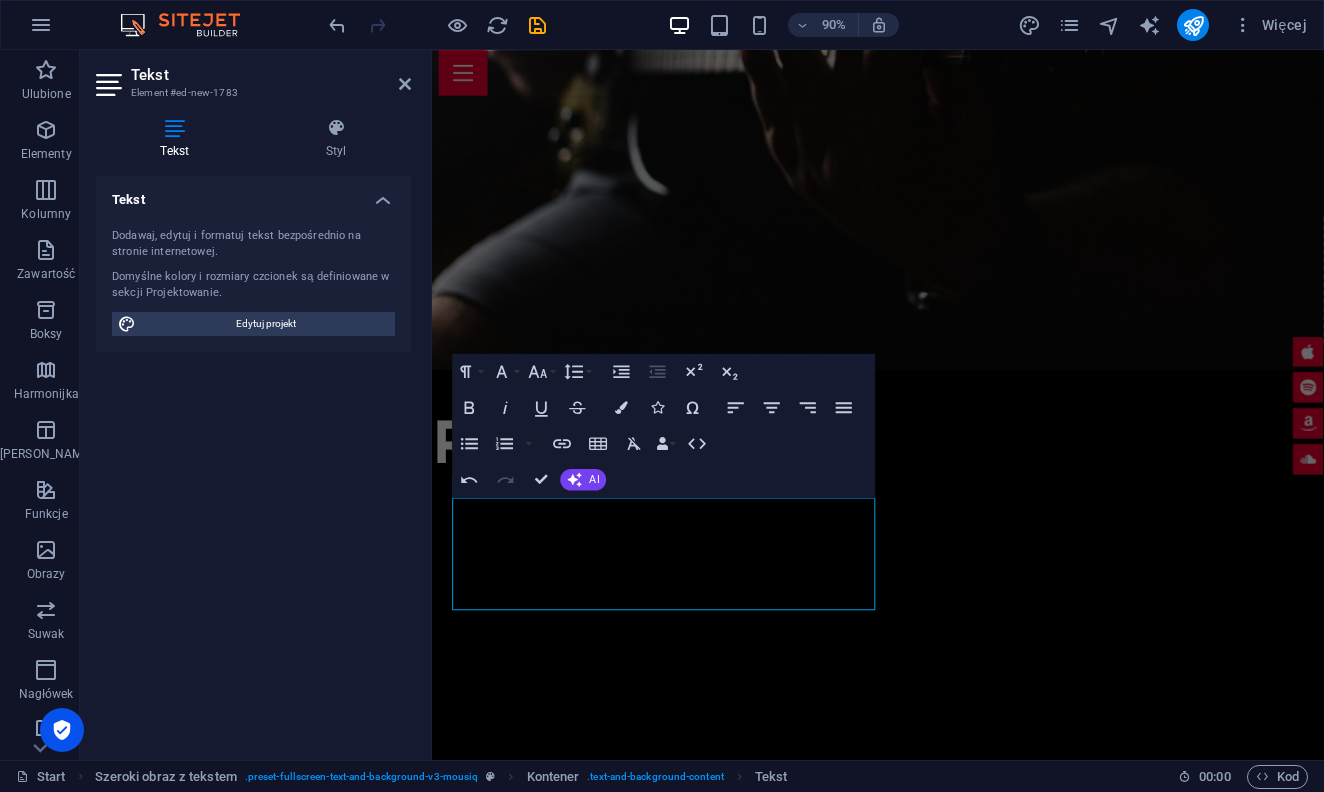 click on "Tekst Dodawaj, edytuj i formatuj tekst bezpośrednio na stronie internetowej. Domyślne kolory i rozmiary czcionek są definiowane w sekcji Projektowanie. Edytuj projekt Wyrównanie Wyrównane do lewej Wyśrodkowany Wyrównane do prawej" at bounding box center (253, 460) 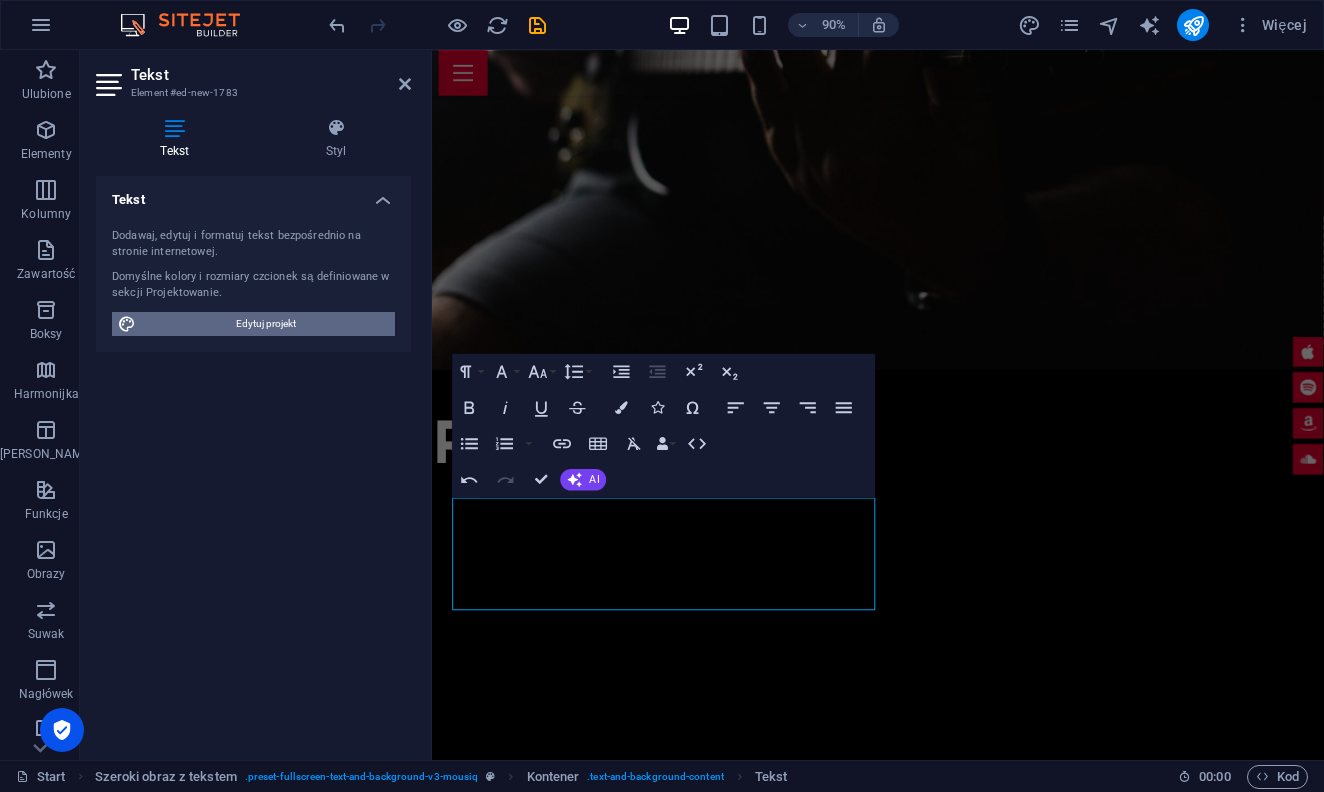 click on "Edytuj projekt" at bounding box center (265, 324) 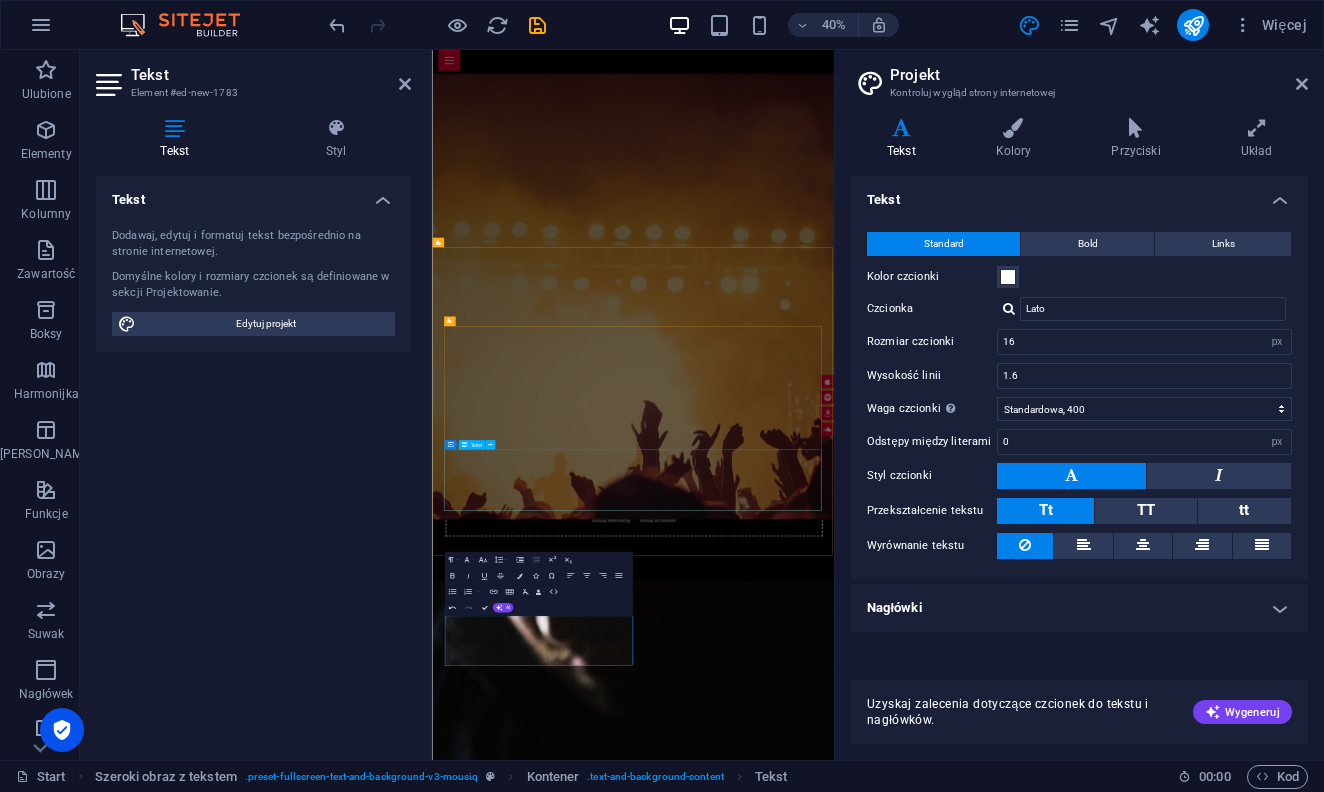 scroll, scrollTop: 4727, scrollLeft: 0, axis: vertical 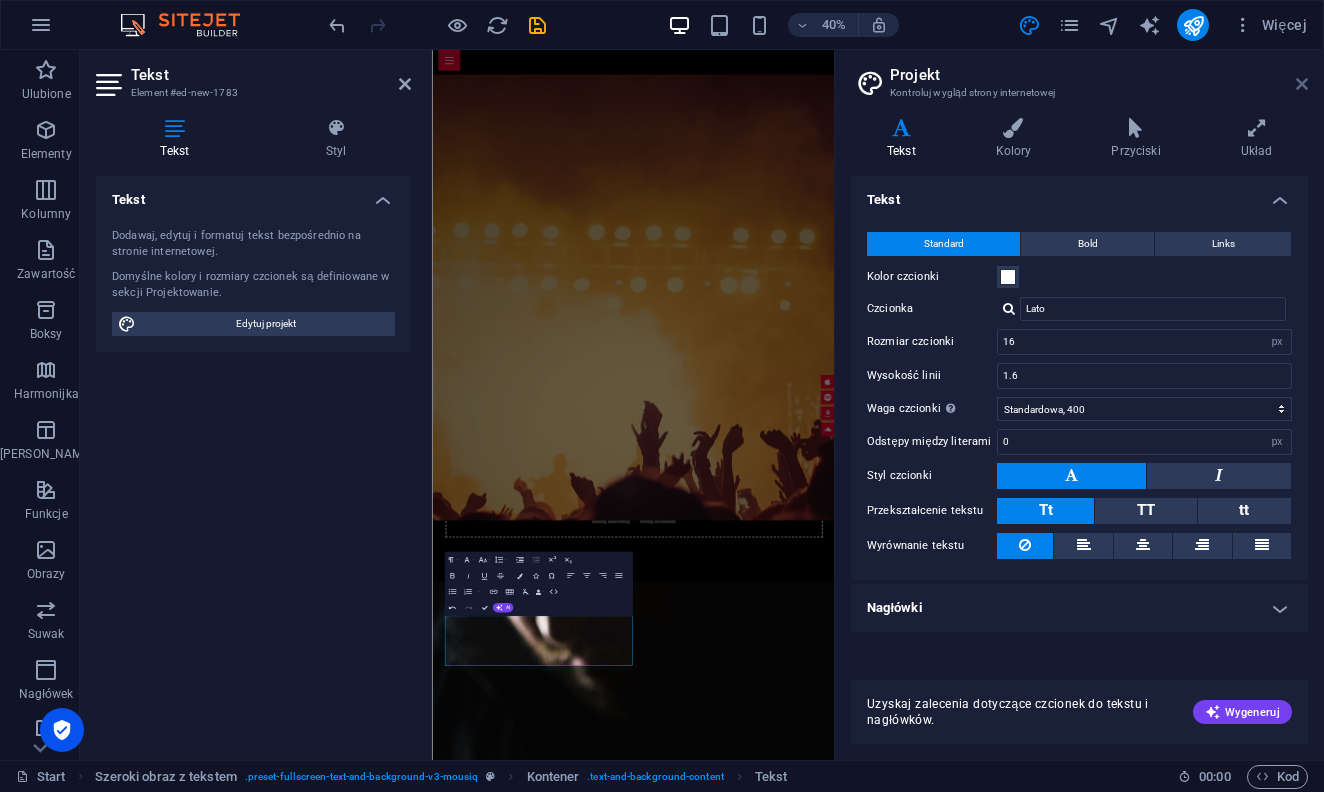 click at bounding box center (1302, 84) 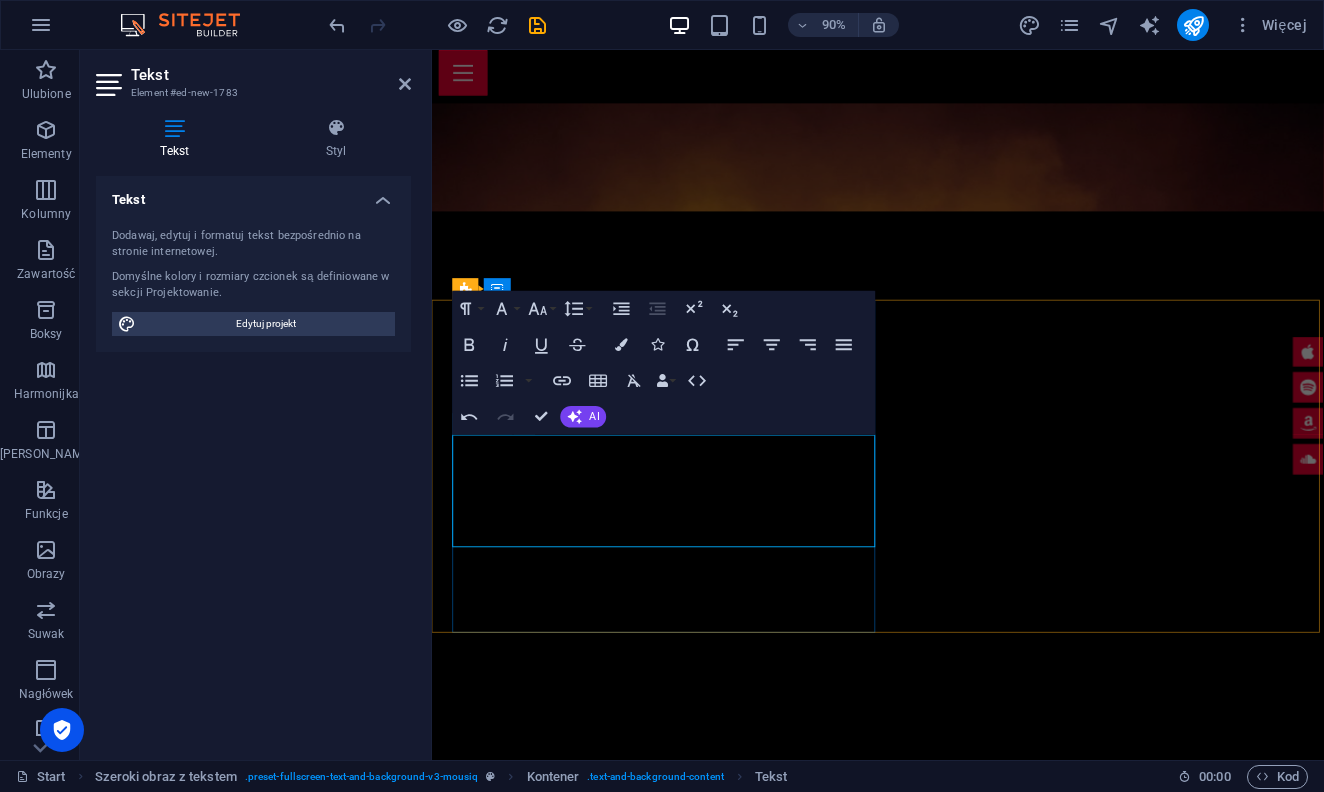 click on "[PERSON_NAME]
[PHONE_NUMBER]
[EMAIL_ADDRESS][DOMAIN_NAME]" at bounding box center [940, 6384] 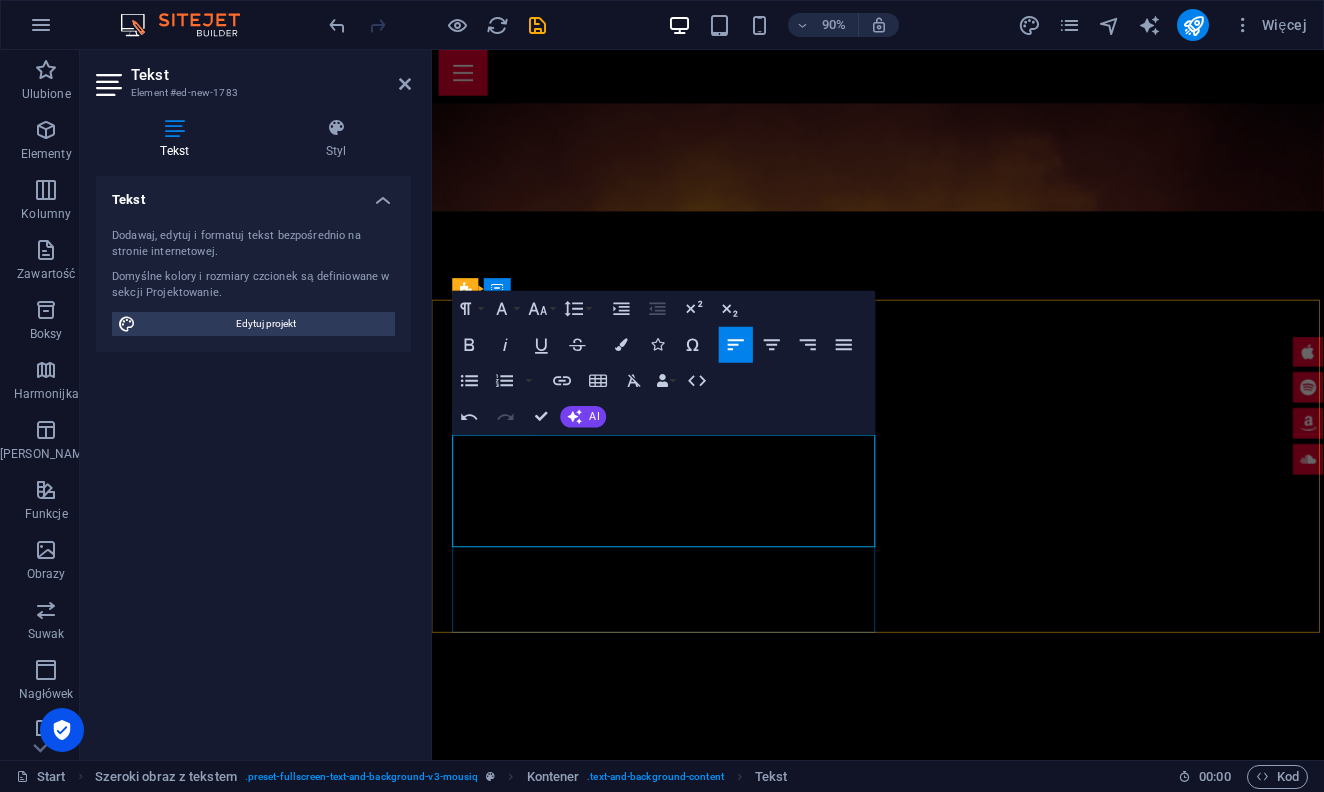 click at bounding box center [940, 6410] 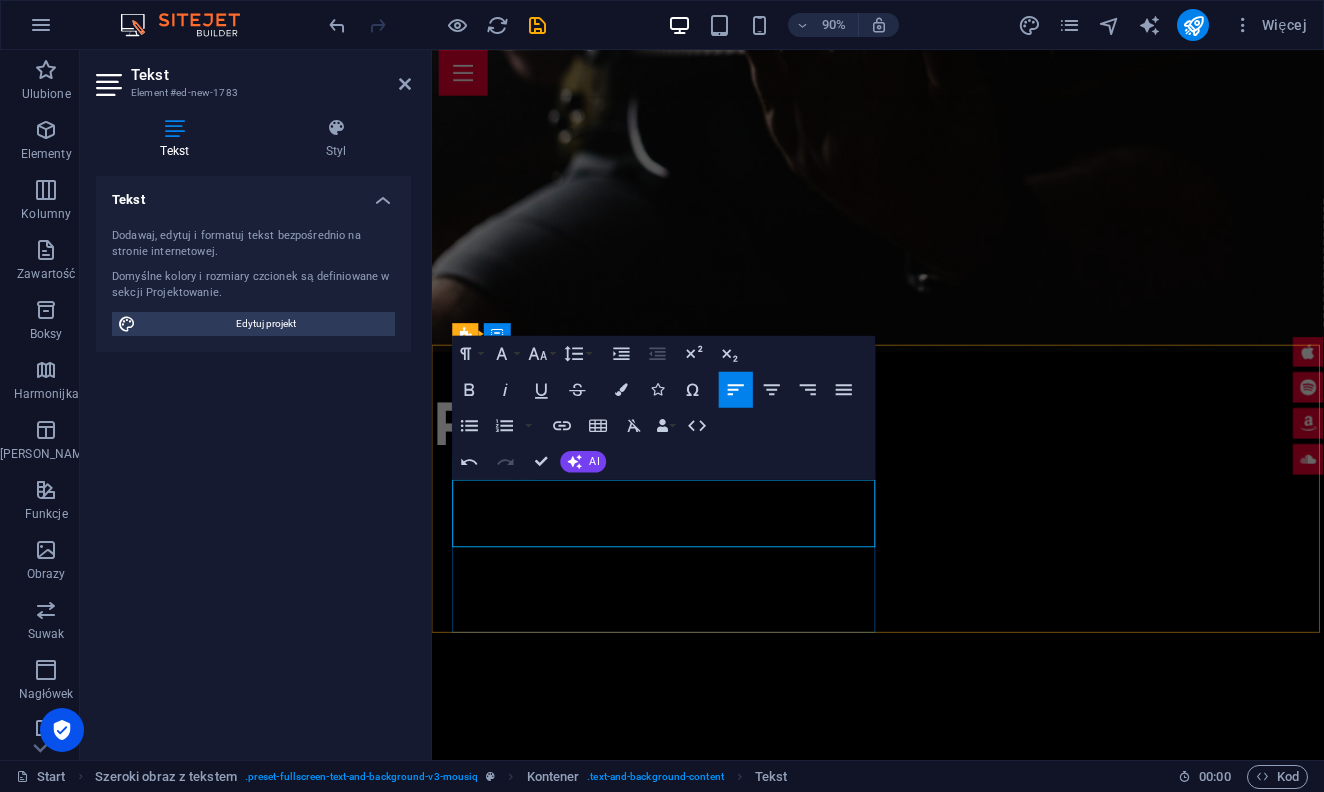 click on "[PERSON_NAME]
[PHONE_NUMBER]
[EMAIL_ADDRESS][DOMAIN_NAME]" at bounding box center [940, 3746] 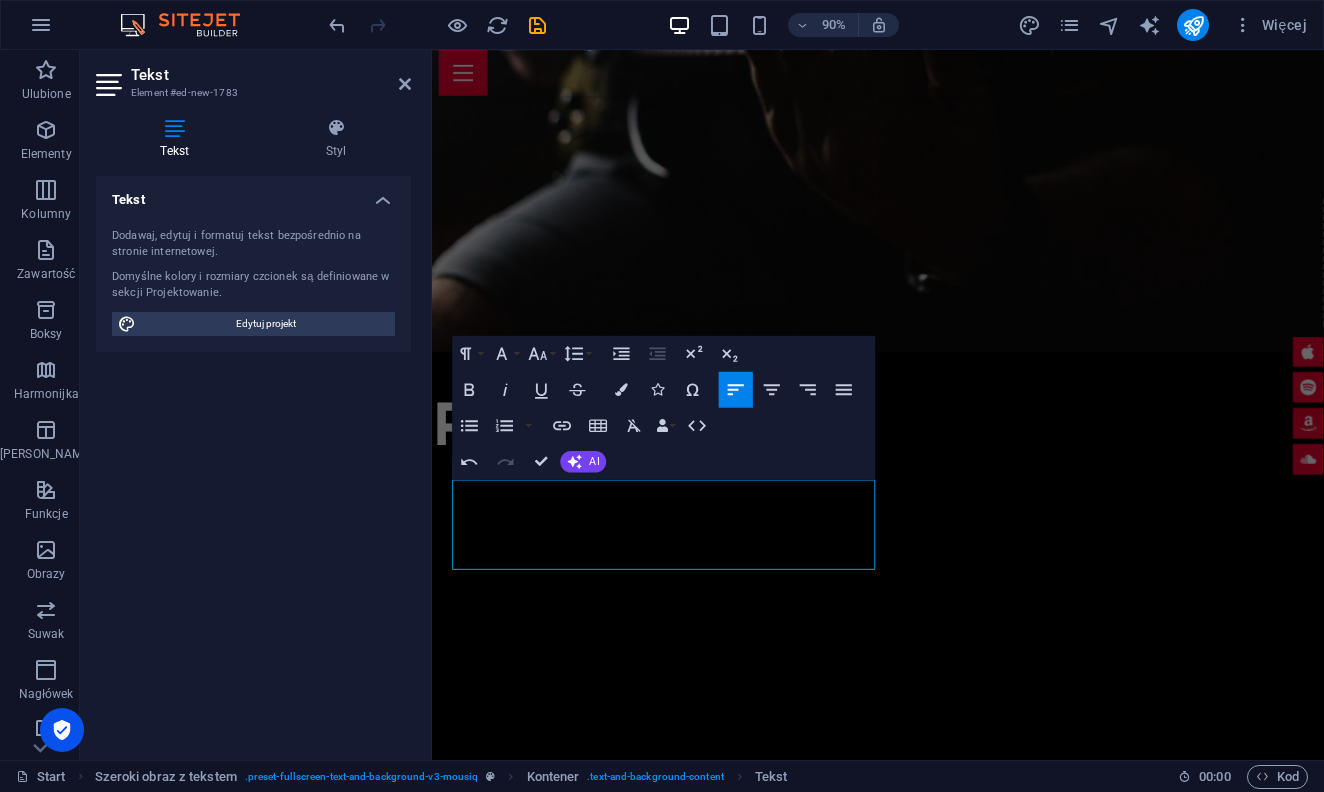 drag, startPoint x: 575, startPoint y: 616, endPoint x: 431, endPoint y: 616, distance: 144 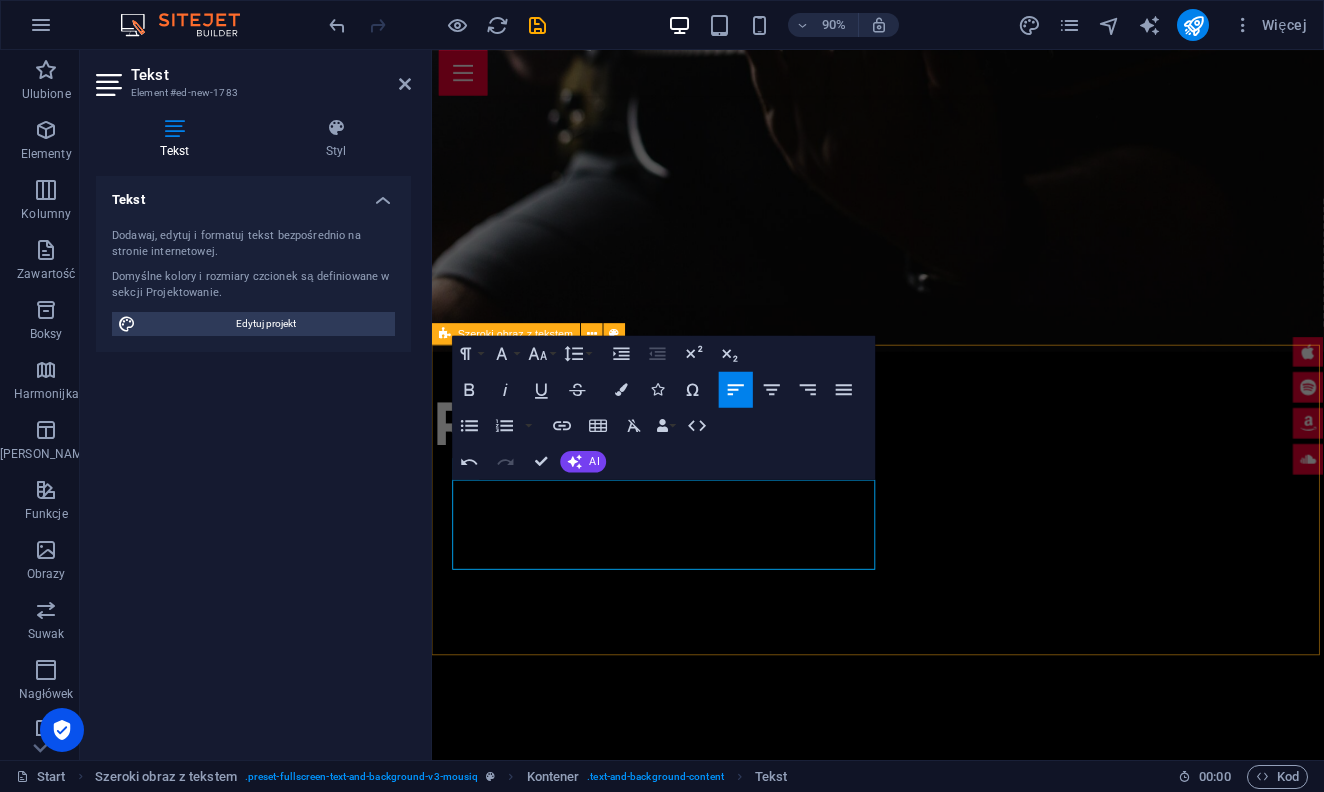 type 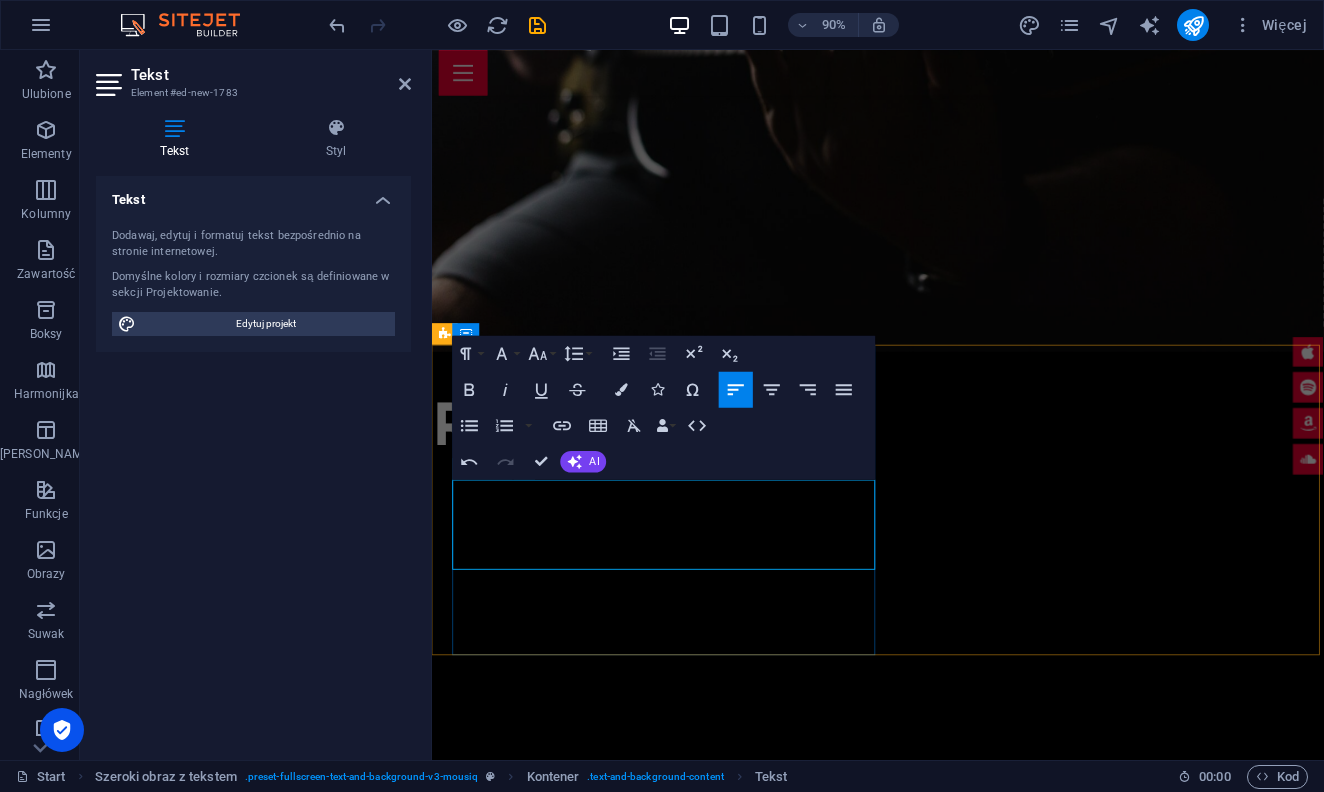 click at bounding box center [940, 3746] 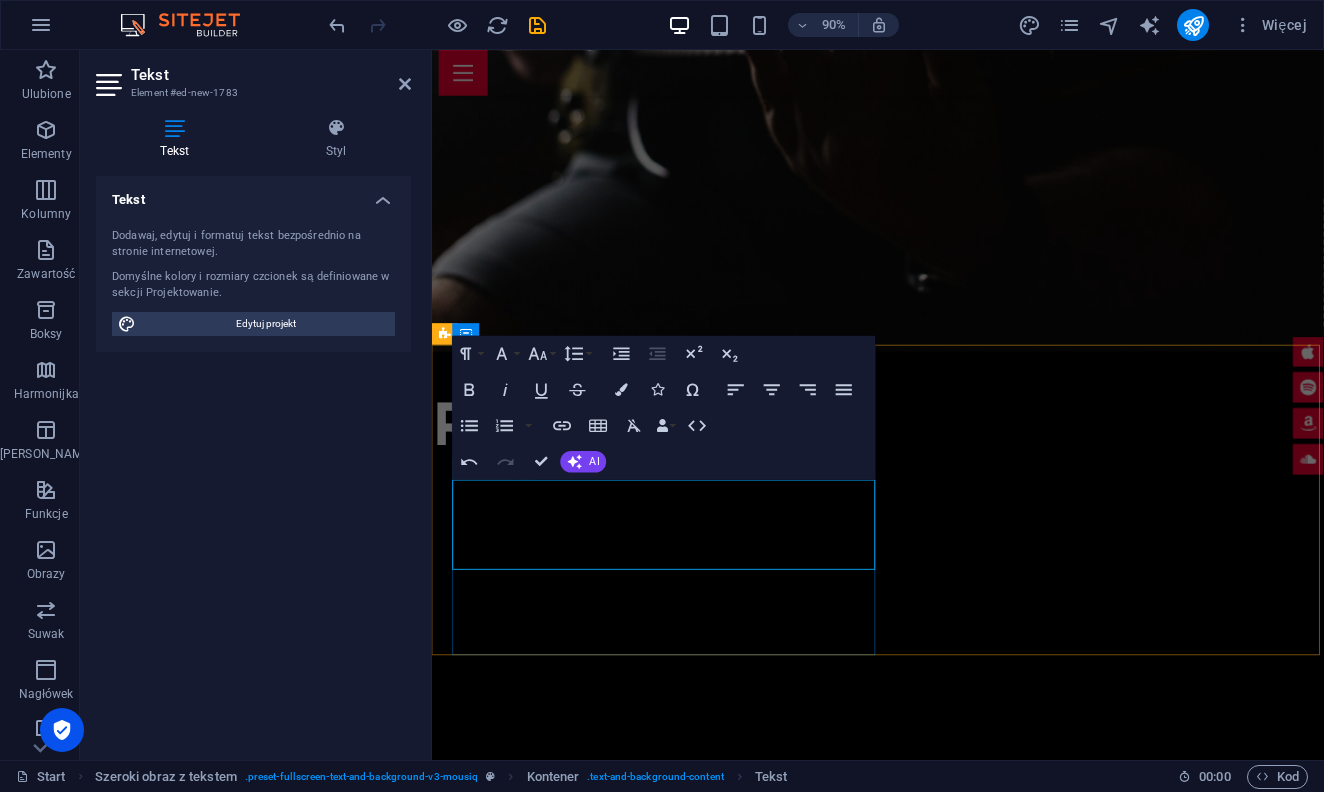 click on "[PHONE_NUMBER]" at bounding box center [940, 3746] 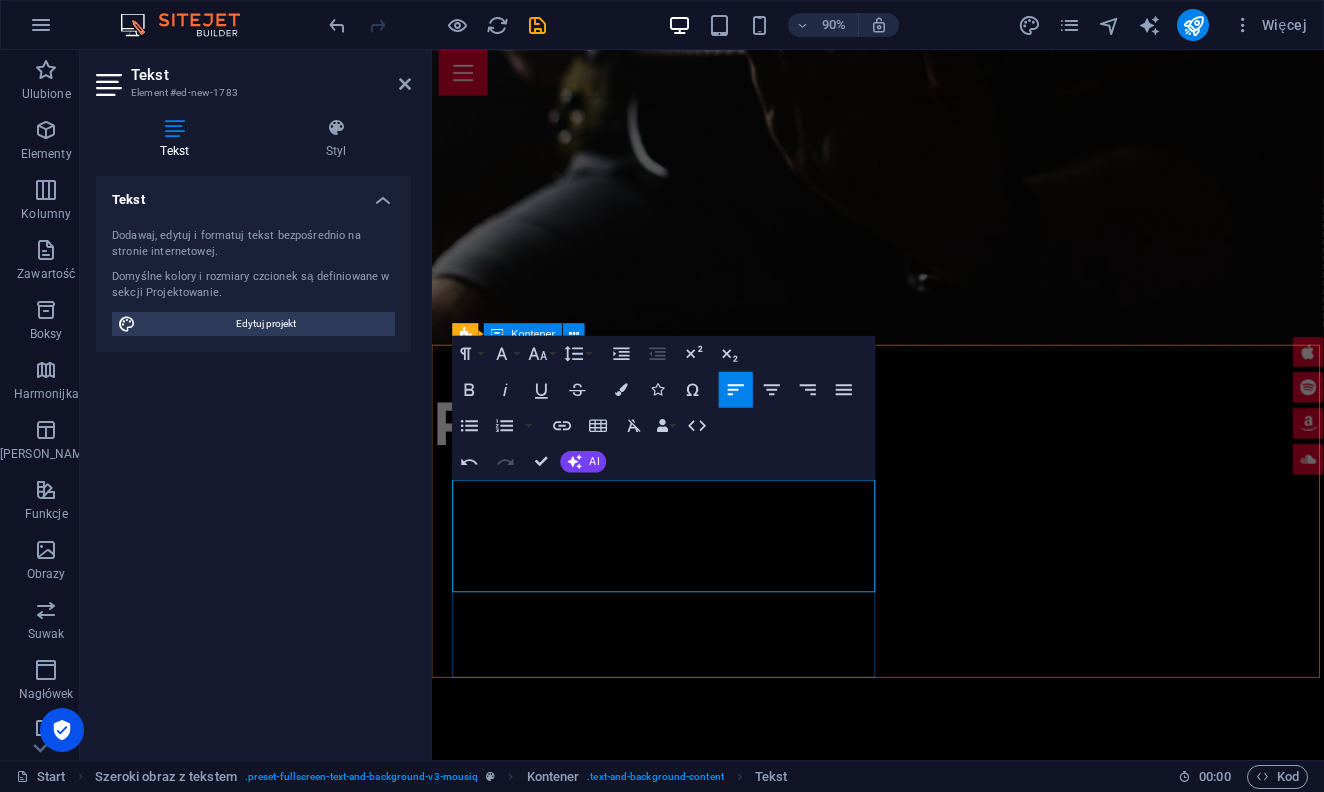 click on "KONTAKT . [PERSON_NAME] [PHONE_NUMBER] ​  [EMAIL_ADDRESS][DOMAIN_NAME]" at bounding box center (940, 3743) 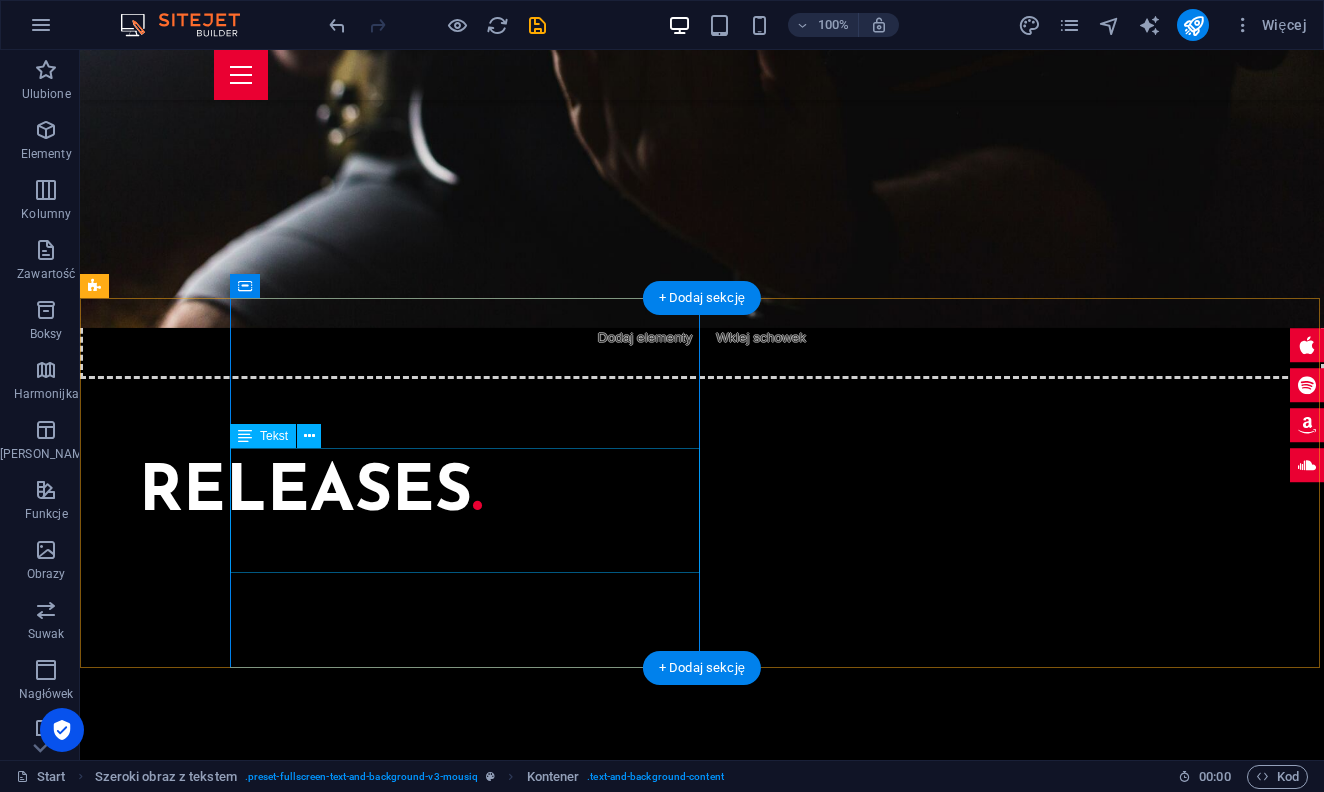 click on "[PERSON_NAME] [PHONE_NUMBER]  [EMAIL_ADDRESS][DOMAIN_NAME]" at bounding box center (777, 3727) 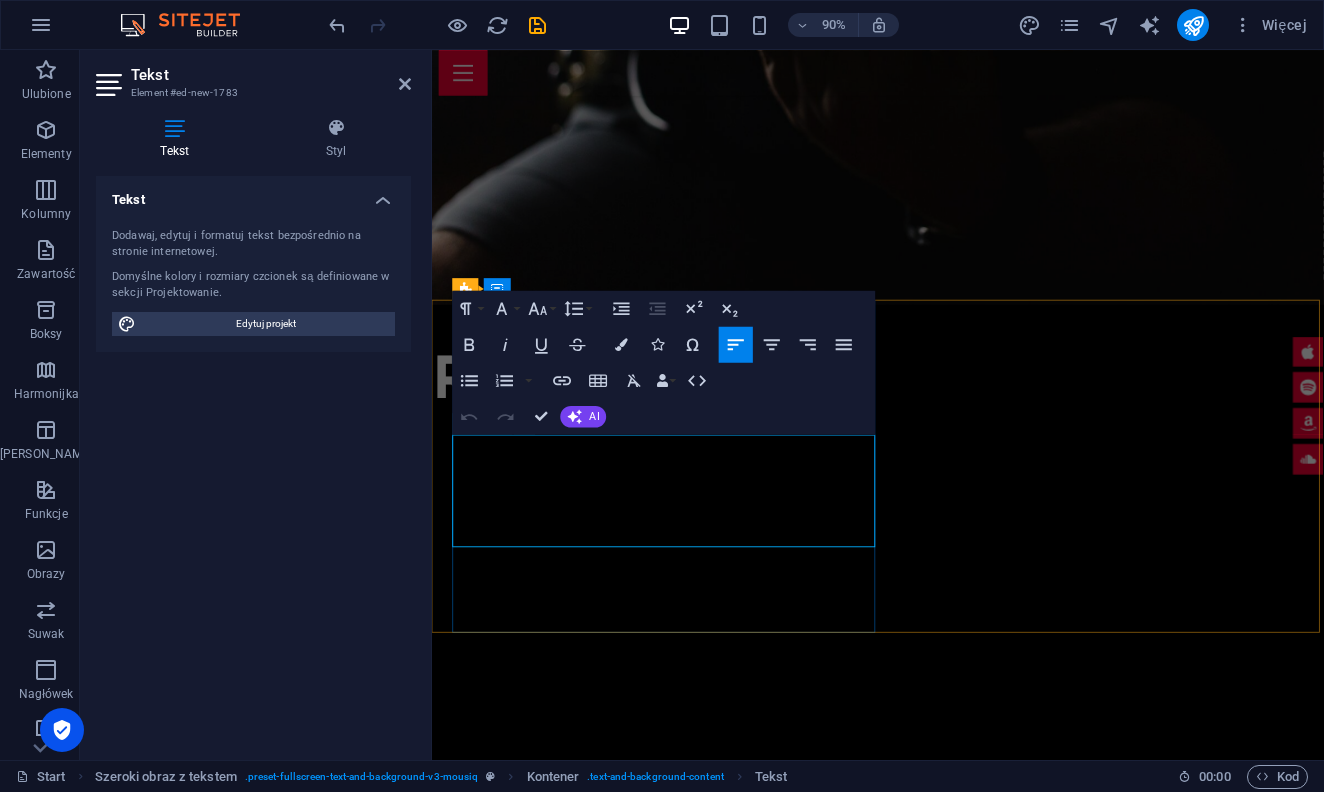 scroll, scrollTop: 4727, scrollLeft: 0, axis: vertical 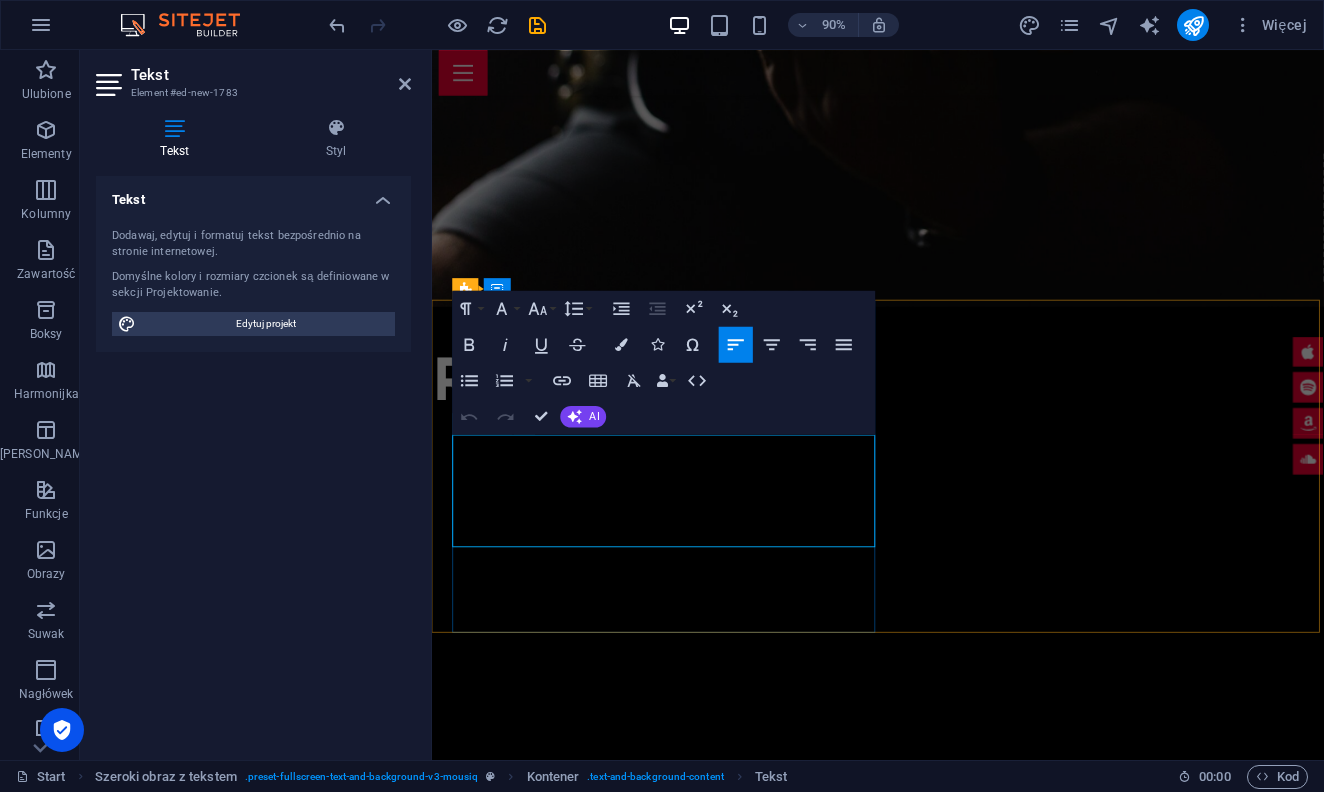 click on "[PERSON_NAME] [PHONE_NUMBER]  [EMAIL_ADDRESS][DOMAIN_NAME]" at bounding box center [940, 3722] 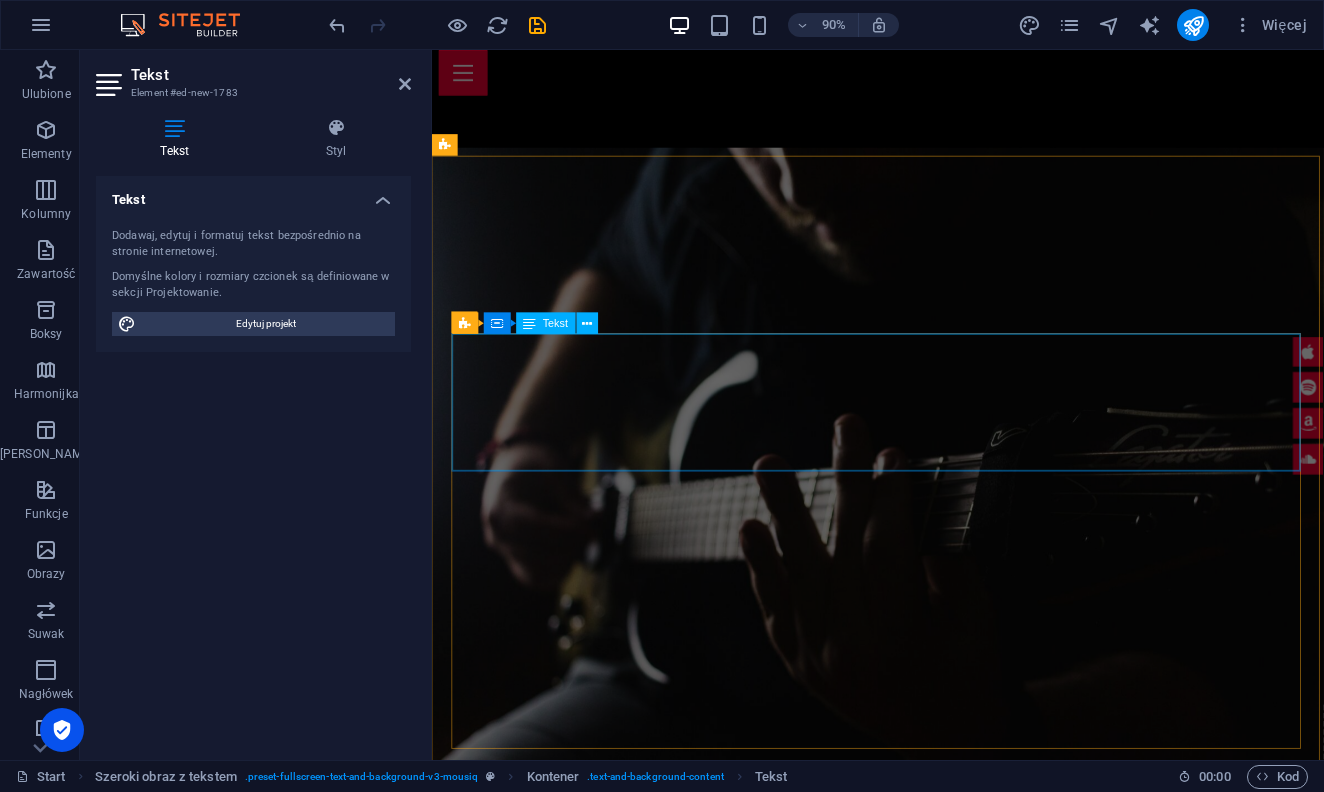 scroll, scrollTop: 4117, scrollLeft: 0, axis: vertical 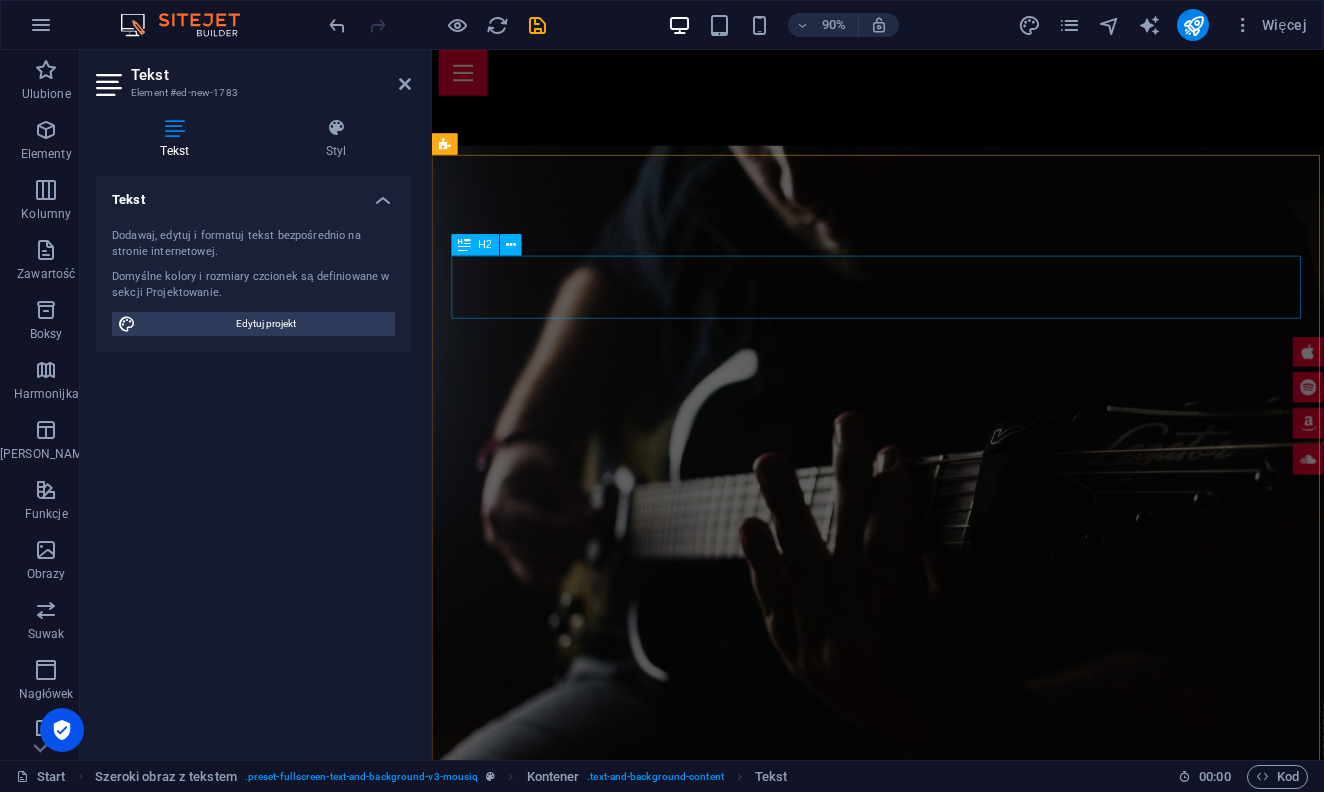 click on "Press ." at bounding box center [928, 3484] 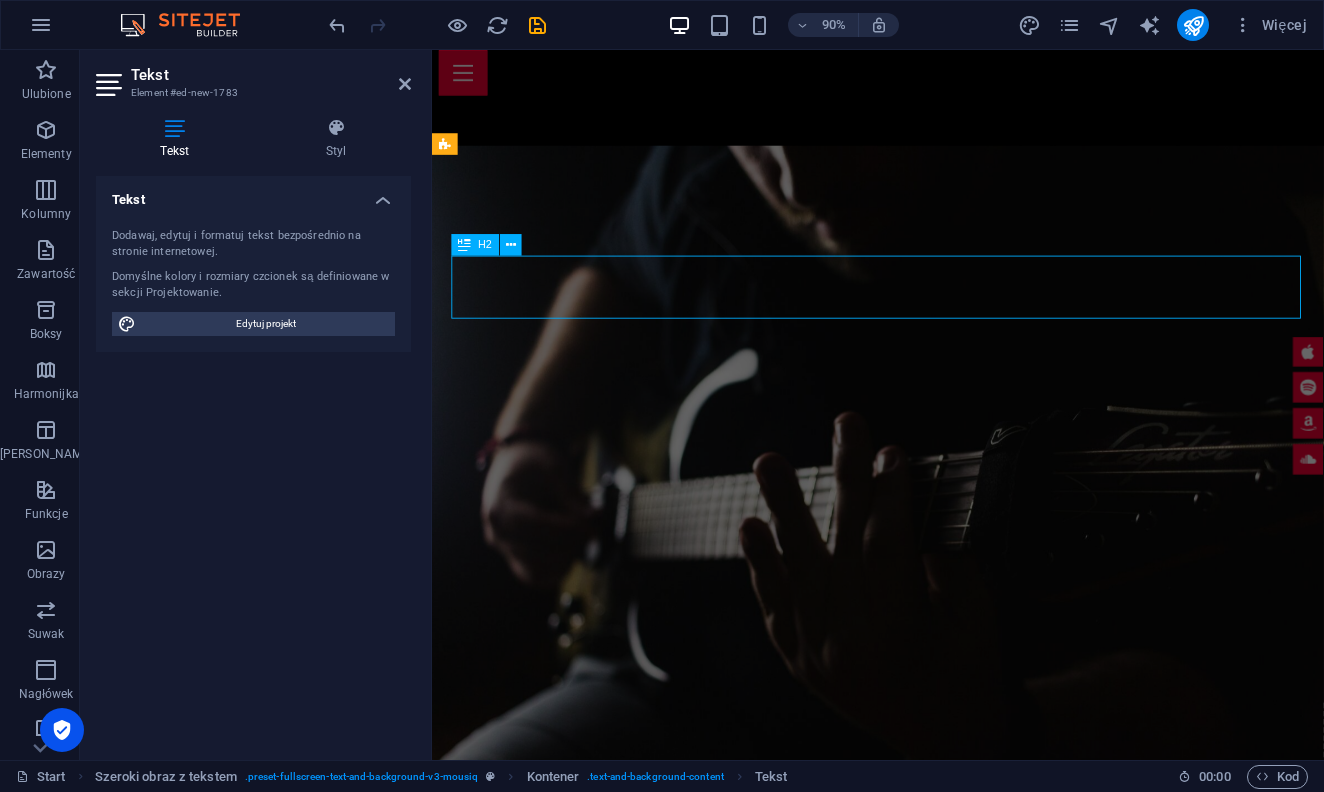 click on "Press ." at bounding box center [928, 3484] 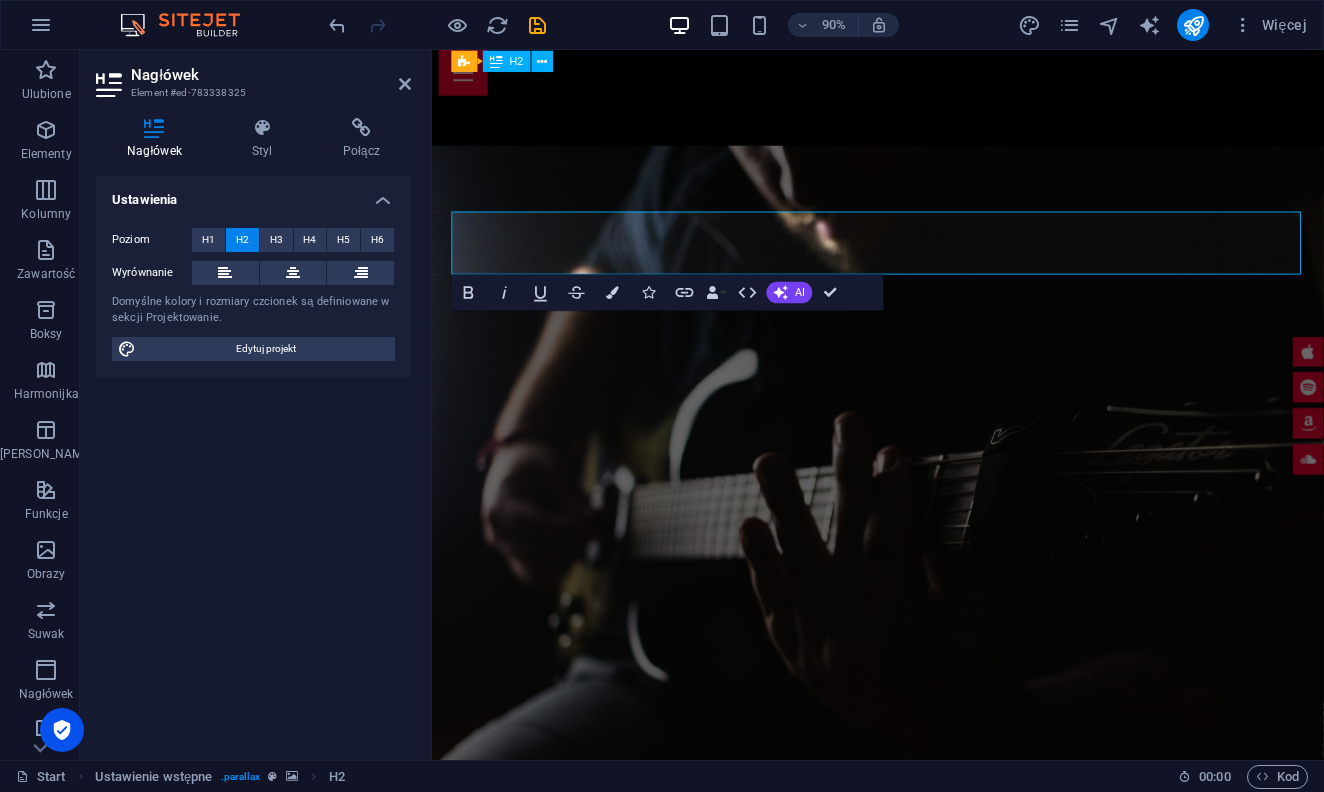 scroll, scrollTop: 3985, scrollLeft: 0, axis: vertical 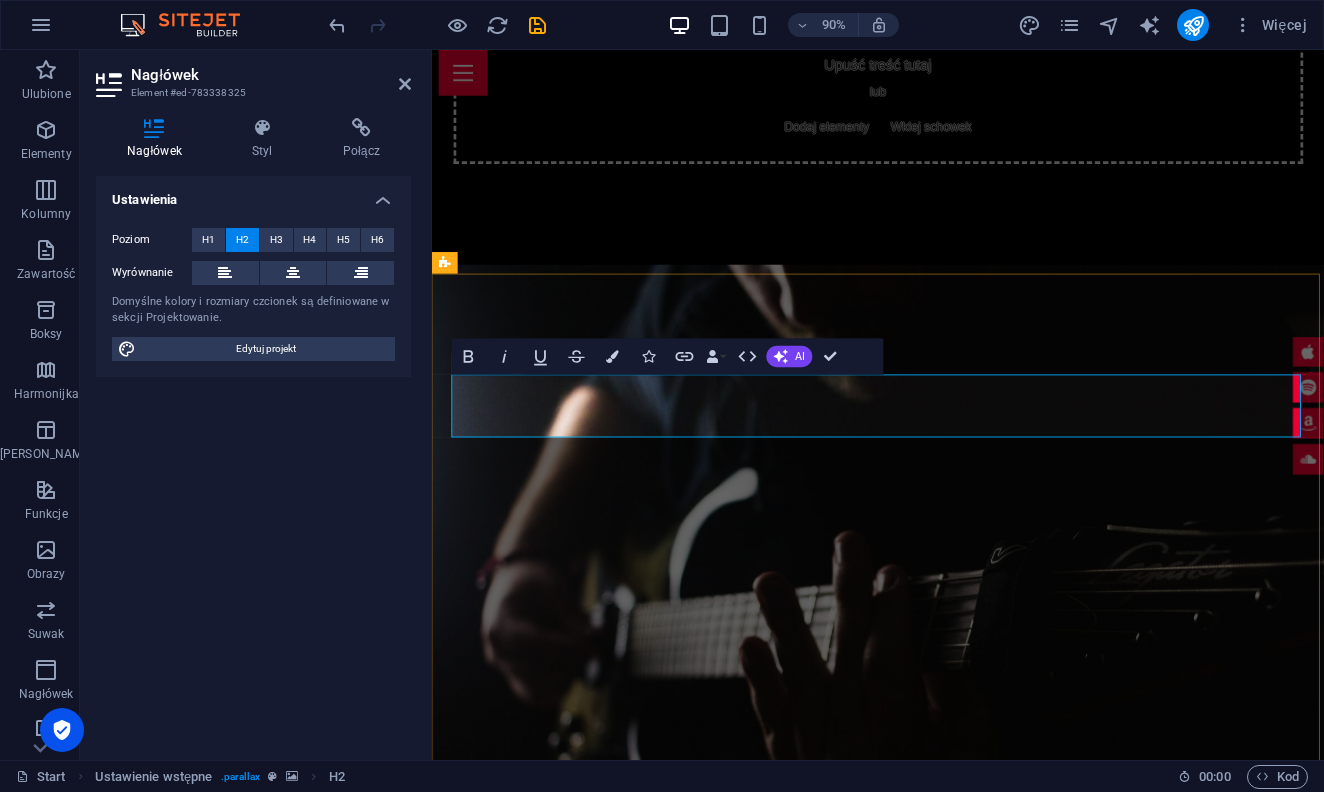 click on "Press ." at bounding box center [928, 3616] 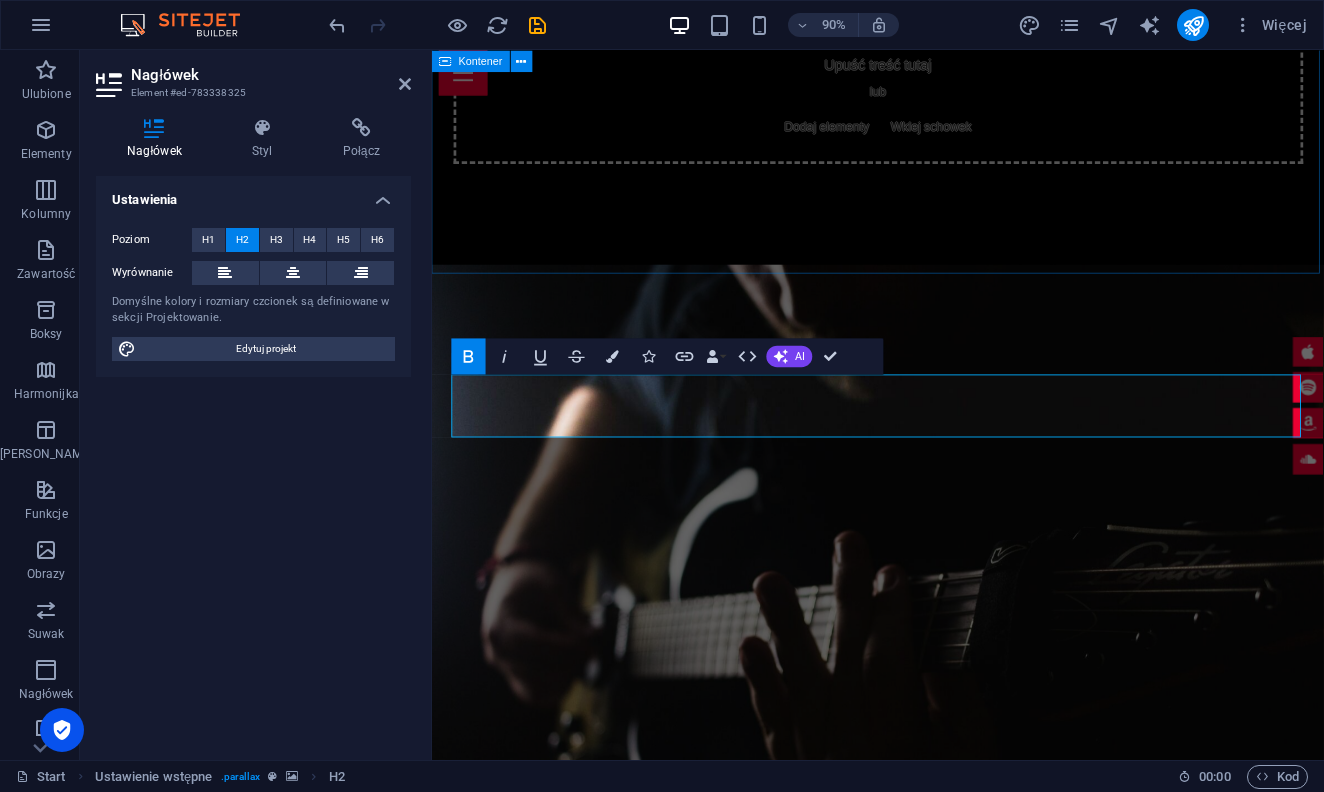click on "Impressions ." at bounding box center (927, 2175) 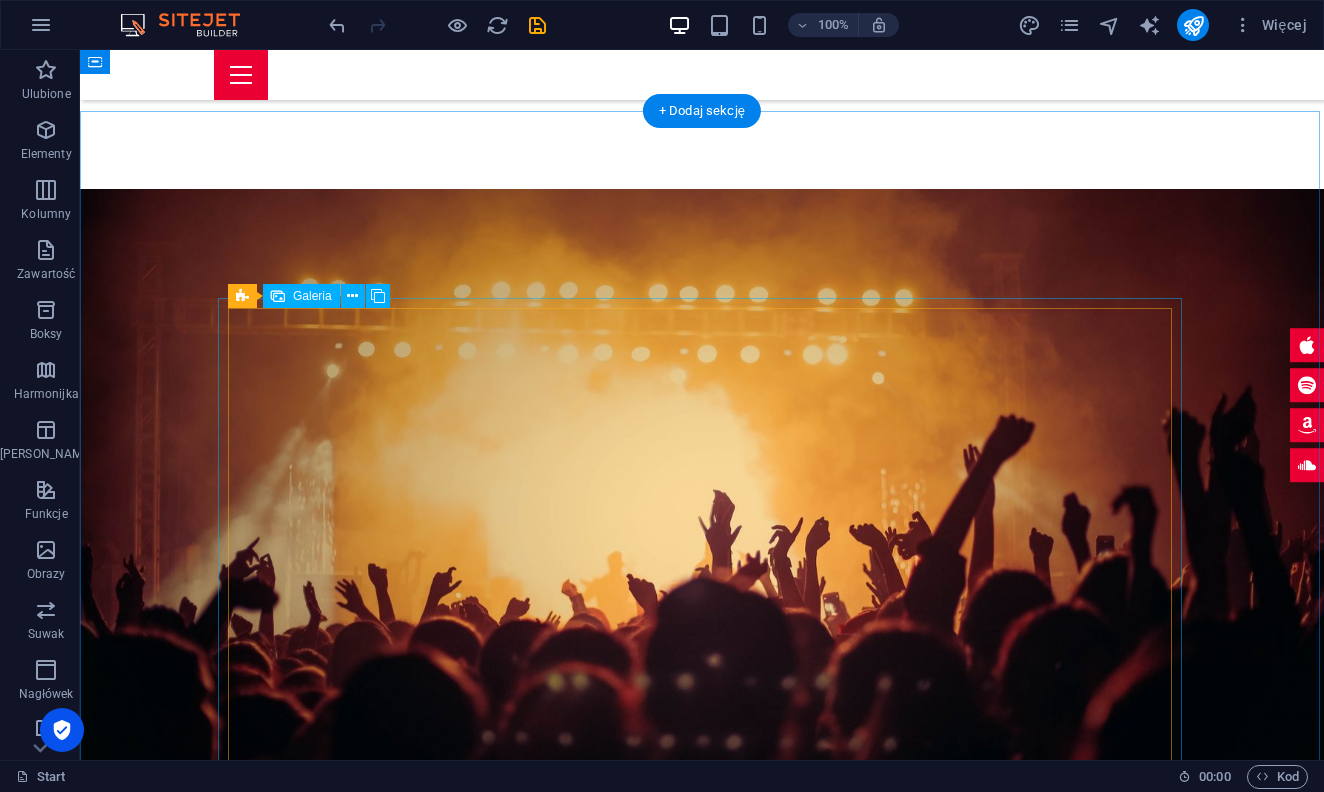 scroll, scrollTop: 3077, scrollLeft: 0, axis: vertical 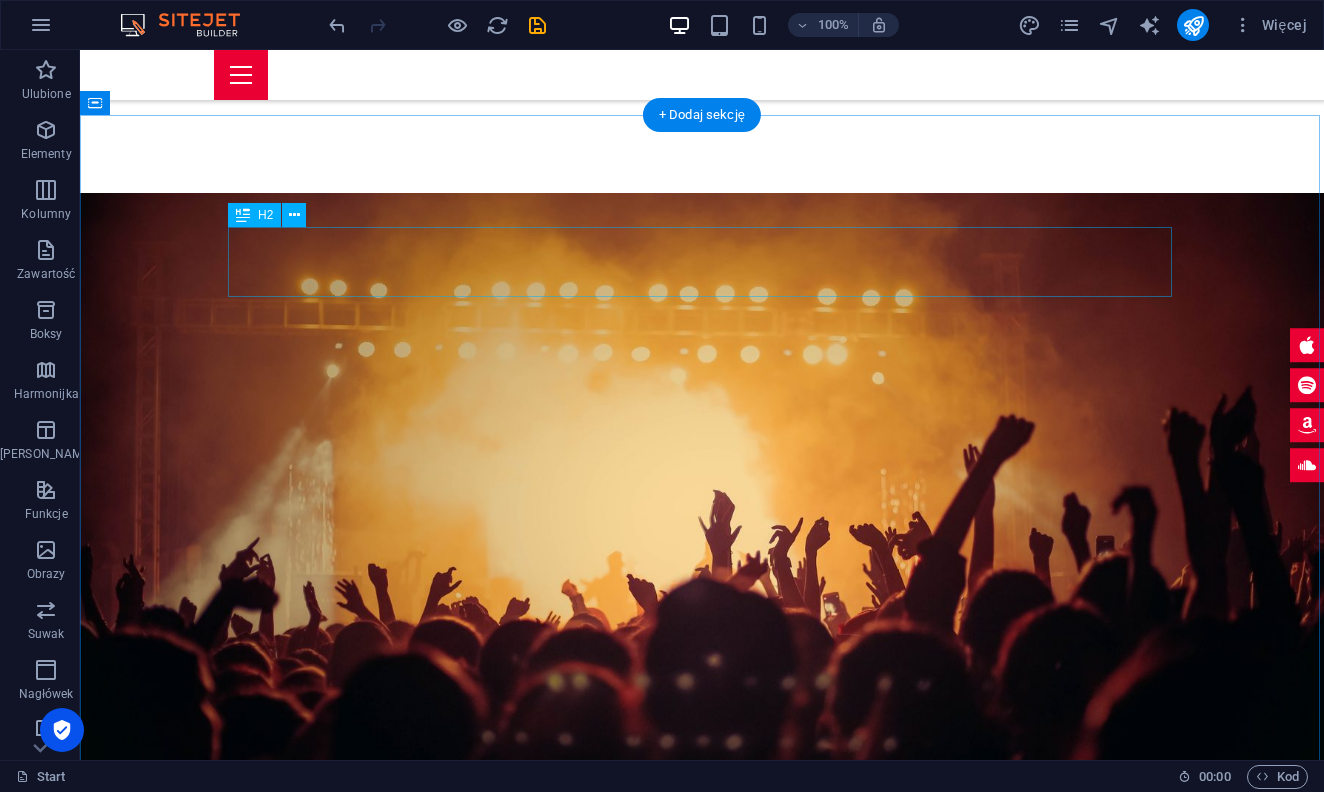 click on "Impressions ." at bounding box center (702, 2747) 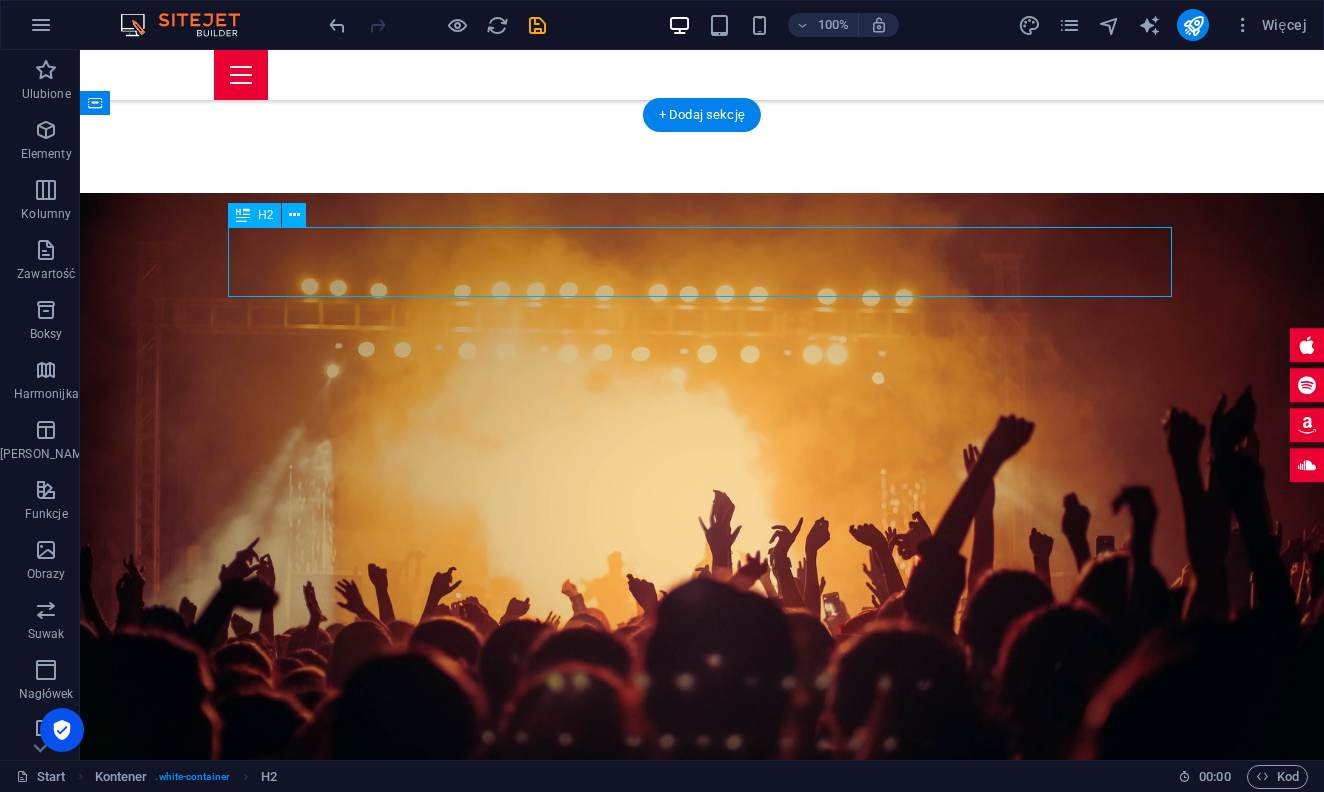 click on "Impressions ." at bounding box center [702, 2747] 